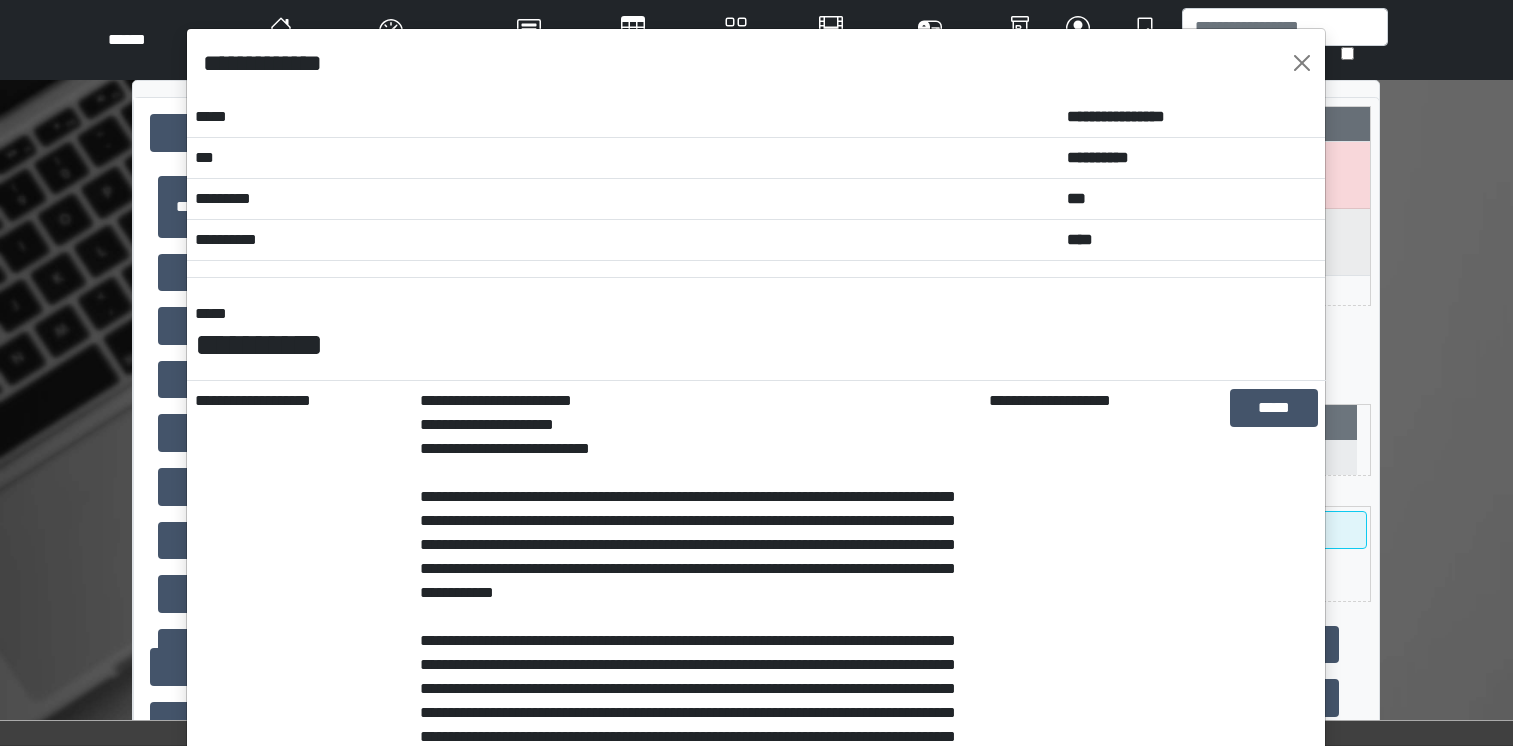 scroll, scrollTop: 668, scrollLeft: 0, axis: vertical 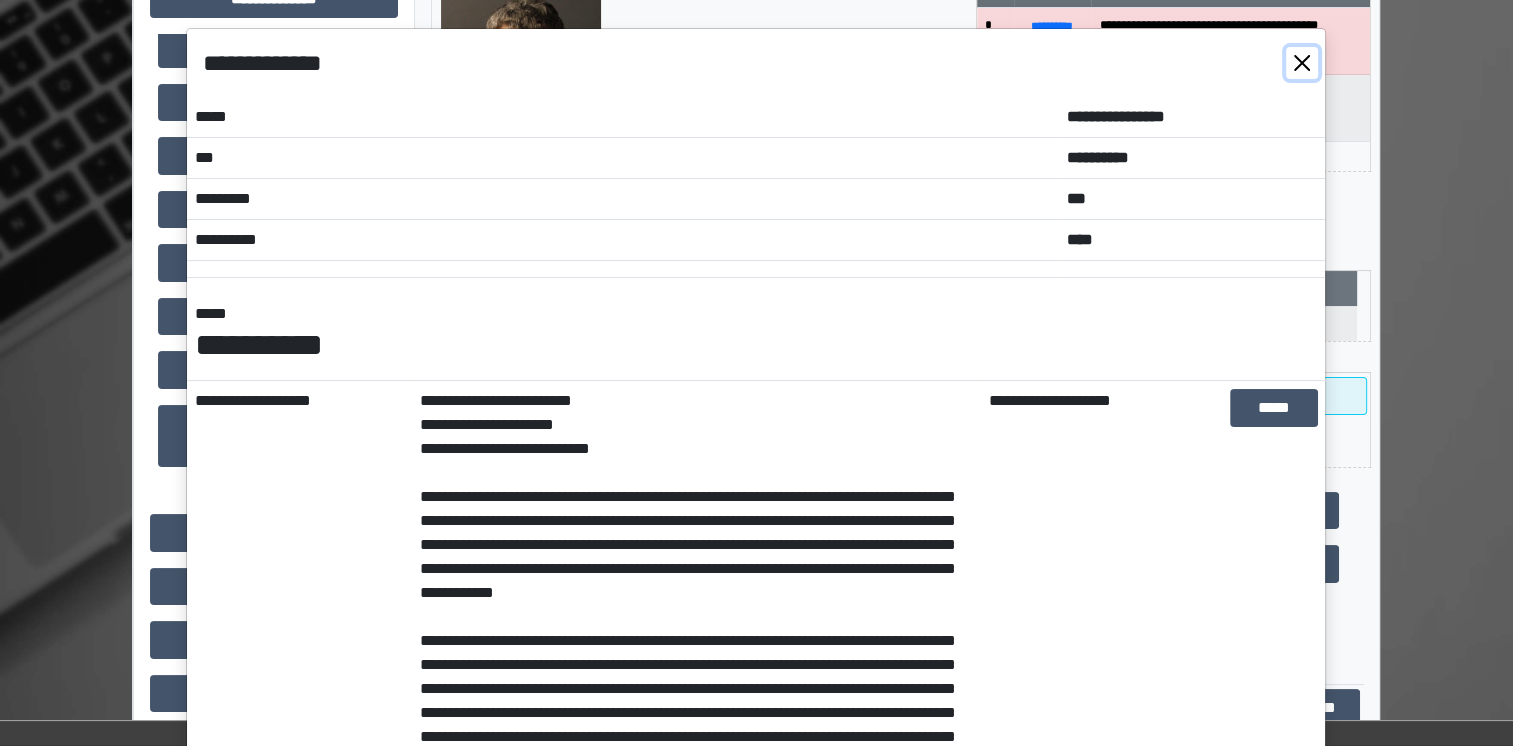 click at bounding box center [1302, 63] 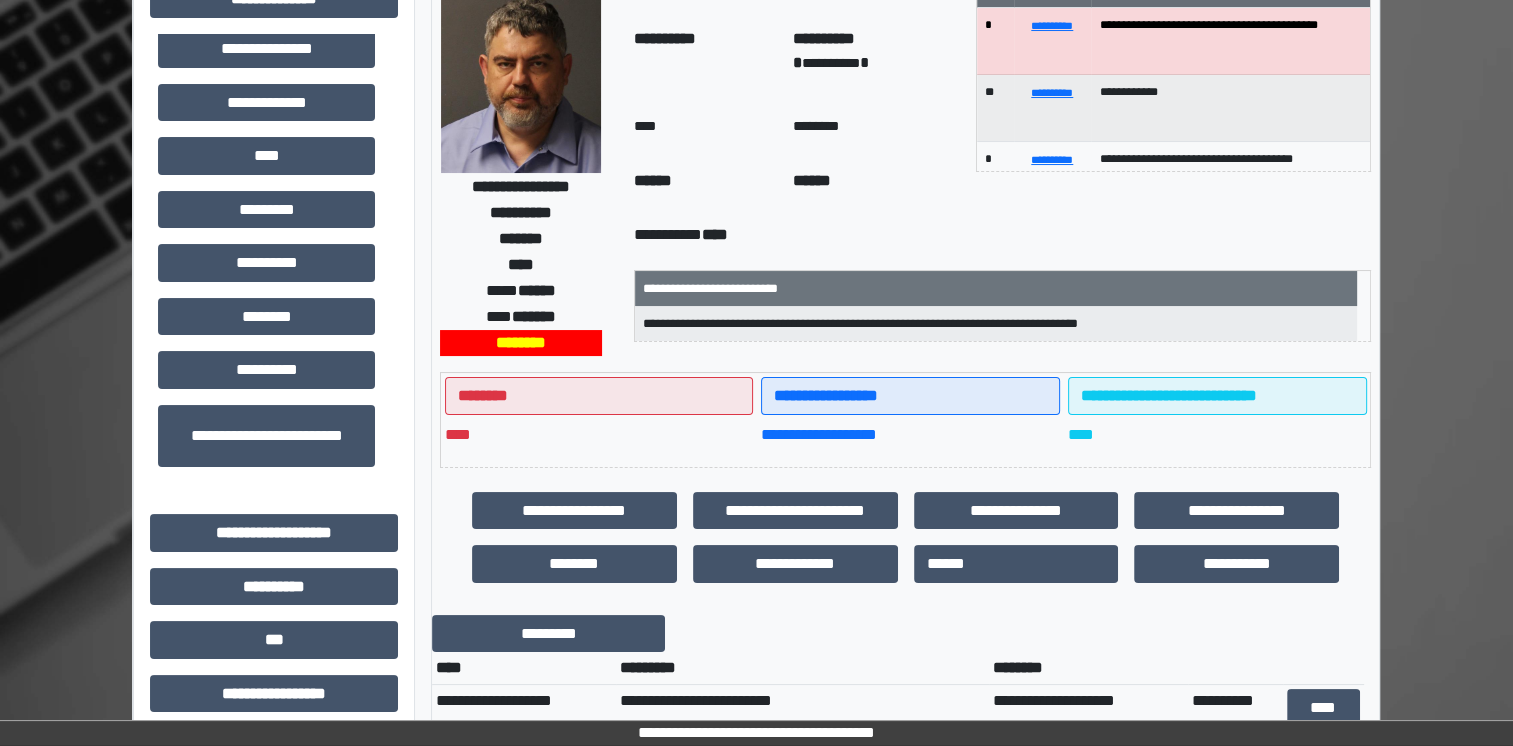 scroll, scrollTop: 0, scrollLeft: 0, axis: both 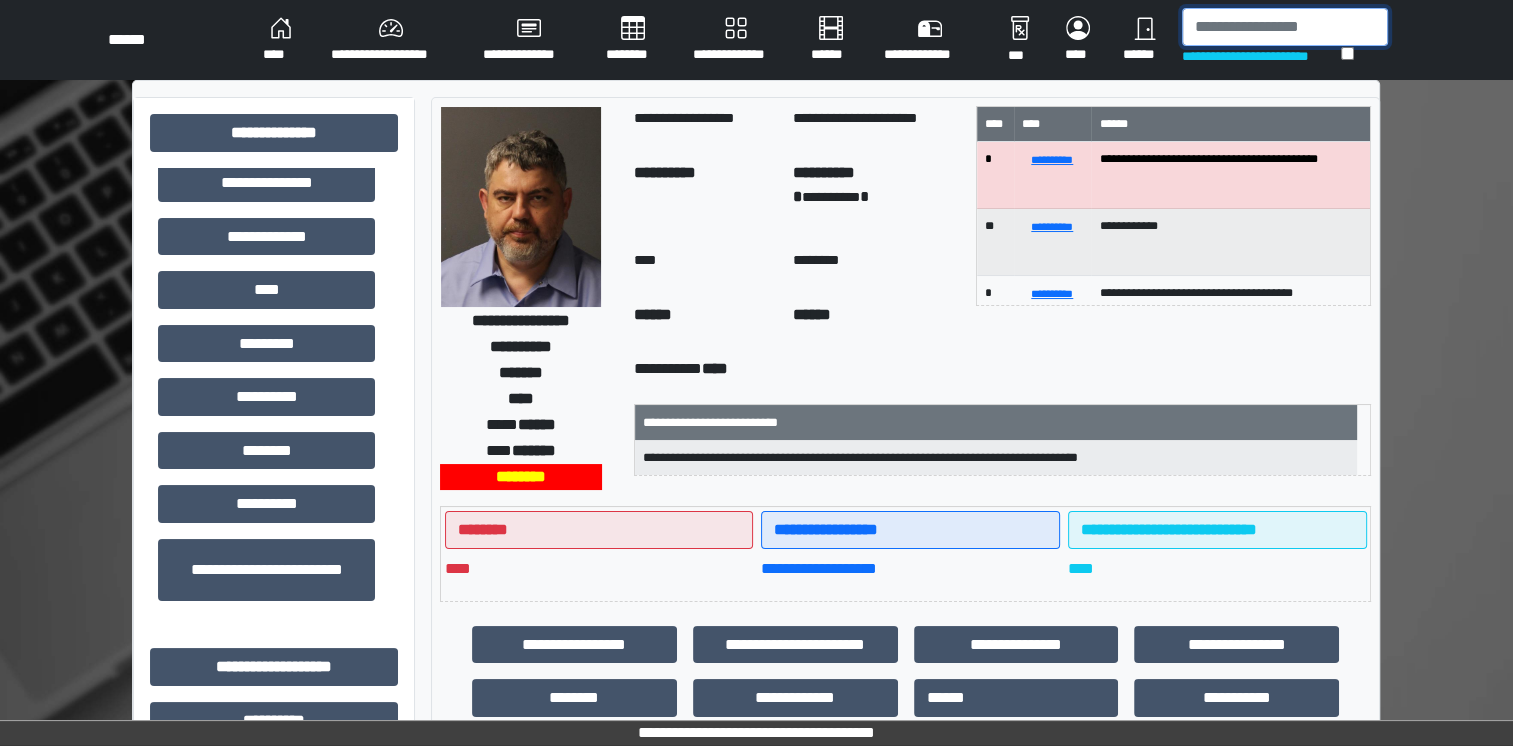 click at bounding box center [1285, 27] 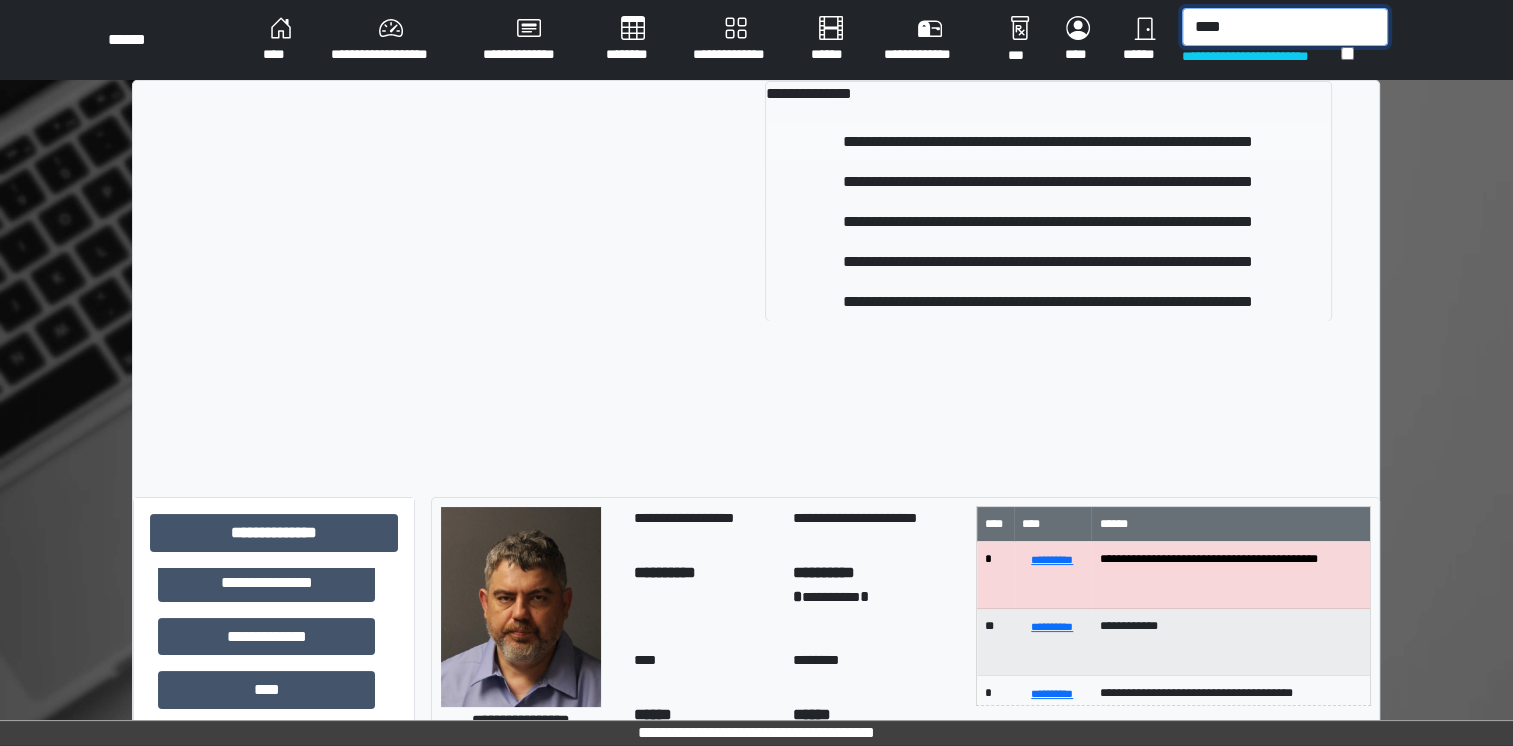 type on "****" 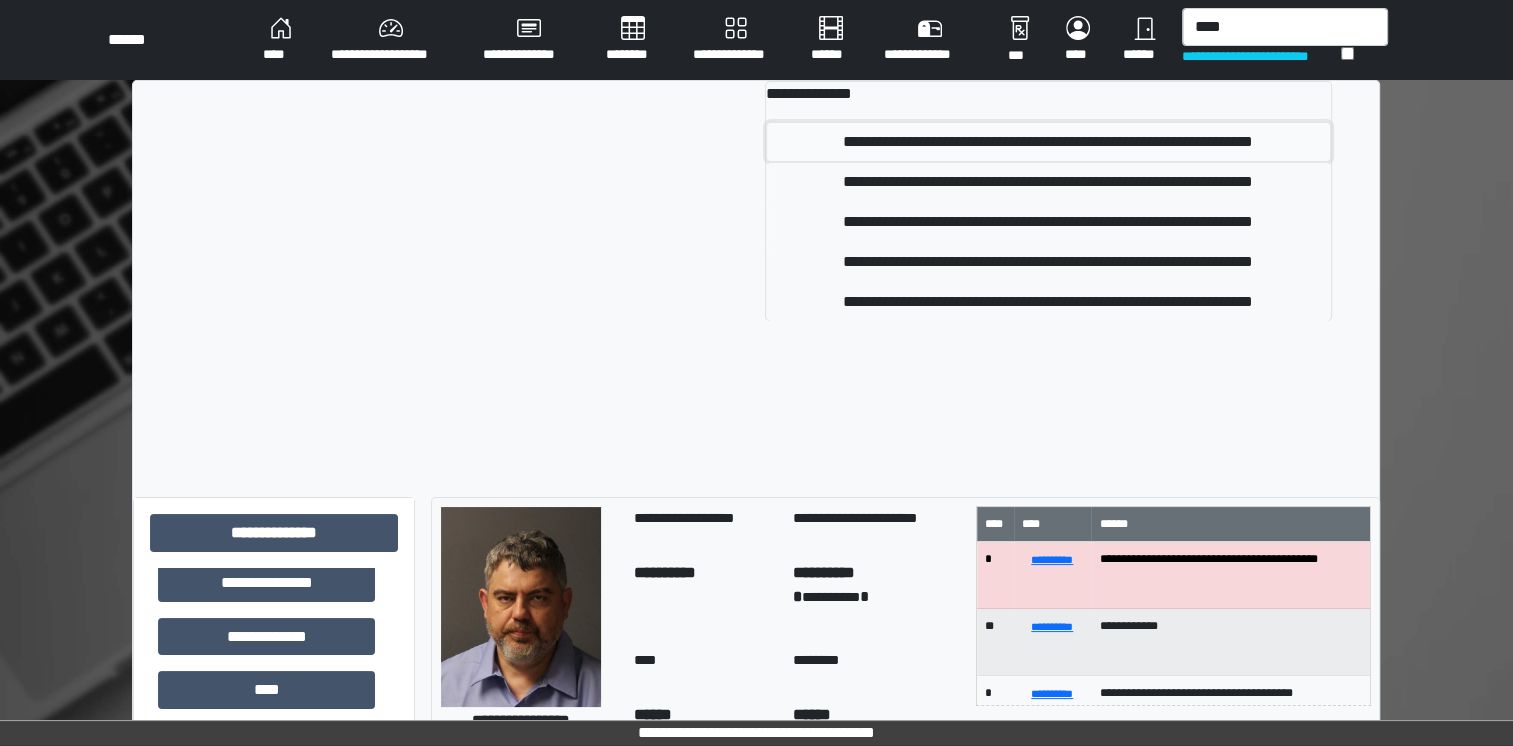 click on "**********" at bounding box center [1048, 142] 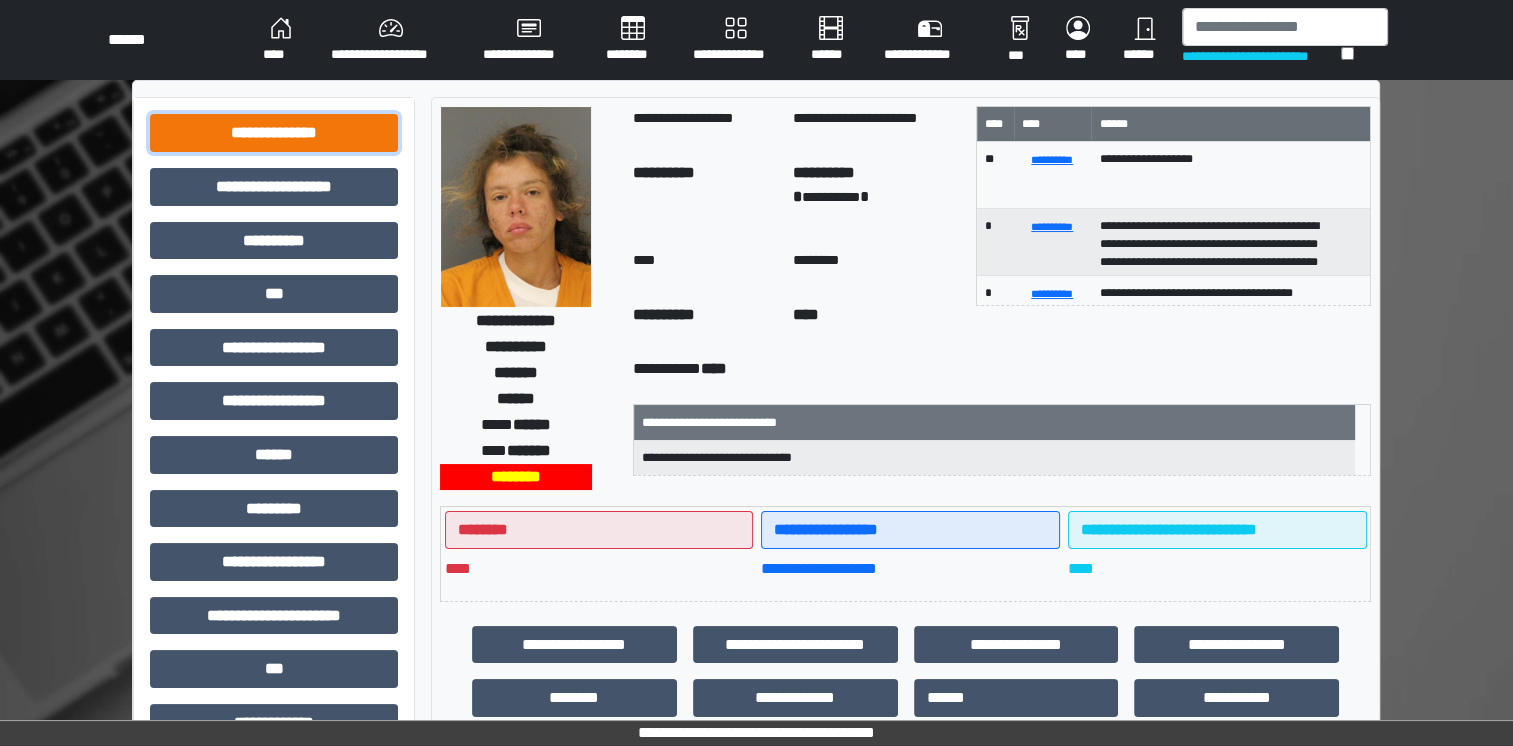 click on "**********" at bounding box center [274, 133] 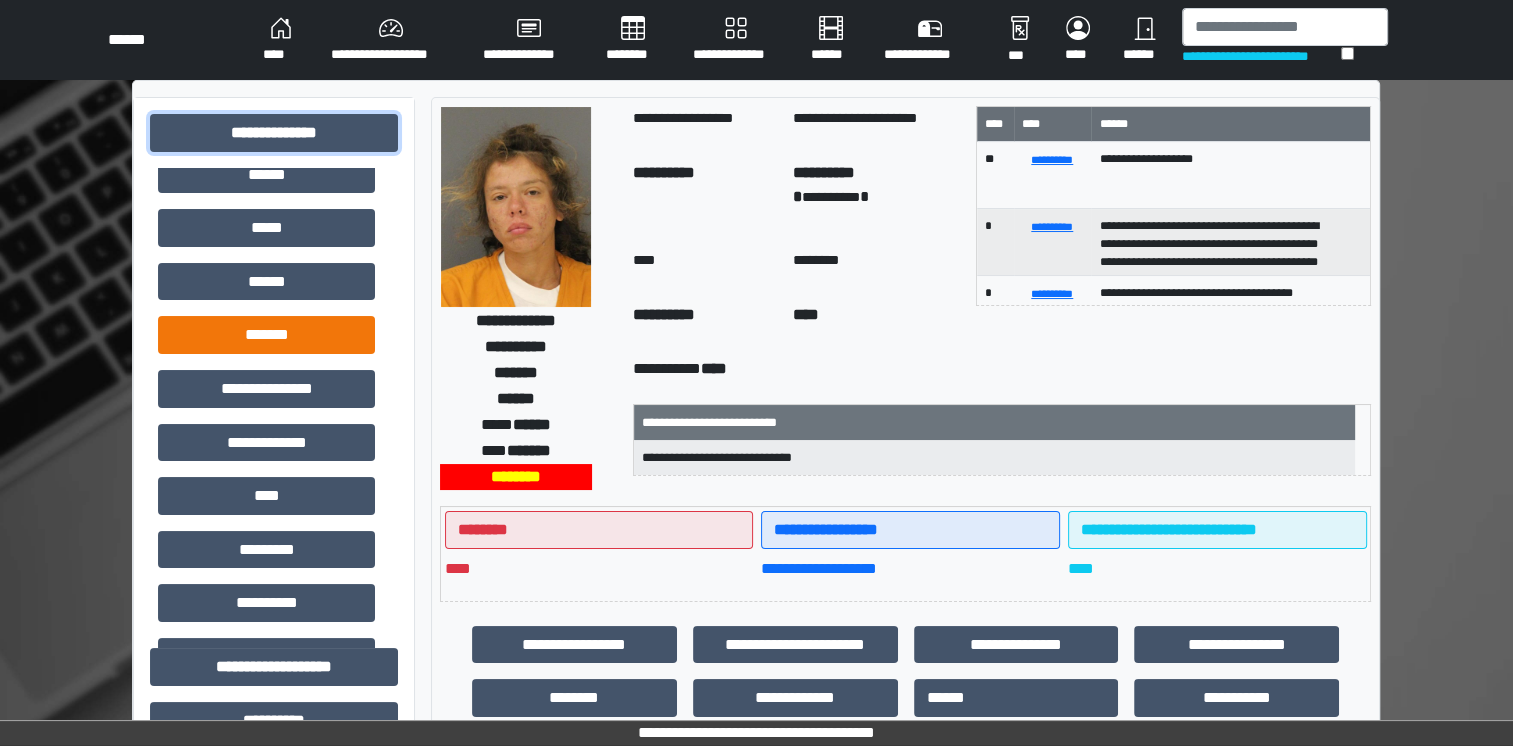 scroll, scrollTop: 368, scrollLeft: 0, axis: vertical 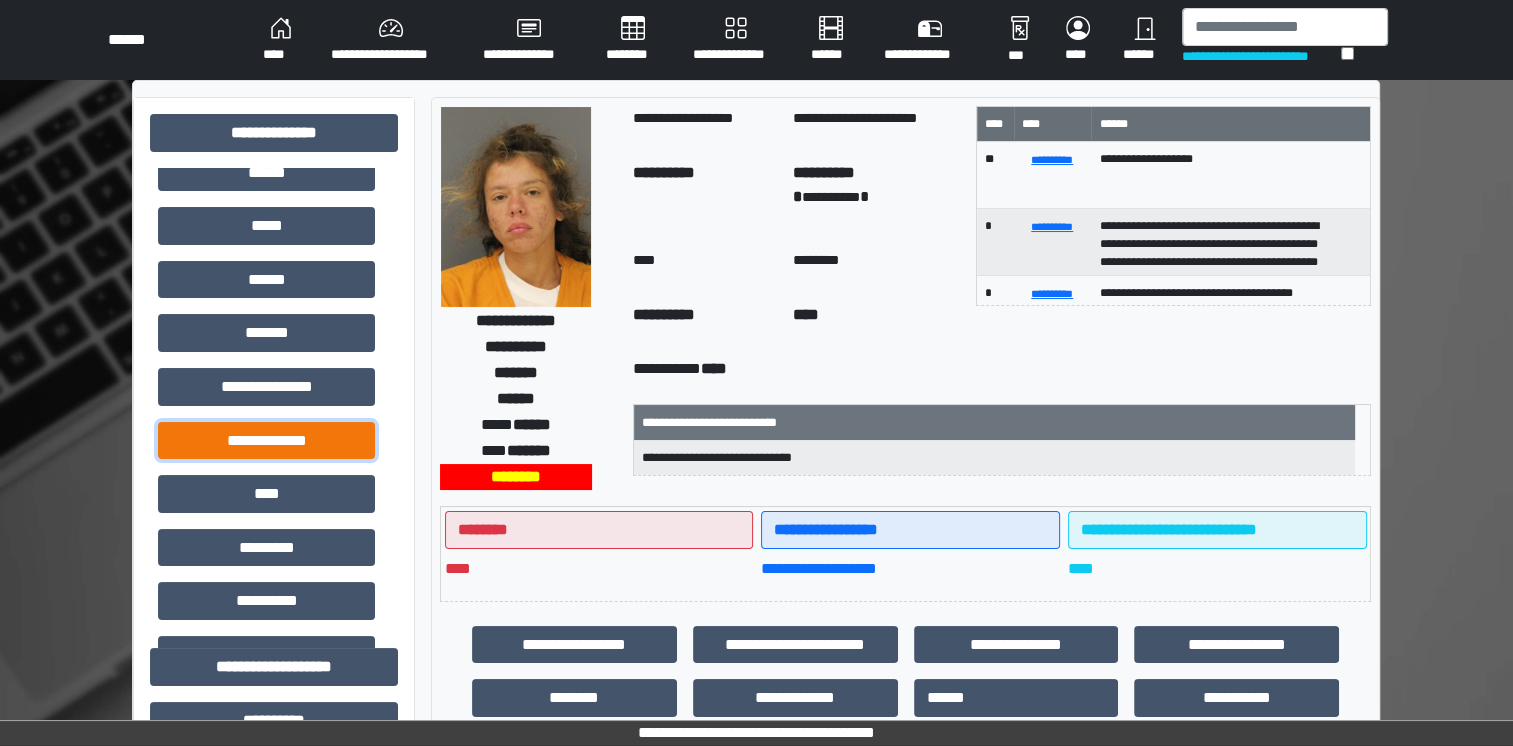 click on "**********" at bounding box center [266, 441] 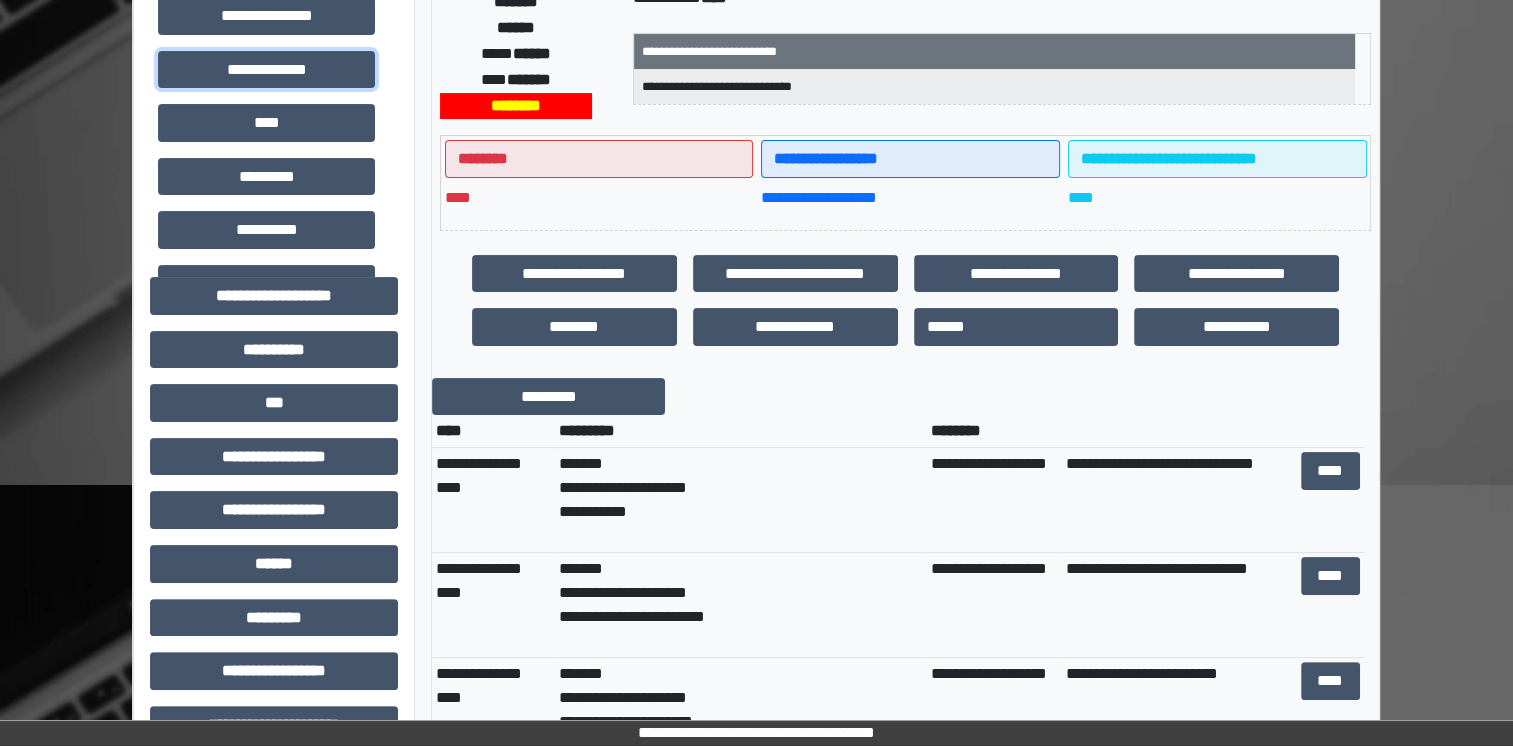 scroll, scrollTop: 372, scrollLeft: 0, axis: vertical 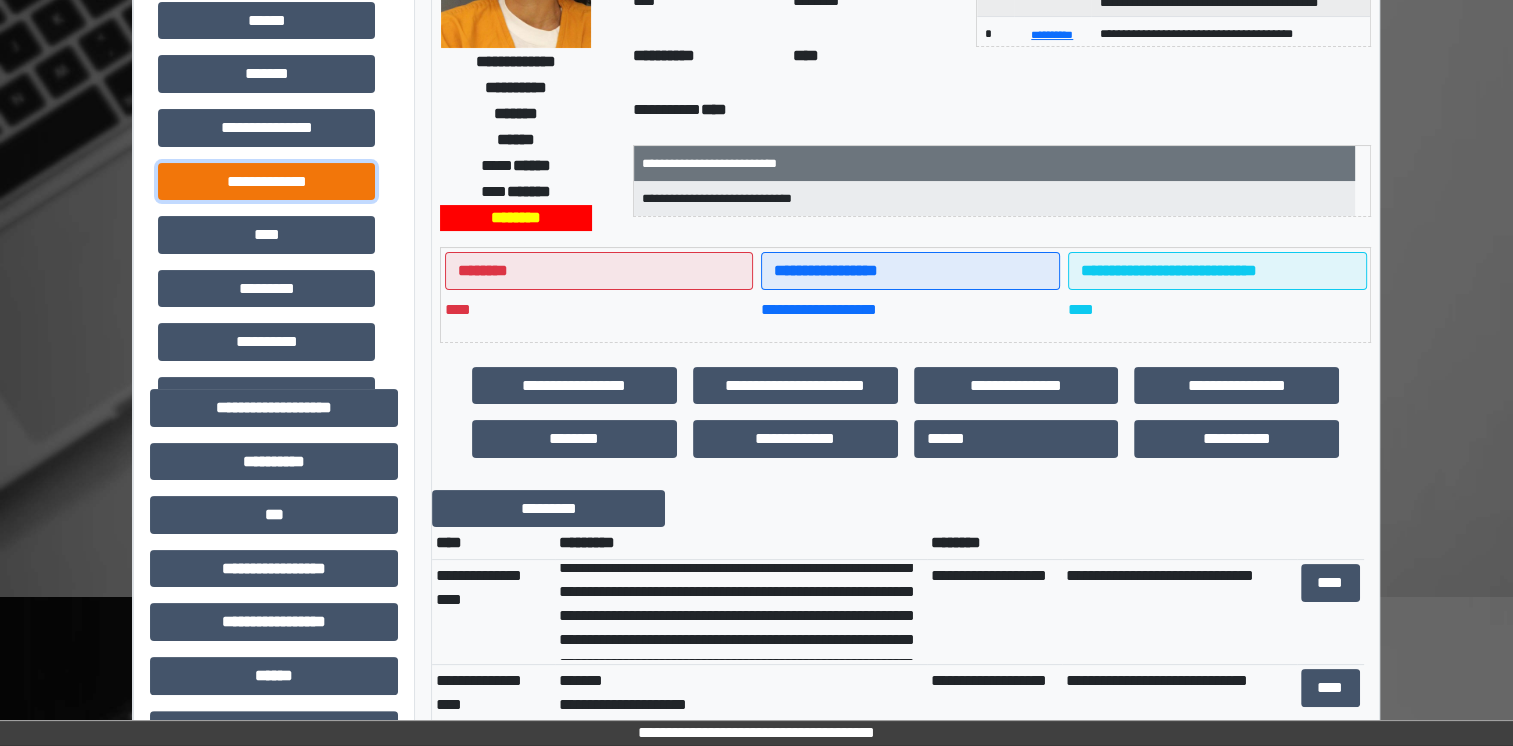 click on "**********" at bounding box center [266, 182] 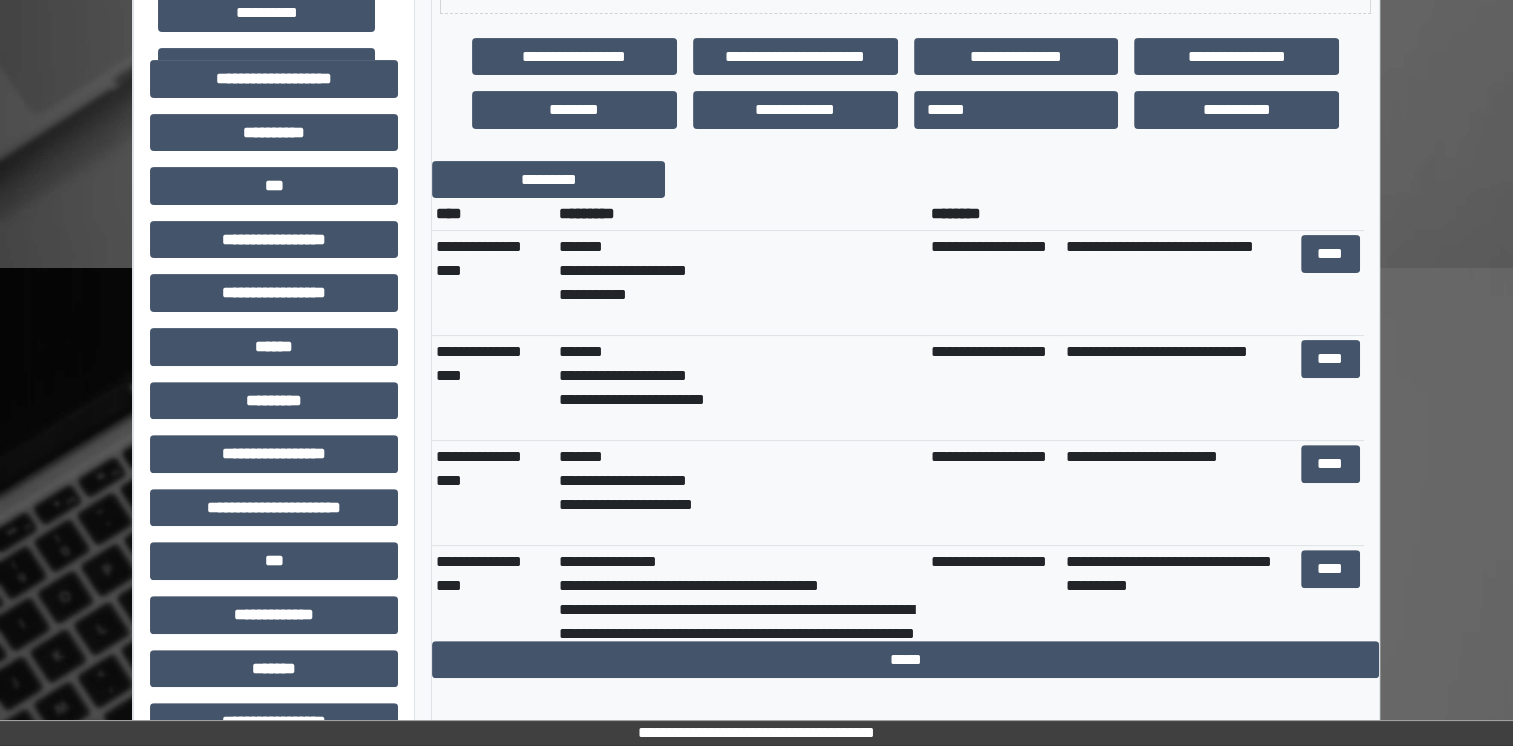scroll, scrollTop: 588, scrollLeft: 0, axis: vertical 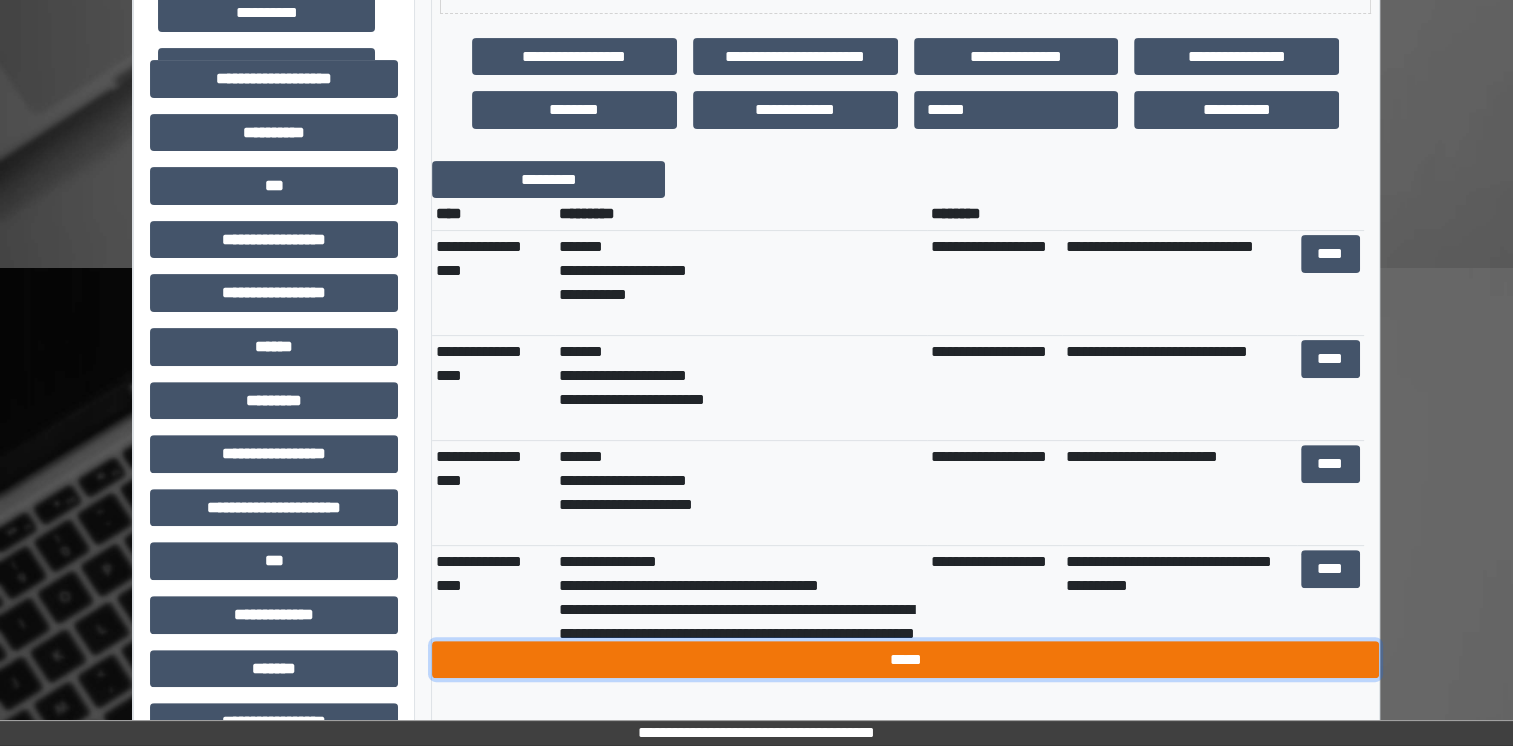 click on "*****" at bounding box center [905, 660] 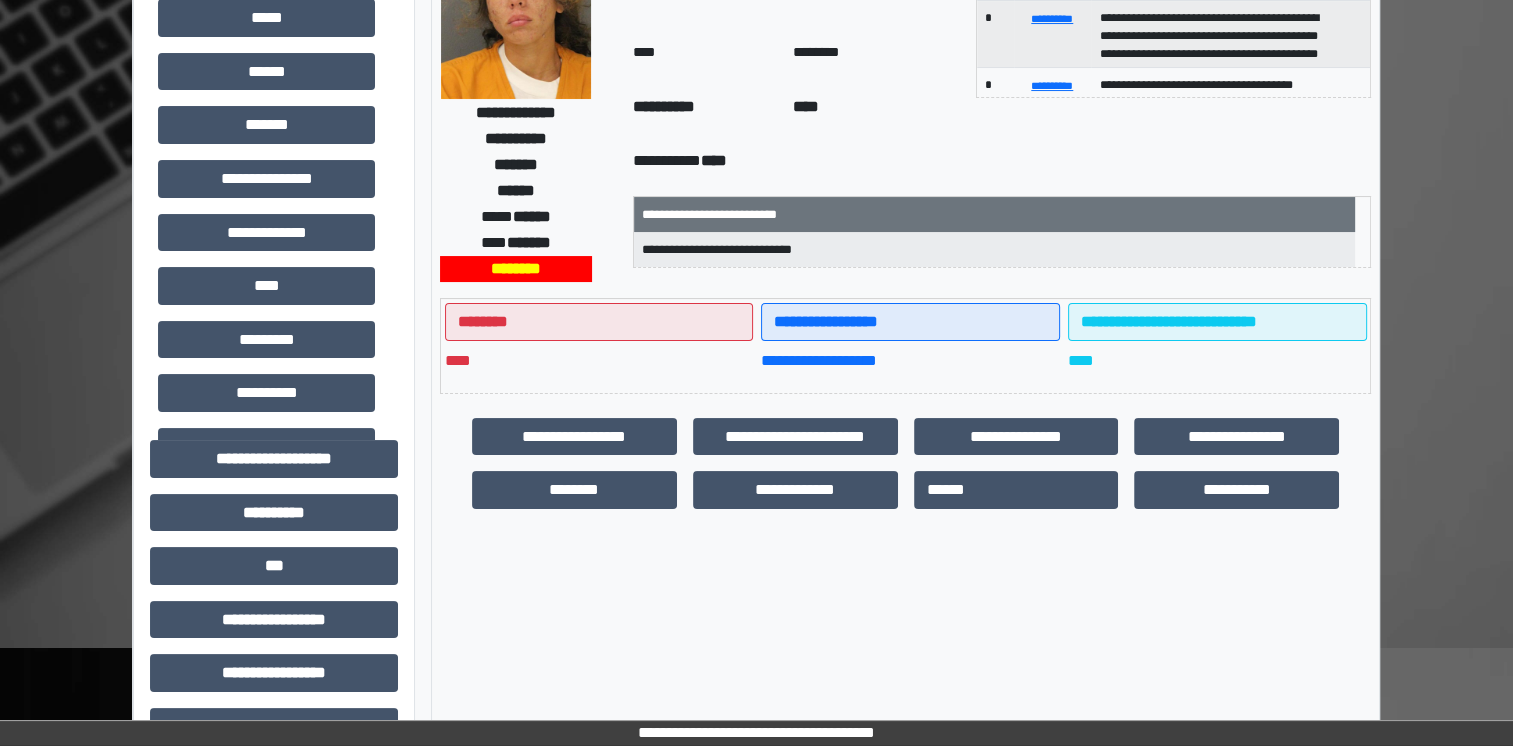 scroll, scrollTop: 204, scrollLeft: 0, axis: vertical 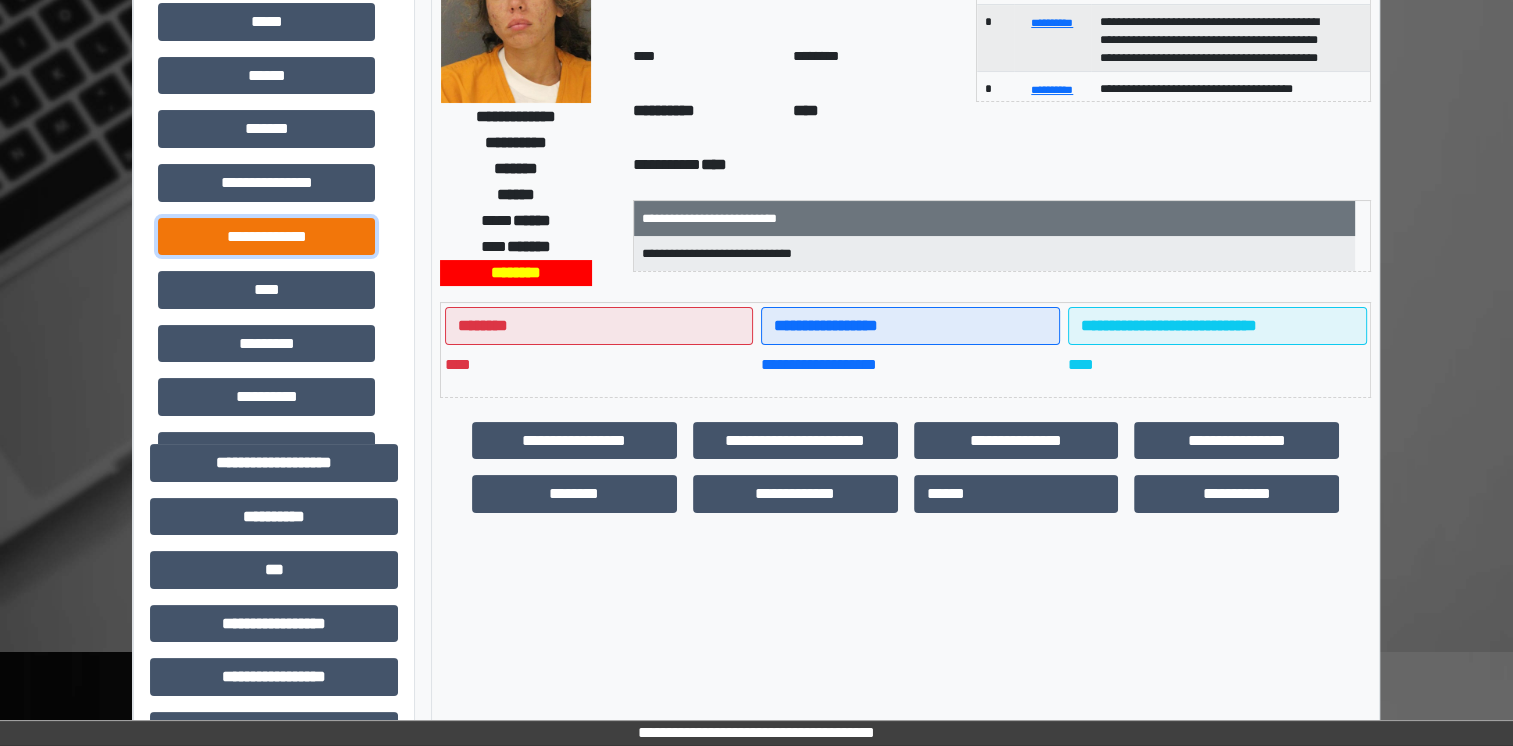 click on "**********" at bounding box center (266, 237) 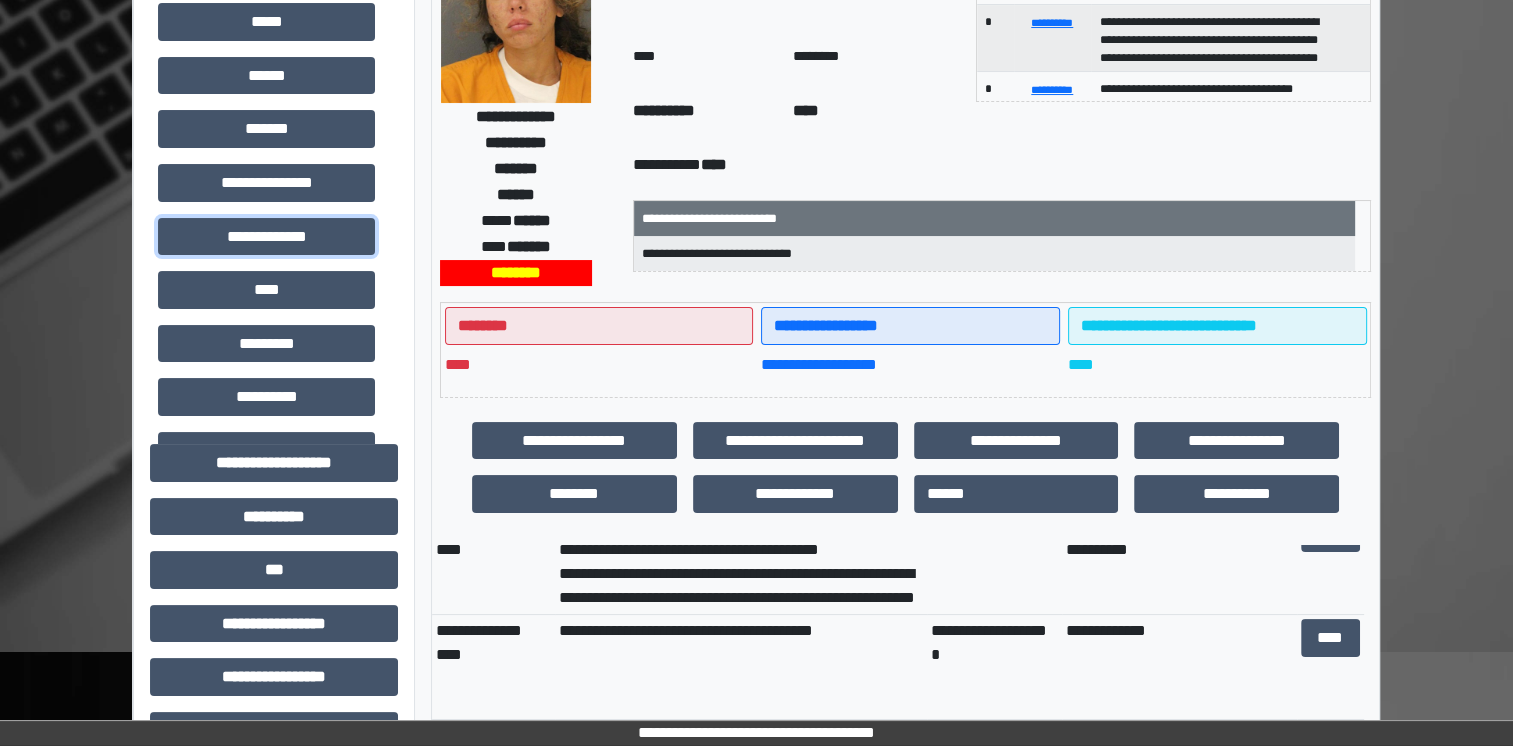 scroll, scrollTop: 420, scrollLeft: 0, axis: vertical 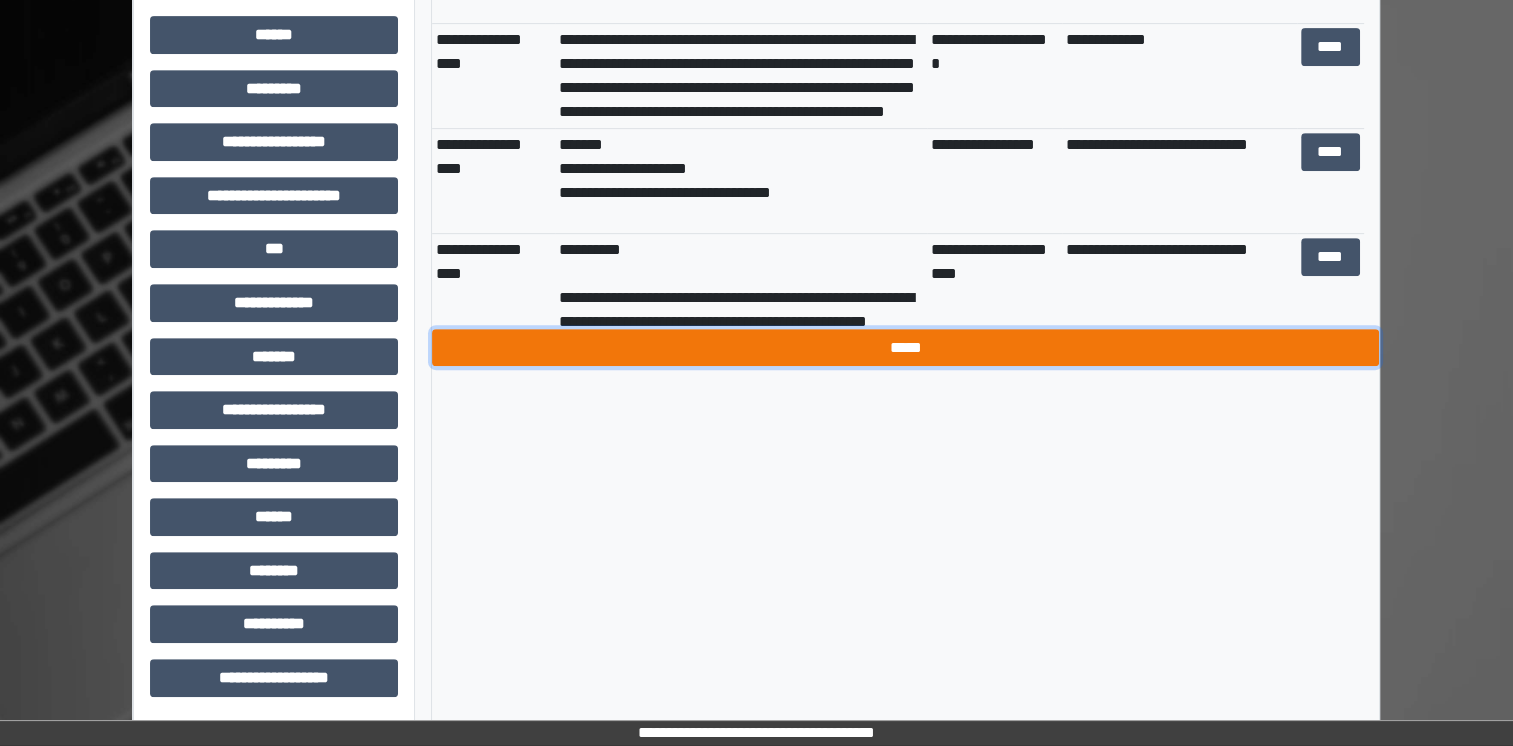 click on "*****" at bounding box center [905, 348] 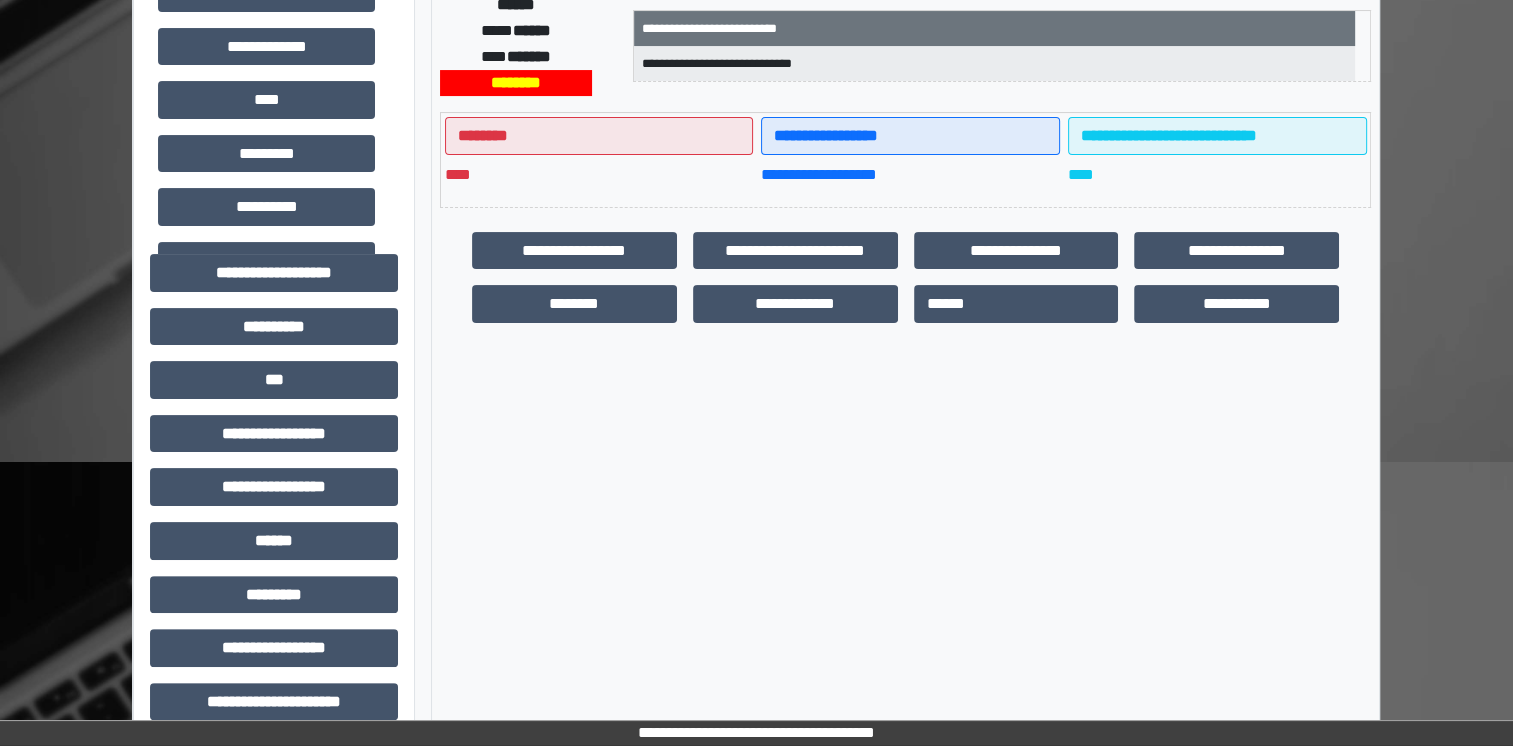scroll, scrollTop: 388, scrollLeft: 0, axis: vertical 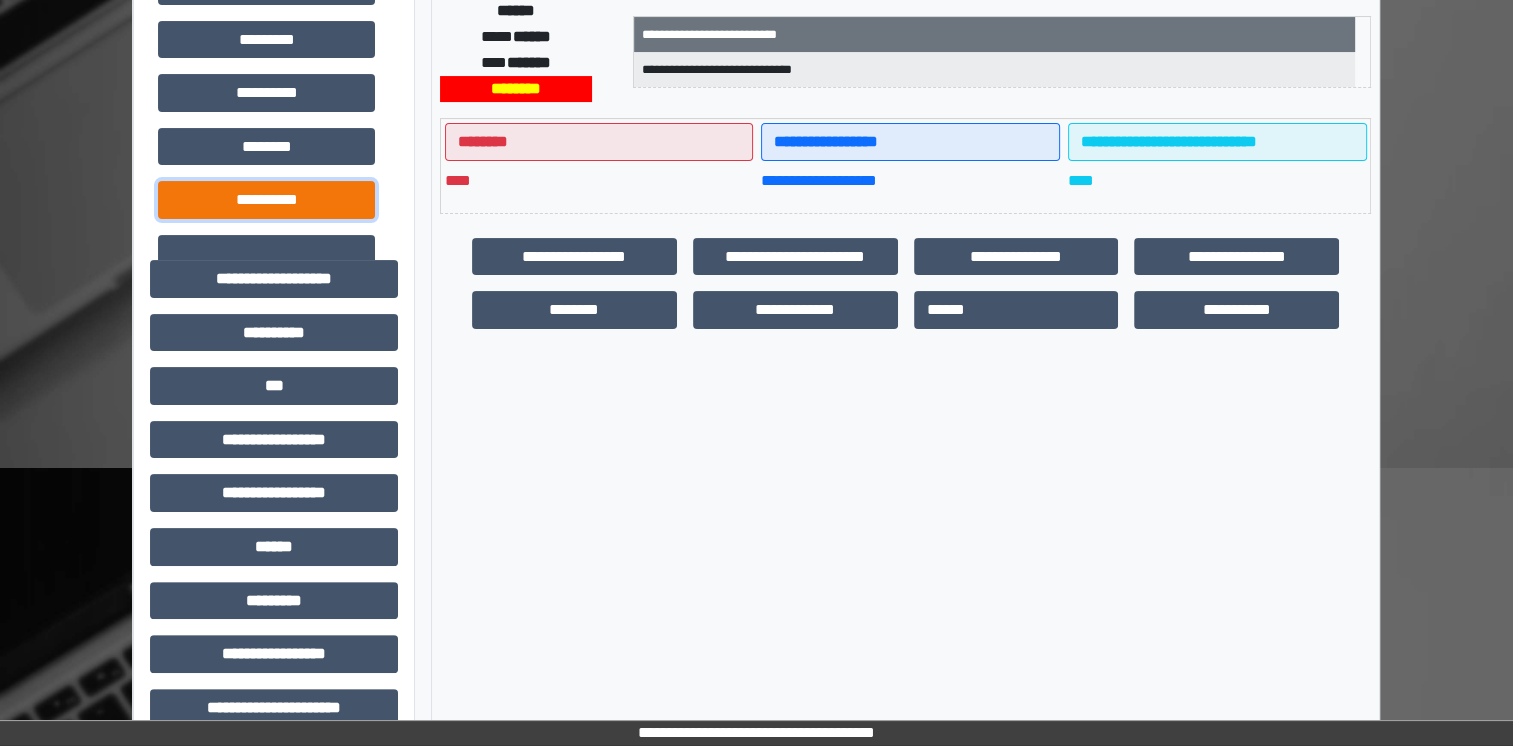 click on "**********" at bounding box center [266, 200] 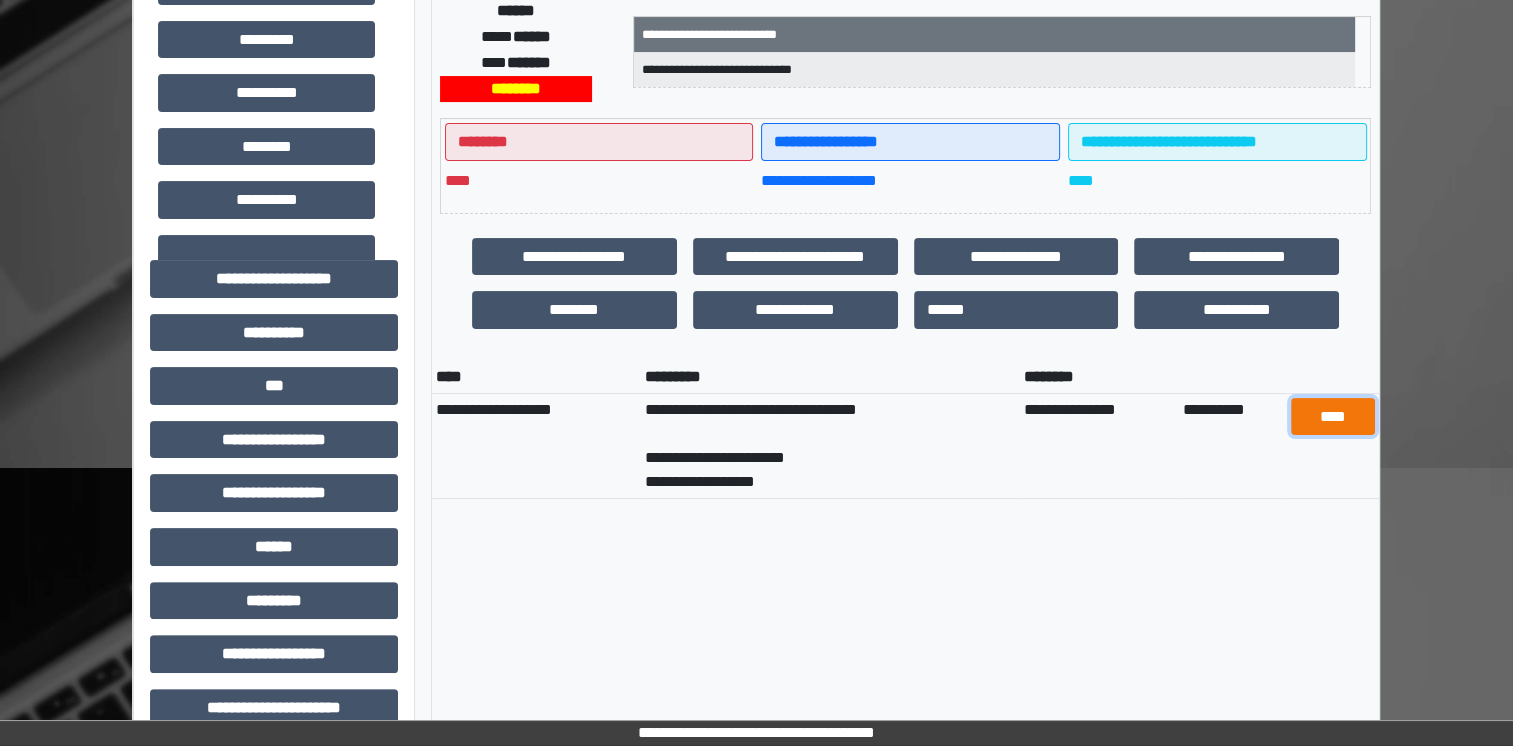 click on "****" at bounding box center [1333, 417] 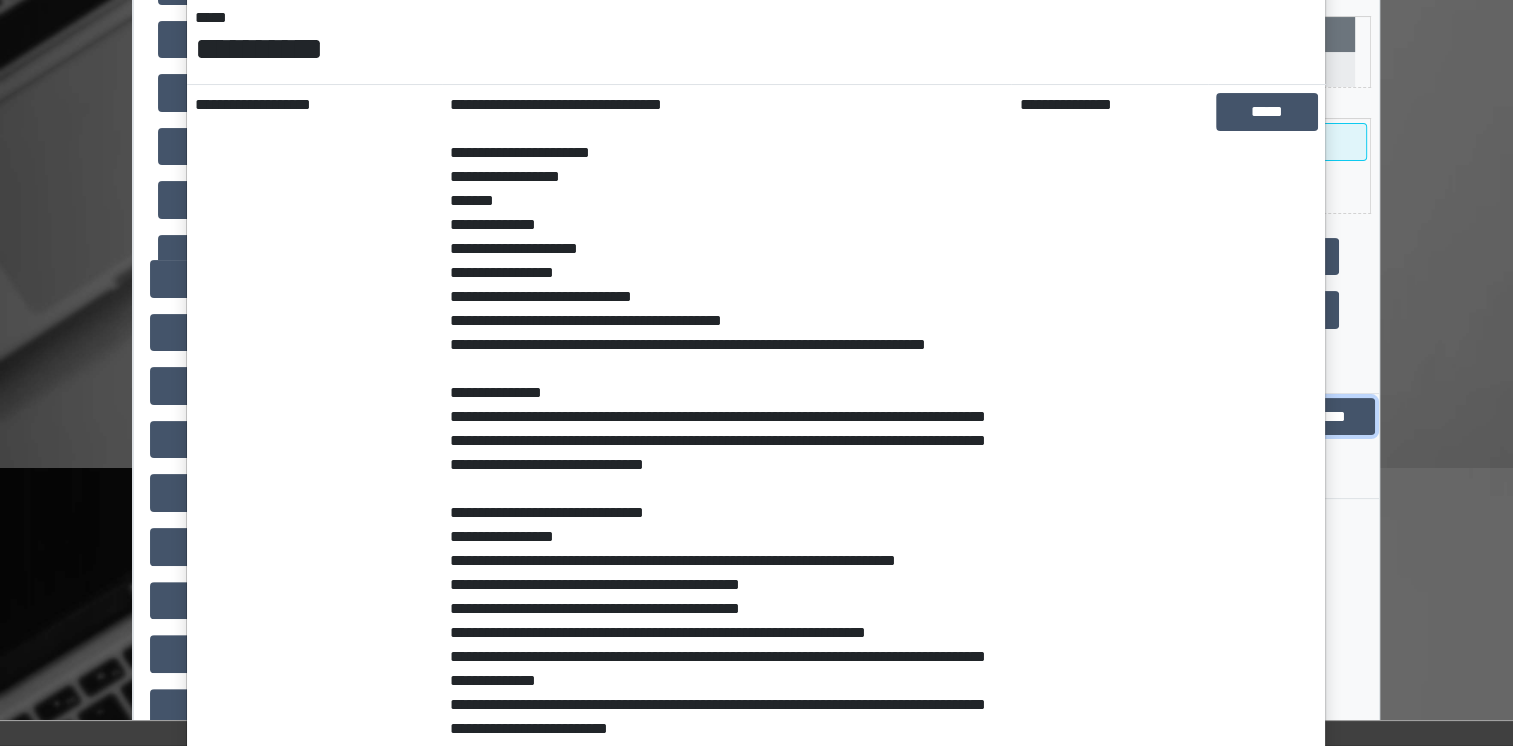 scroll, scrollTop: 0, scrollLeft: 0, axis: both 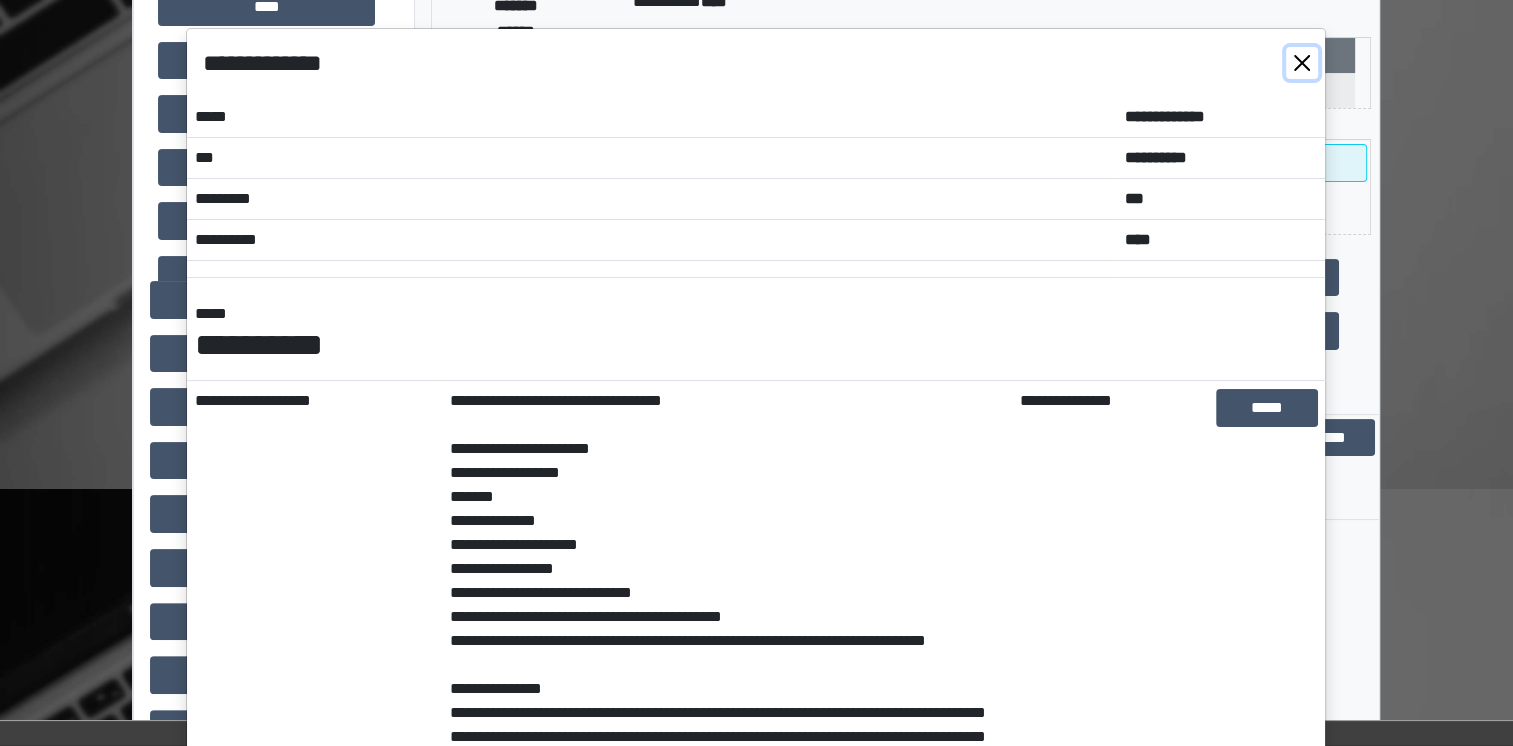 click at bounding box center (1302, 63) 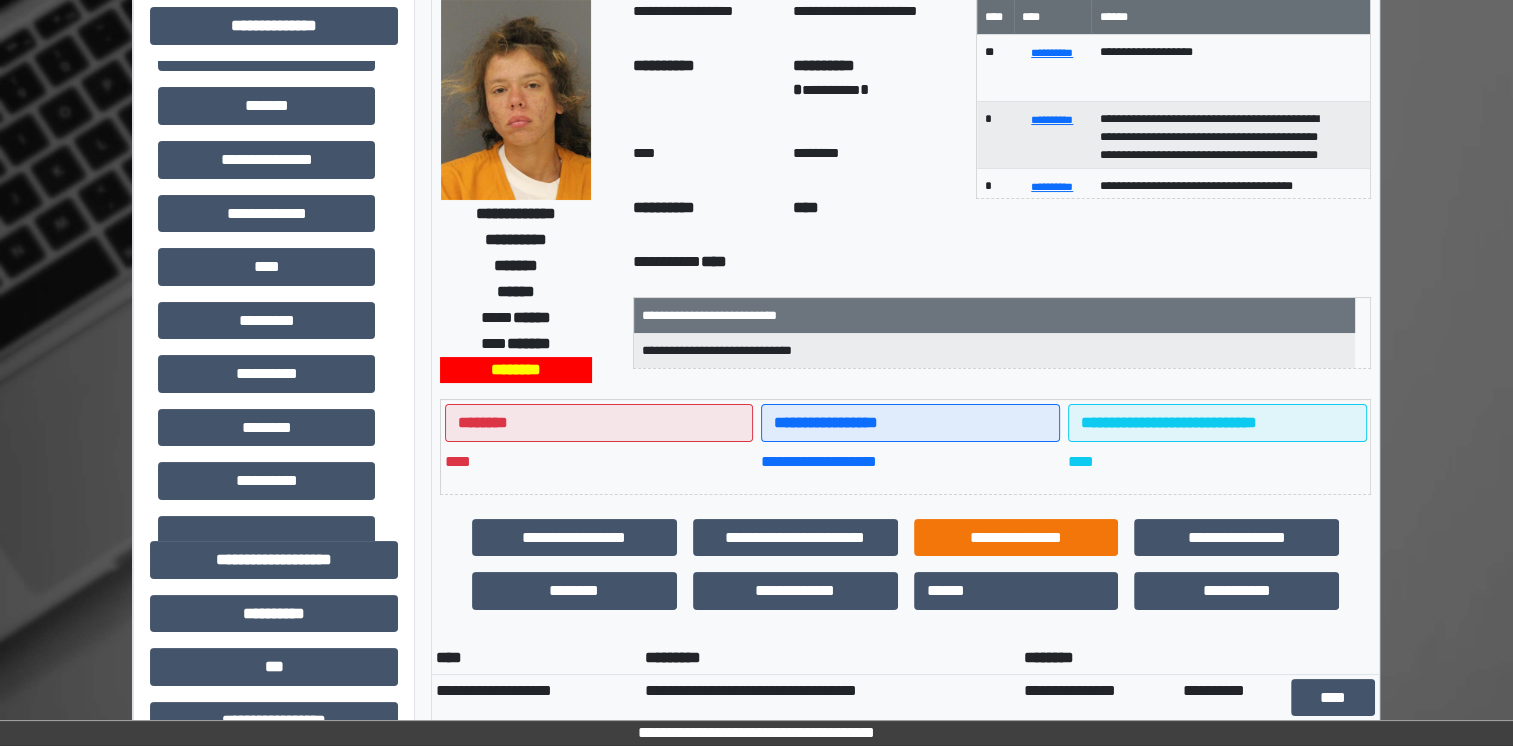 scroll, scrollTop: 0, scrollLeft: 0, axis: both 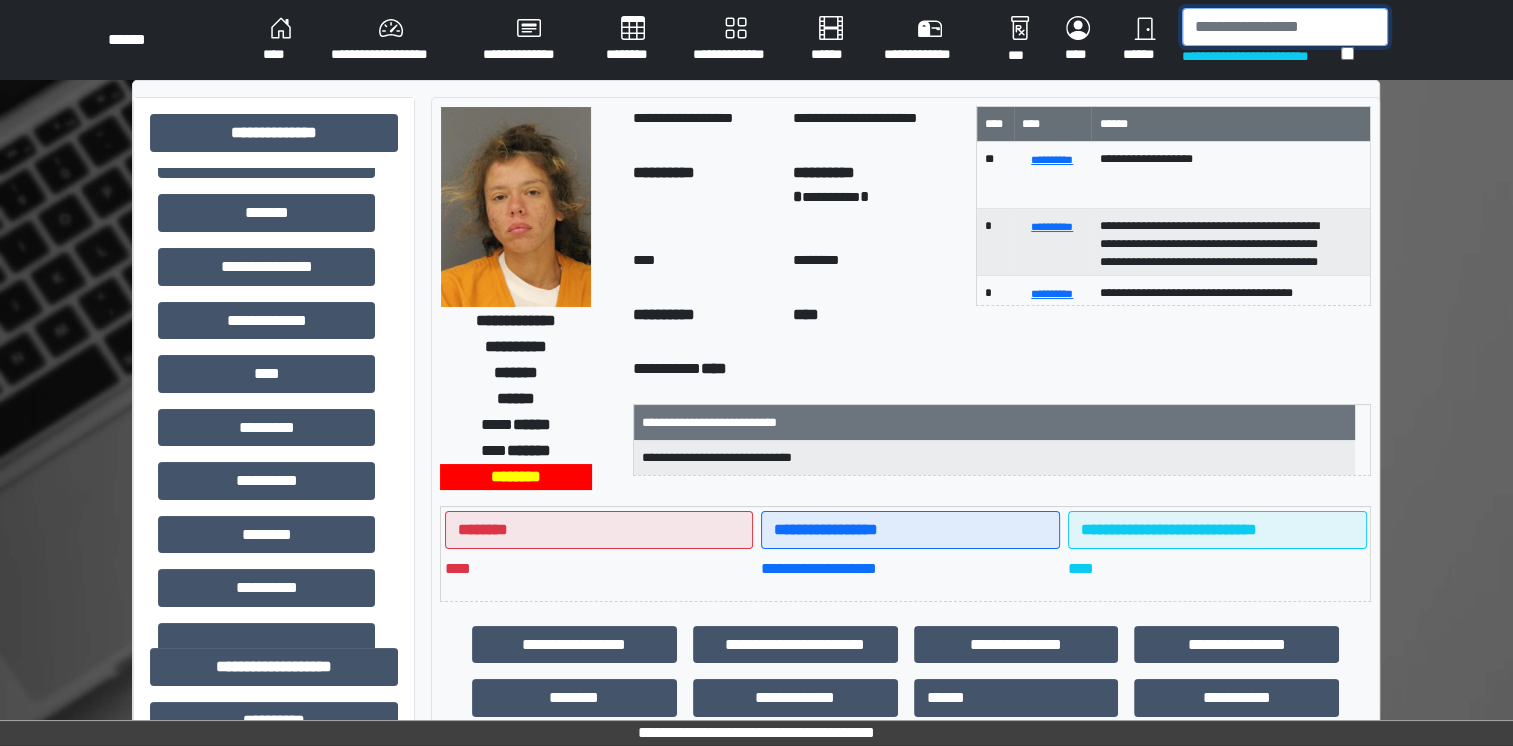 click at bounding box center [1285, 27] 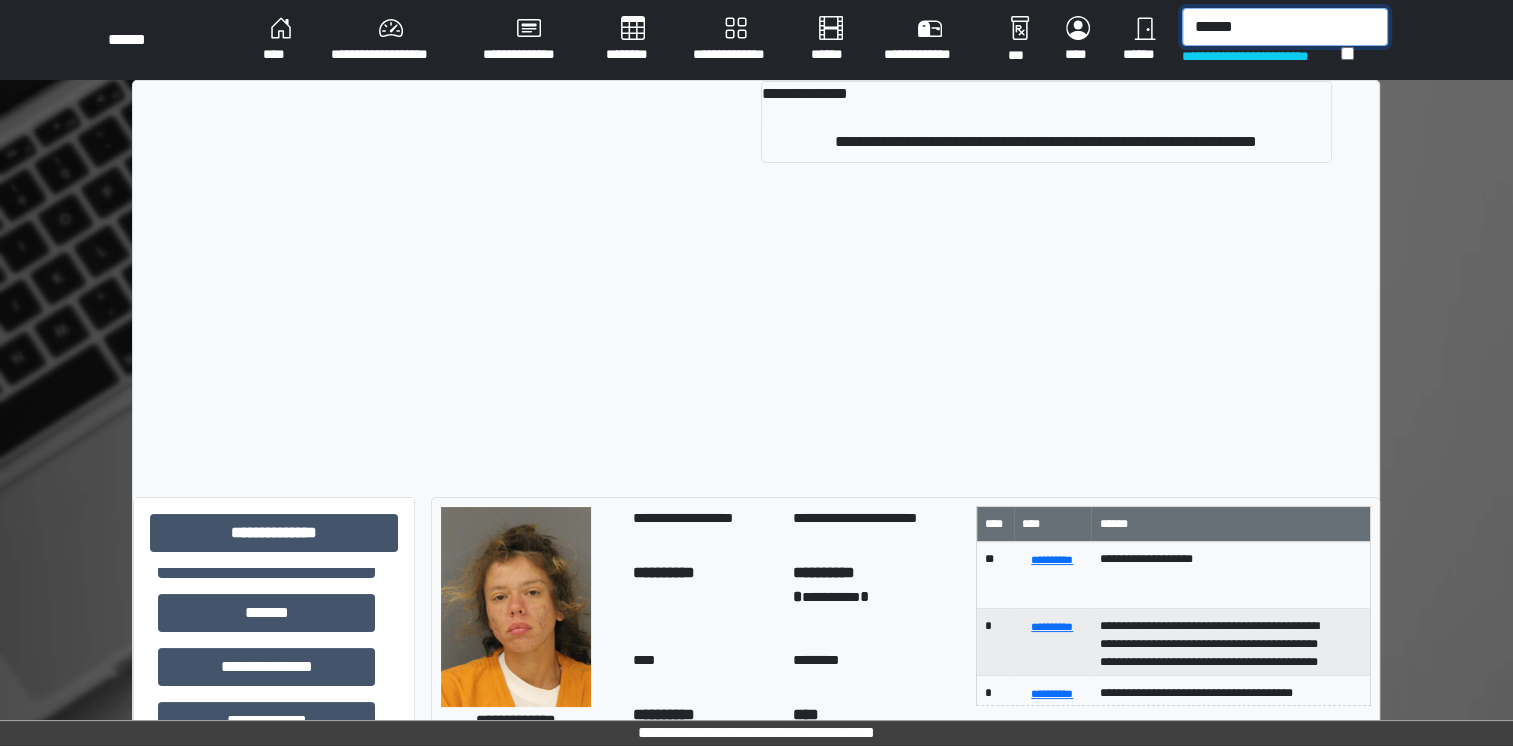type on "******" 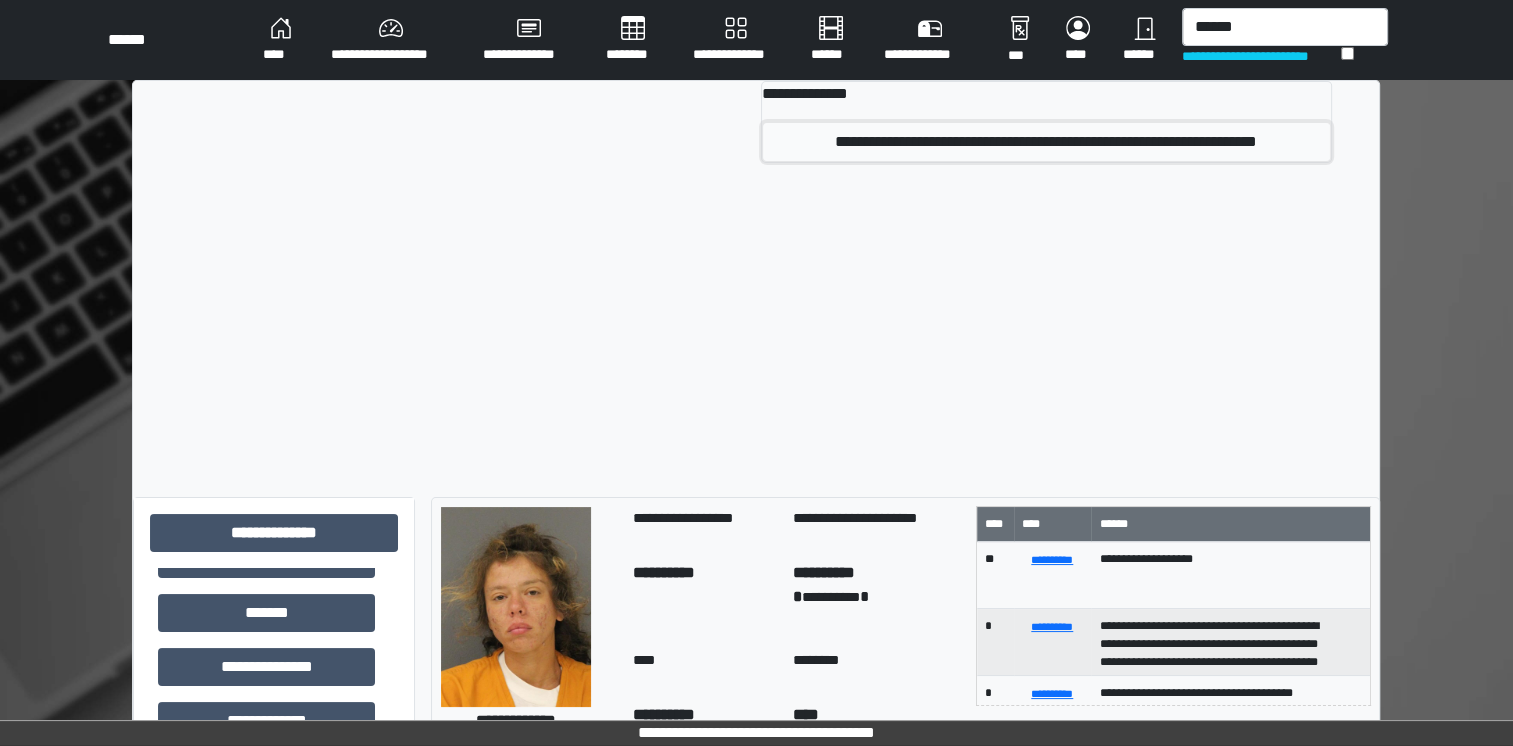 click on "**********" at bounding box center (1046, 142) 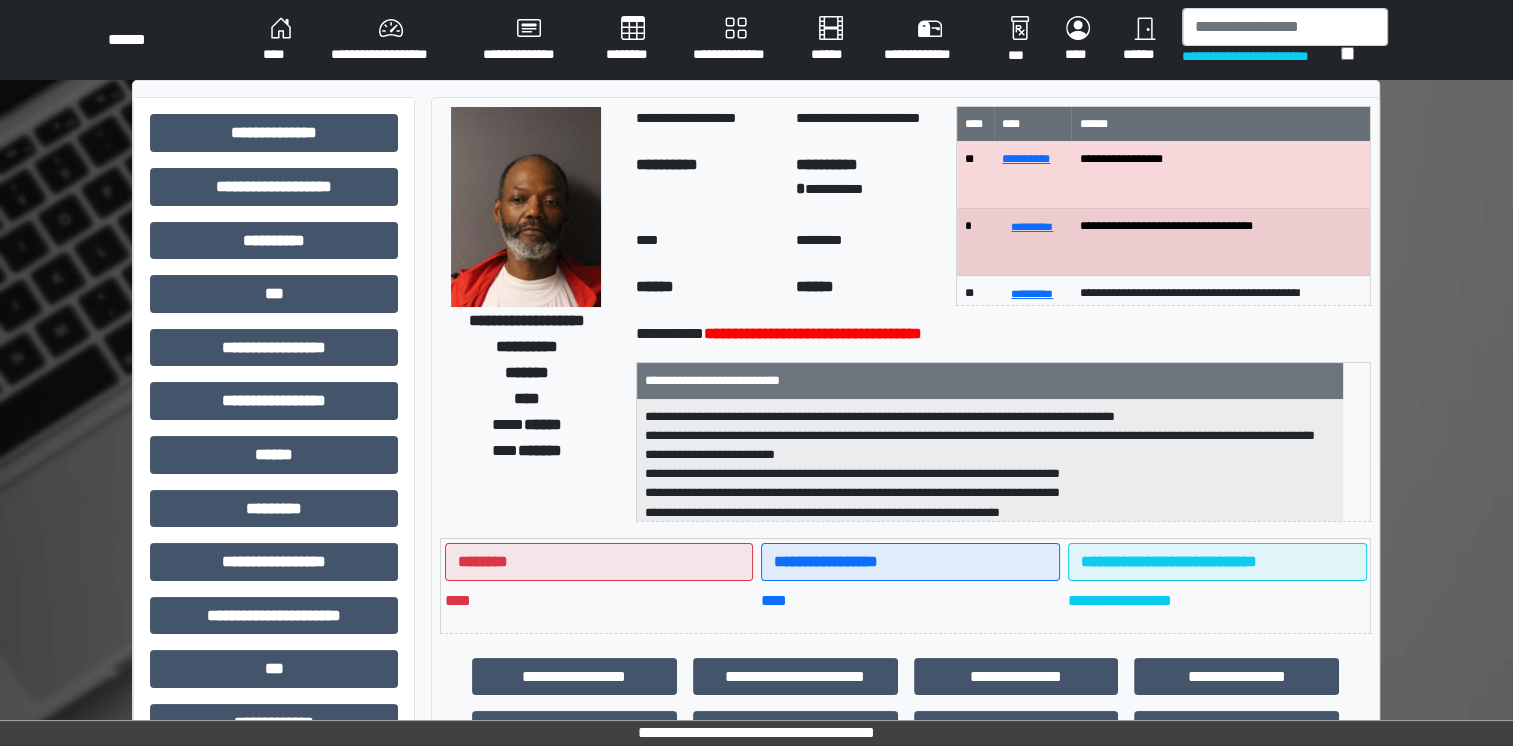 scroll, scrollTop: 44, scrollLeft: 0, axis: vertical 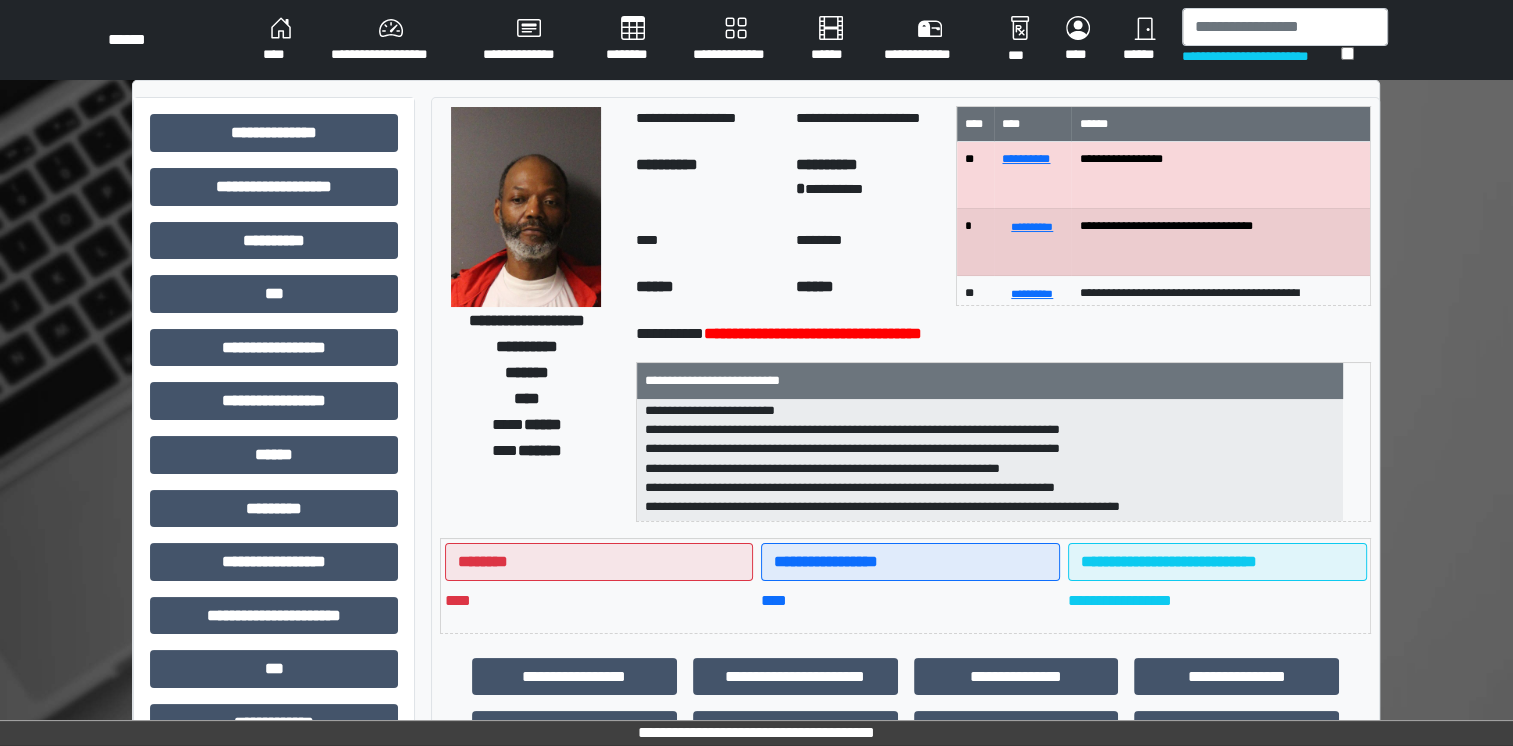 click on "**********" at bounding box center (526, 320) 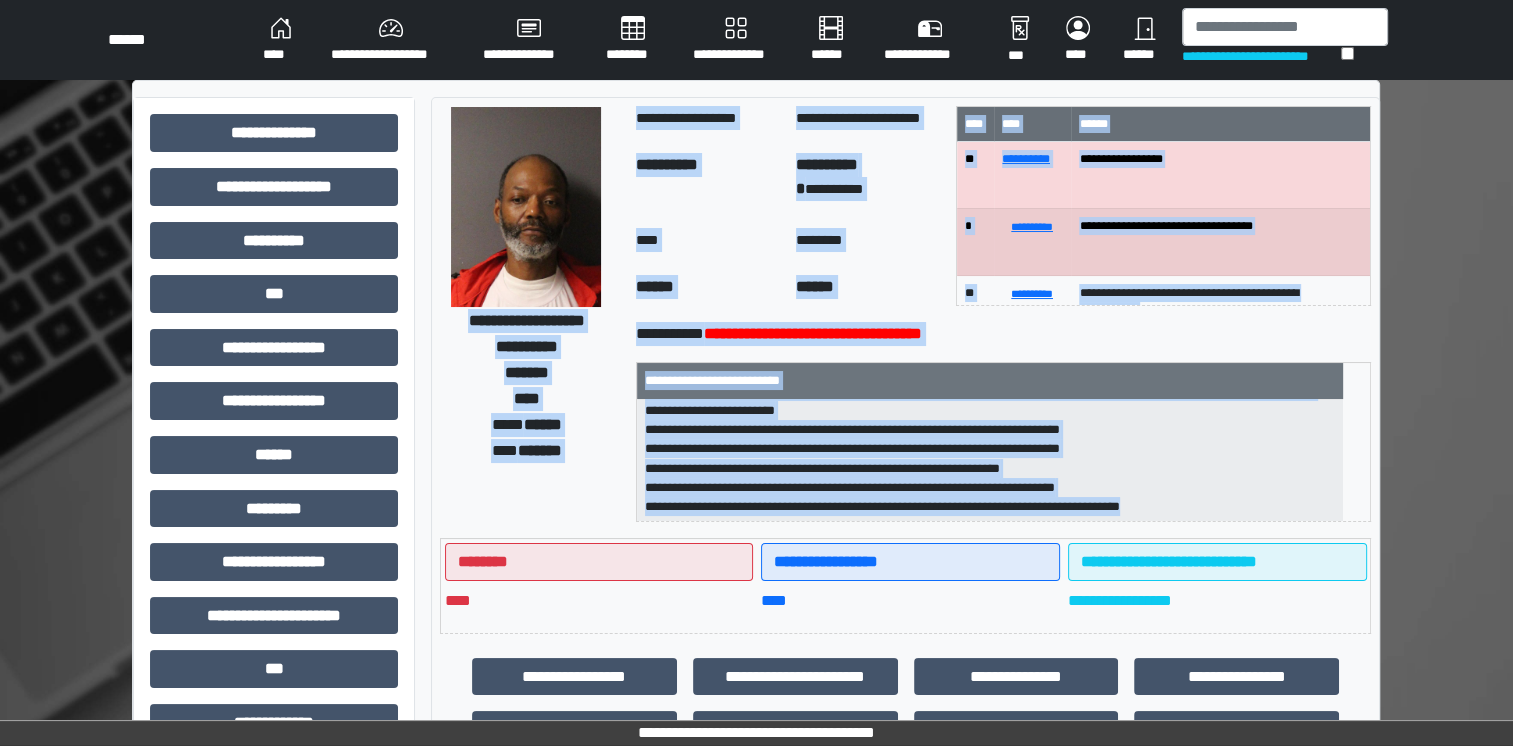 drag, startPoint x: 440, startPoint y: 322, endPoint x: 1216, endPoint y: 621, distance: 831.6111 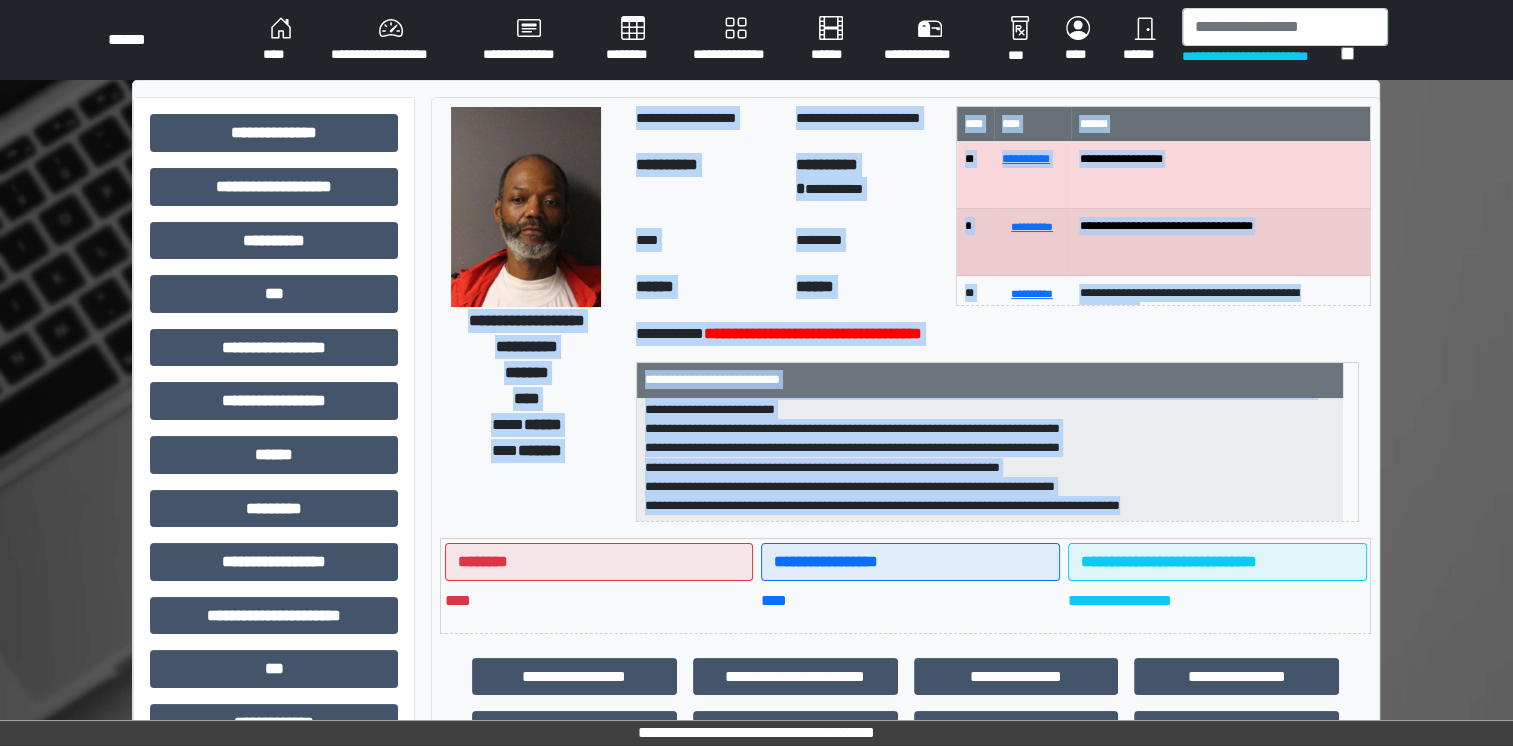 copy on "[CITY]
[STATE]
[ZIP]
[COUNTRY] [STREET] [NUMBER] [UNIT]         [COMPANY] [PRODUCT] [VERSION] [BUILD] [OS] [ARCH] [LICENSE] [KEY] [USER] [EMAIL] [URL] [DOMAIN] [IP_ADDRESS] [MAC_ADDRESS] [DEVICE_ID] [SESSION_ID] [TRACKING_ID] [COOKIE_ID] [REFERRER] [USER_AGENT] [BROWSER] [OS_VERSION] [DEVICE_TYPE] [SCREEN_RESOLUTION] [LANGUAGE] [TIMEZONE] [COUNTRY_CODE] [REGION] [CITY_NAME] [POSTAL_CODE] [LATITUDE] [LONGITUDE] [ALTITUDE] [TIMESTAMP] [DATE] [TIME] [DAY_OF_WEEK] [MONTH] [YEAR] [AGE] [GENDER] [OCCUPATION] [MARITAL_STATUS] [RELIGION] [ETHNICITY] [NATIONALITY] [PASSPORT_NUMBER] [DRIVER_LICENSE_NUMBER] [SOCIAL_SECURITY_NUMBER] [CREDIT_CARD_NUMBER] [BANK_ACCOUNT_NUMBER] [PHONE_NUMBER] [EMAIL_ADDRESS] [HOME_ADDRESS] [WORK_ADDRESS] [IP_ADDRESS] [MAC_ADDRESS] [DEVICE_ID] [SESSION_ID] [TRACKING_ID] [COOKIE_ID] [REFERRER] [USER_AGENT] [BROWSER] [OS_VERSION] [DEVICE_TYPE] [SCREEN_RESOLUTION] [LANGUAGE] [TIMEZONE] [COUNTRY_CODE] [REGION] [CITY_NAME] [POSTAL_CODE] [LATITUDE] [LONGITUDE] [ALTITUDE] [TIMESTAMP] [DATE] [TIME] [DAY_OF_WEEK] [MONTH] [YEAR] [AGE] [GENDER] [OCCUPATION] [MARITAL_STATUS] [RELIGION] [ETHNICITY] [NATIONALITY] [PASSPORT_NUMBER] [DRIVER_LICENSE_NUMBER] [SOCIAL_SECURITY_NUMBER] [CREDIT_CARD_NUMBER] [BANK_ACCOUNT_NUMBER] [PHONE_NUMBER] [EMAIL_ADDRESS] [HOME_ADDRESS] [WORK_ADDRESS] [IP_ADDRESS] [MAC_ADDRESS] [DEVICE_ID] [SESSION_ID] [TRACKING_ID] [COOKIE_ID] [REFERRER] [USER_AGENT] [BROWSER] [OS_VERSION] [DEVICE_TYPE] [SCREEN_RESOLUTION] [LANGUAGE] [TIMEZONE] [COUNTRY_CODE] [REGION] [CITY_NAME] [POSTAL_CODE] [LATITUDE] [LONGITUDE] [ALTITUDE] [TIMESTAMP] [DATE] [TIME] [DAY_OF_WEEK] [MONTH] [YEAR] [AGE] [GENDER] [OCCUPATION] [MARITAL_STATUS] [RELIGION] [ETHNICITY] [NATIONALITY] [PASSPORT_NUMBER] [DRIVER_LICENSE_NUMBER] [SOCIAL_SECURITY_NUMBER] [CREDIT_CARD_NUMBER] [BANK_ACCOUNT_NUMBER] [PHONE_NUMBER] [EMAIL_ADDRESS] [HOME_ADDRESS] [WORK_ADDRESS]" 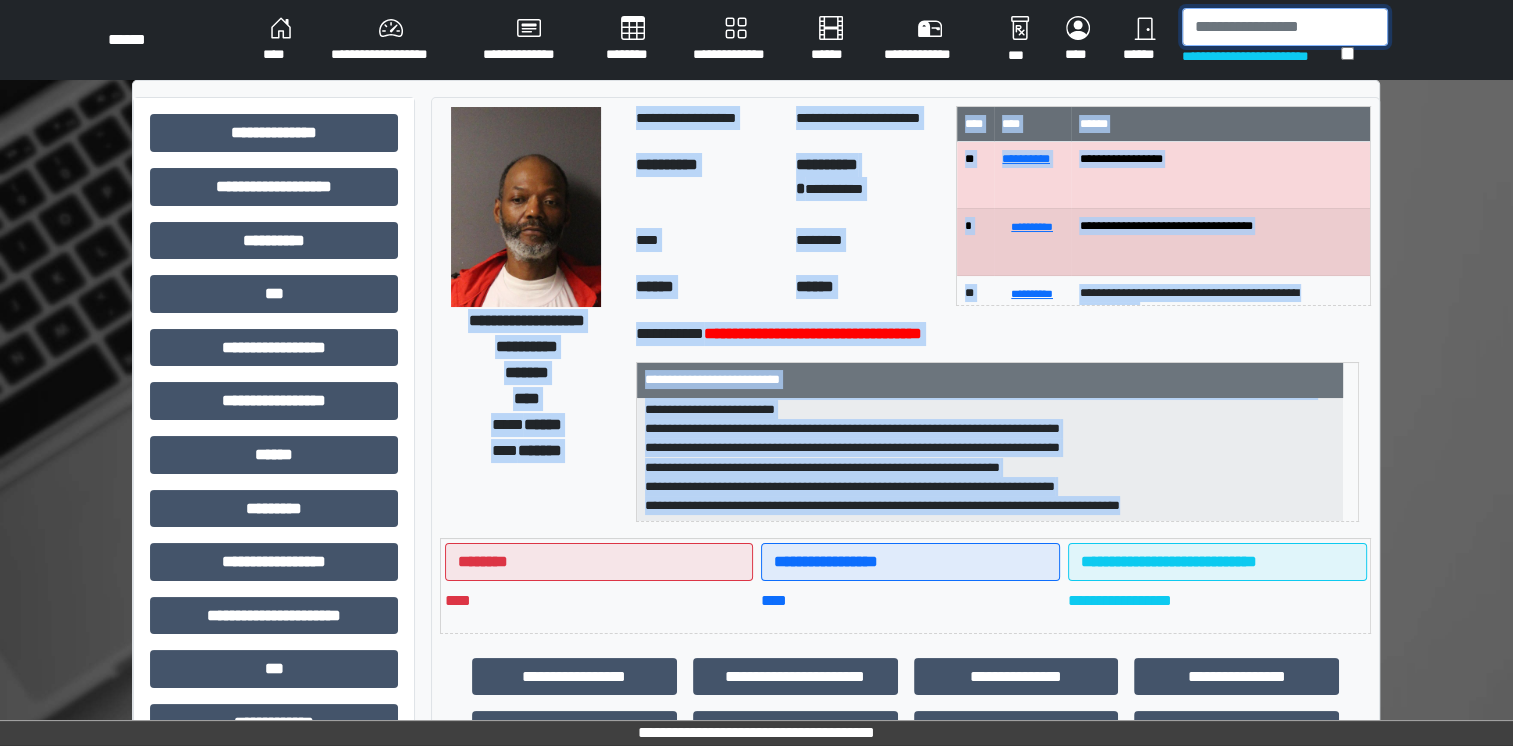 click at bounding box center [1285, 27] 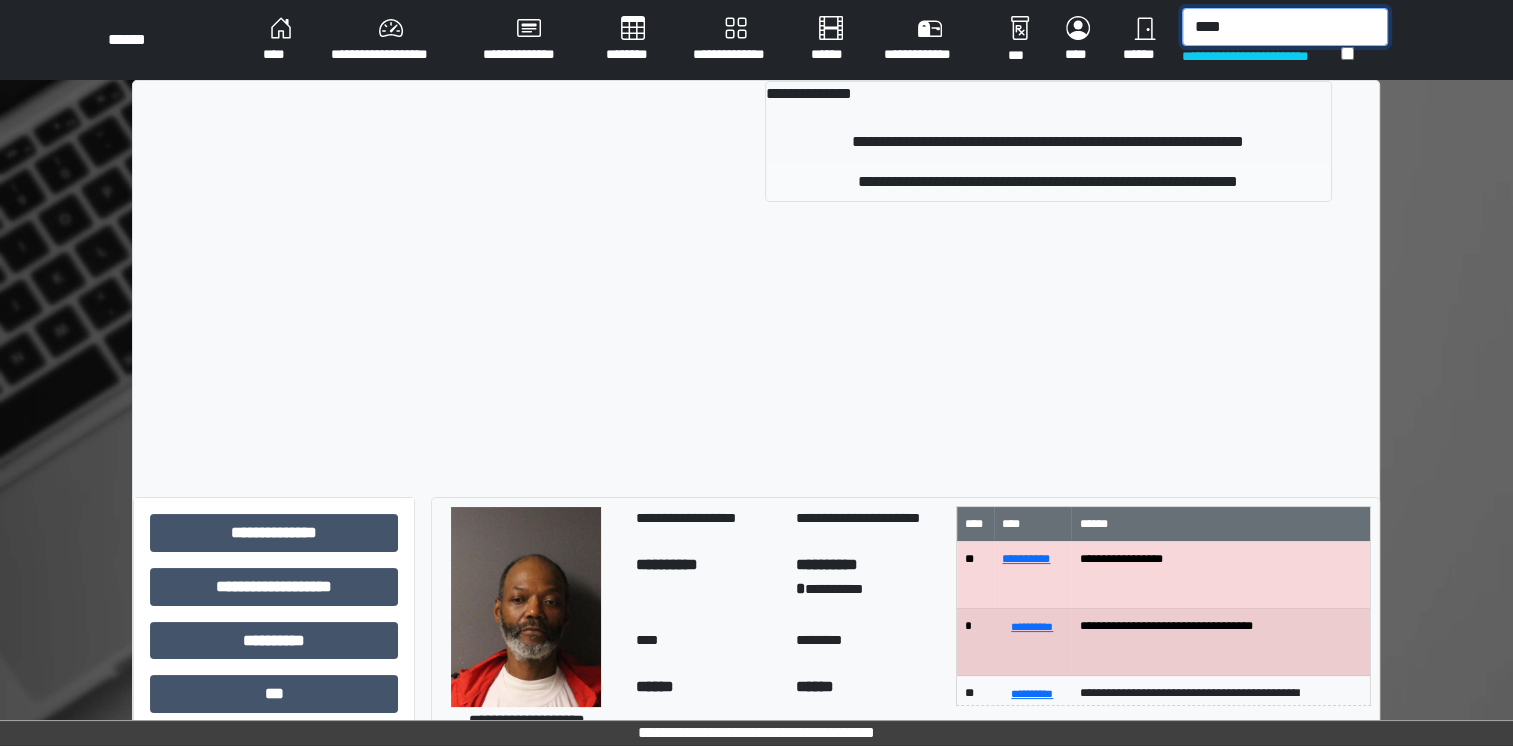 type on "****" 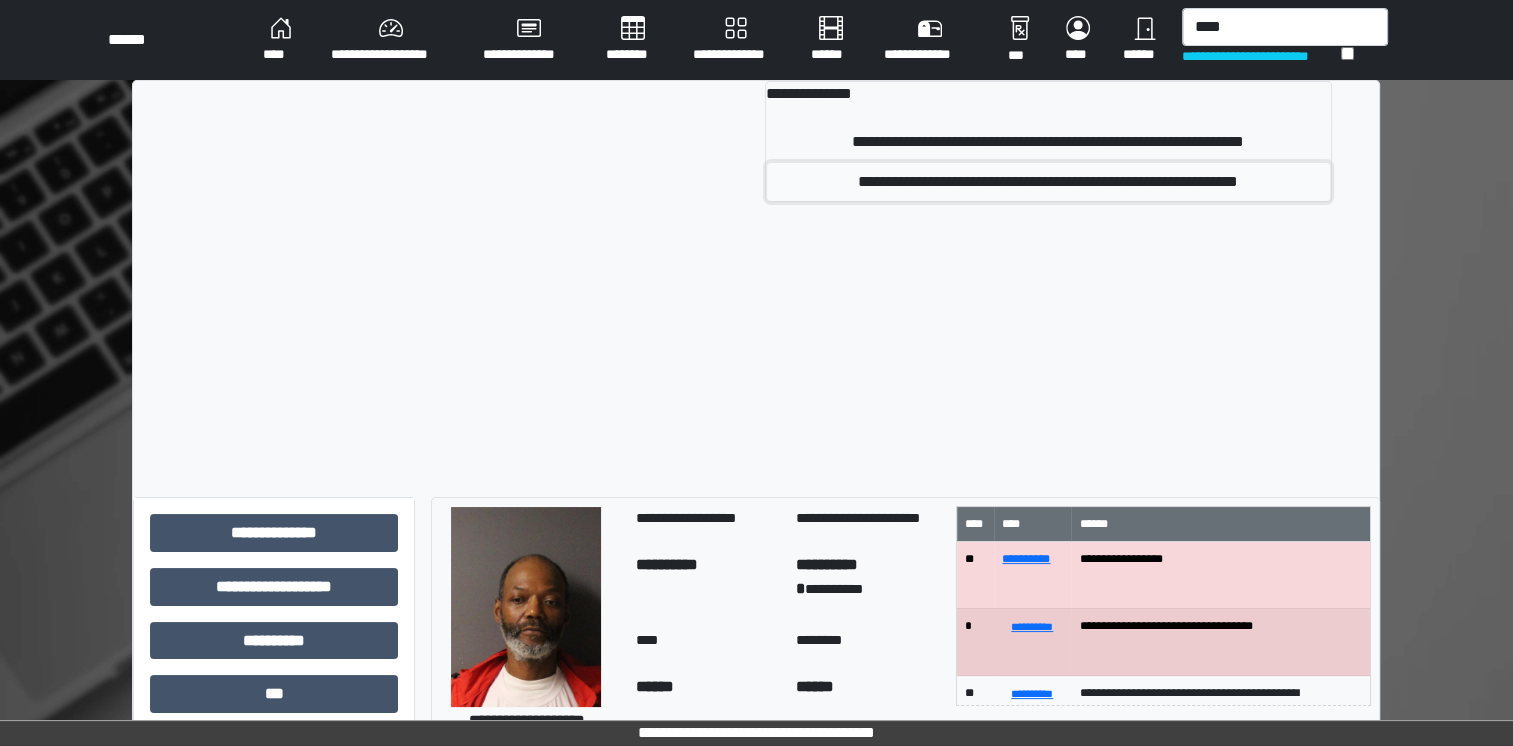 click on "**********" at bounding box center (1048, 182) 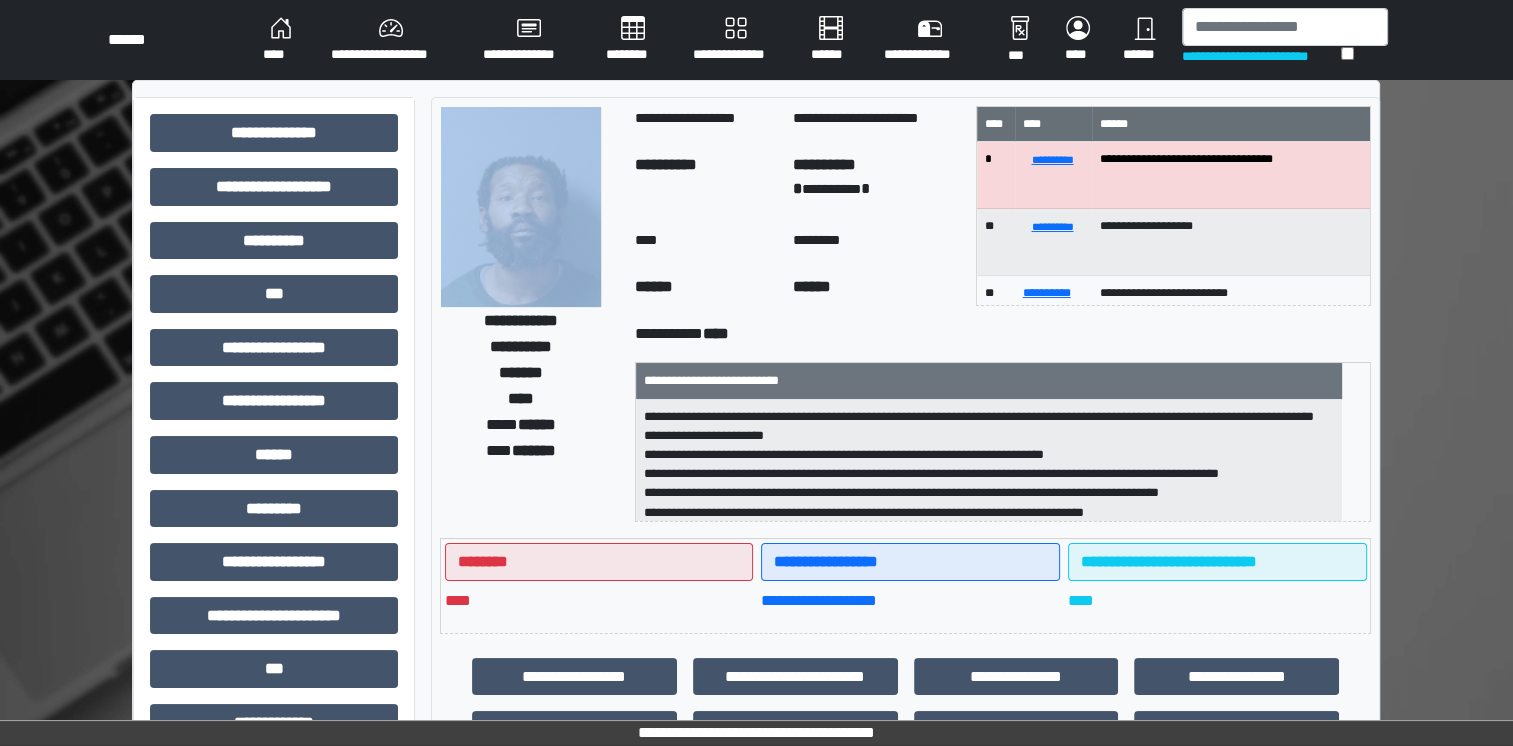 drag, startPoint x: 434, startPoint y: 156, endPoint x: 456, endPoint y: 169, distance: 25.553865 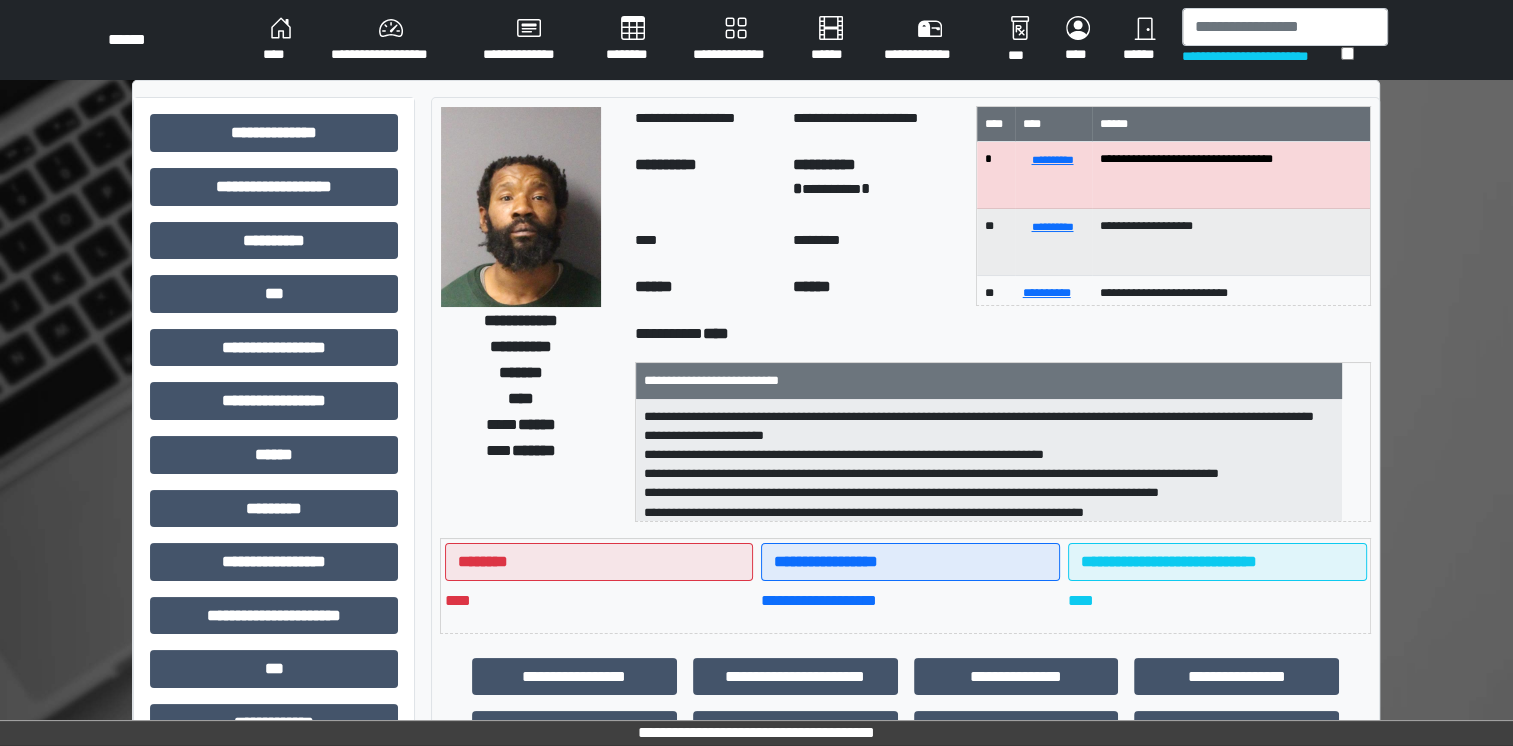 click on "**********" at bounding box center [521, 347] 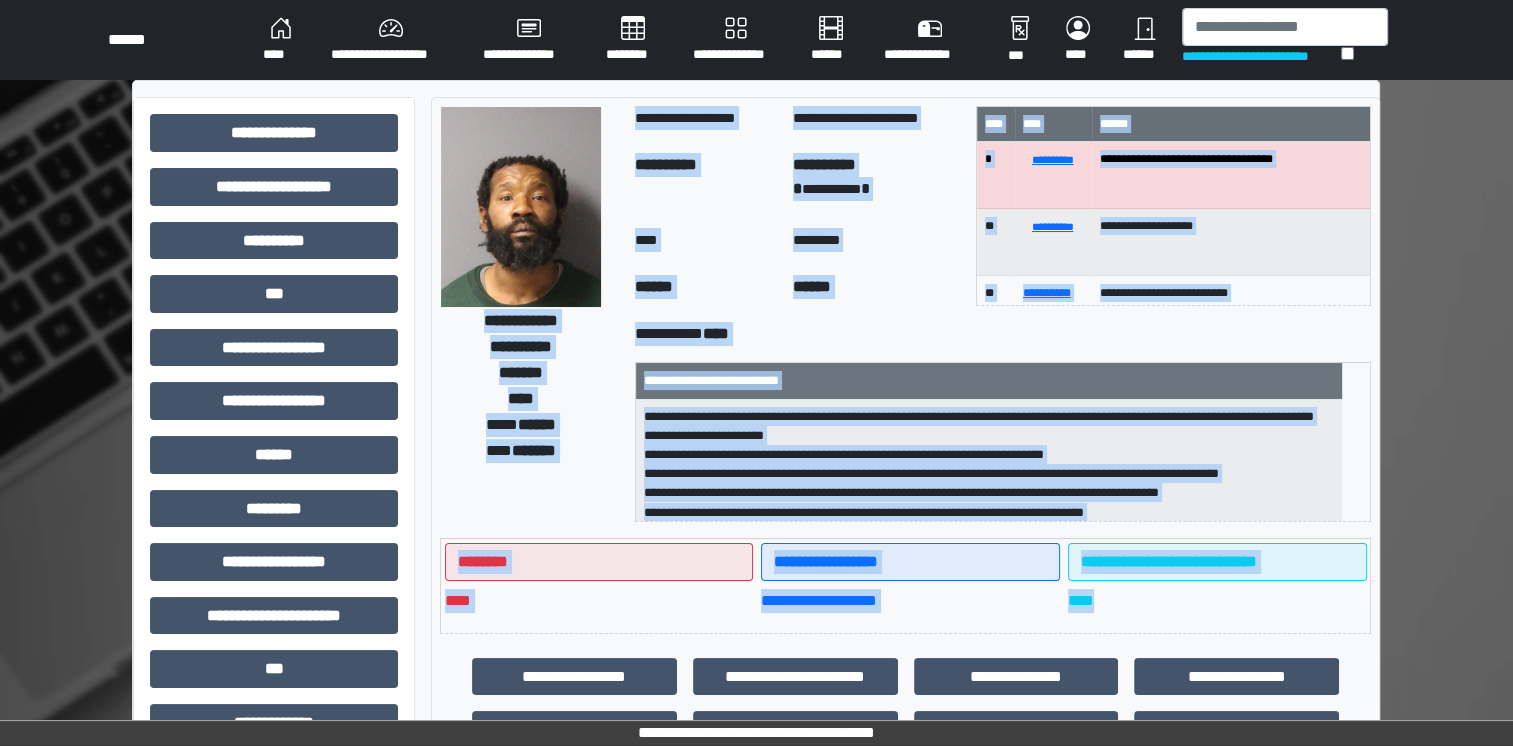 drag, startPoint x: 465, startPoint y: 321, endPoint x: 1136, endPoint y: 607, distance: 729.4087 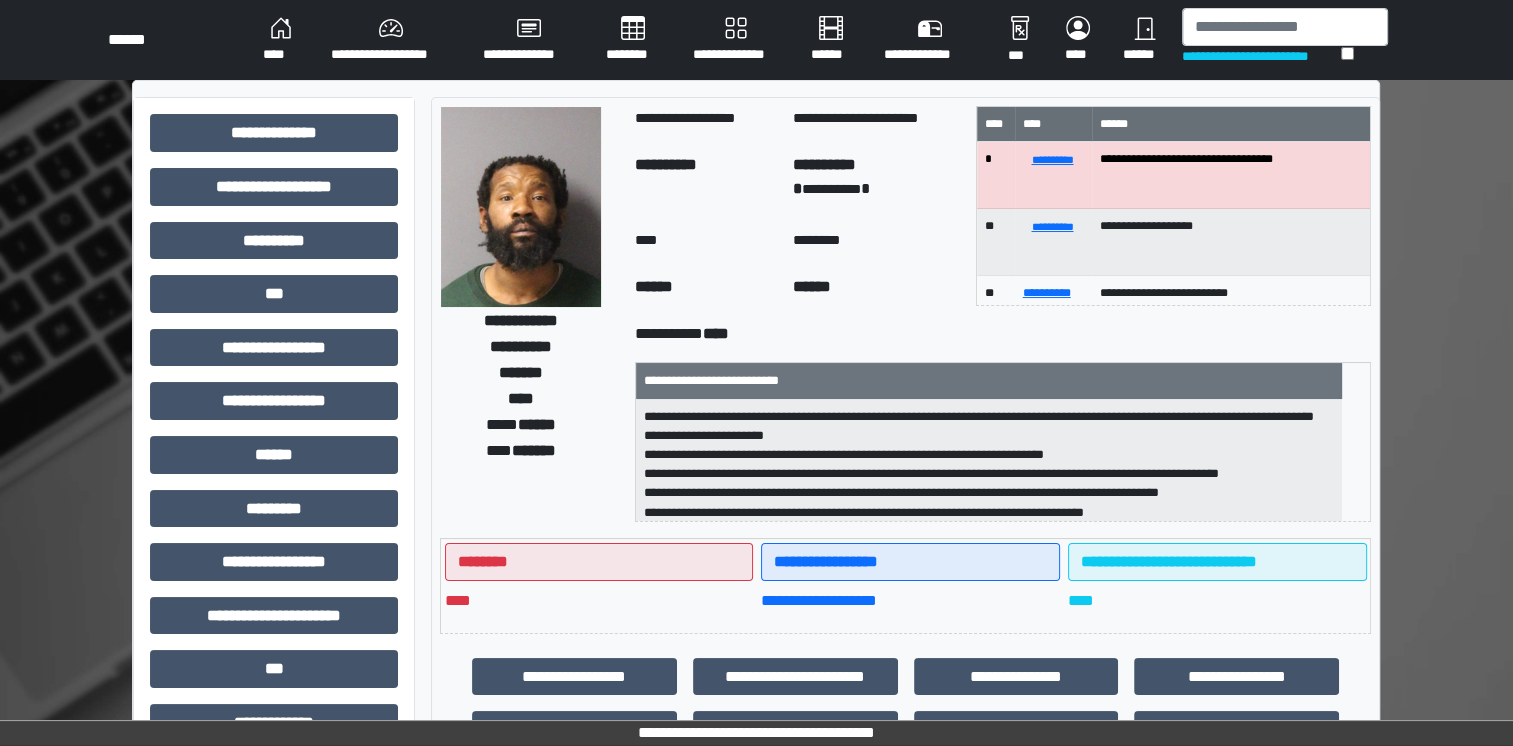 click on "**********" at bounding box center (529, 314) 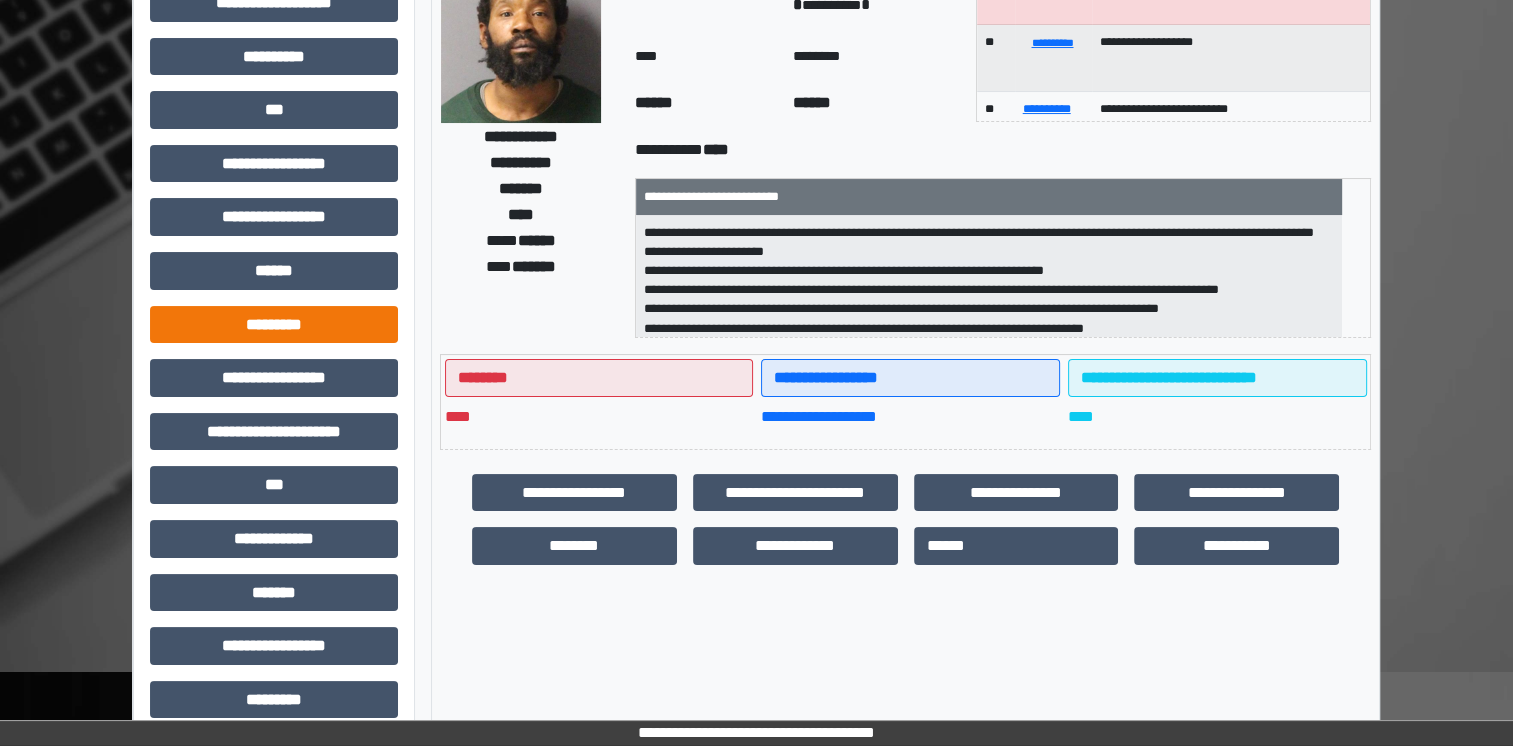 scroll, scrollTop: 0, scrollLeft: 0, axis: both 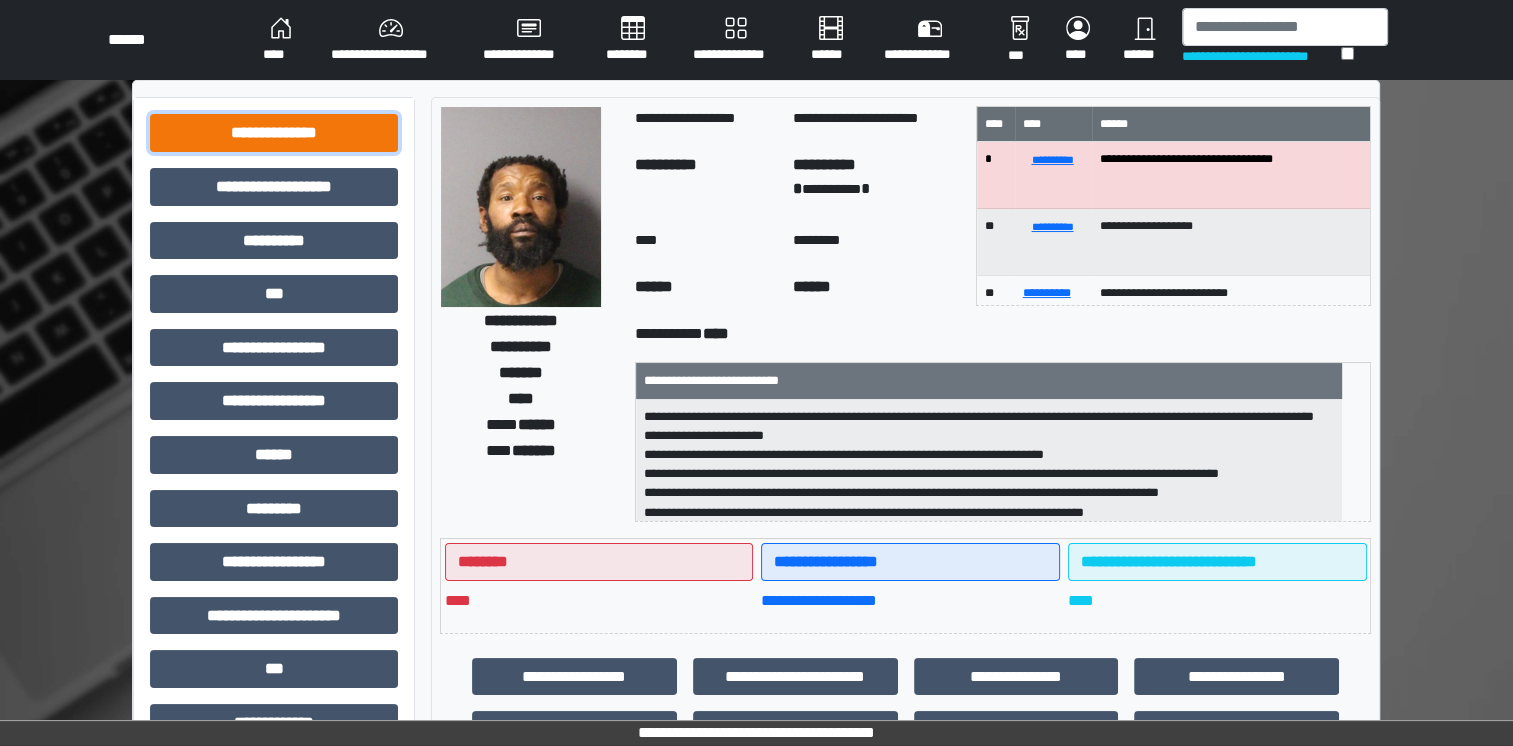 click on "**********" at bounding box center (274, 133) 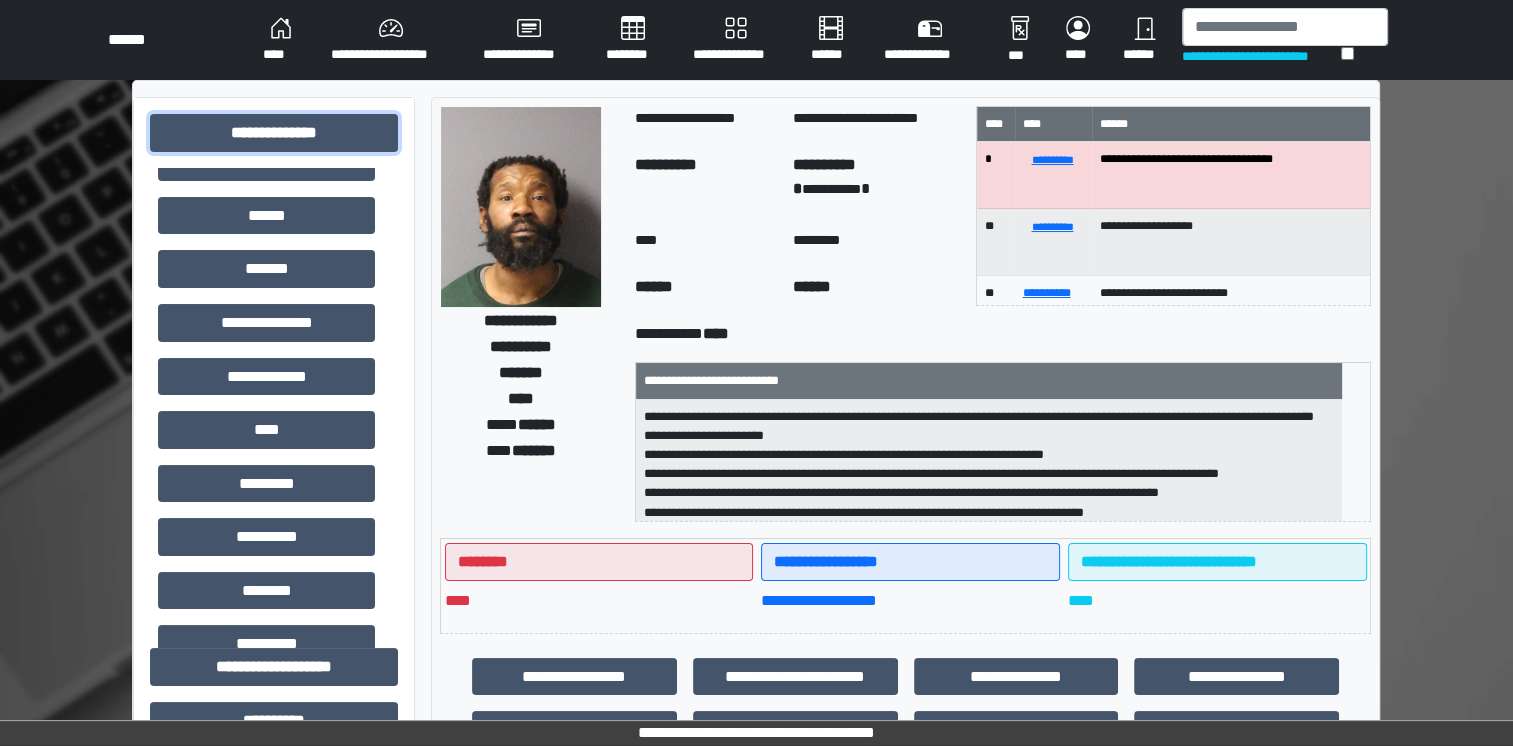 scroll, scrollTop: 572, scrollLeft: 0, axis: vertical 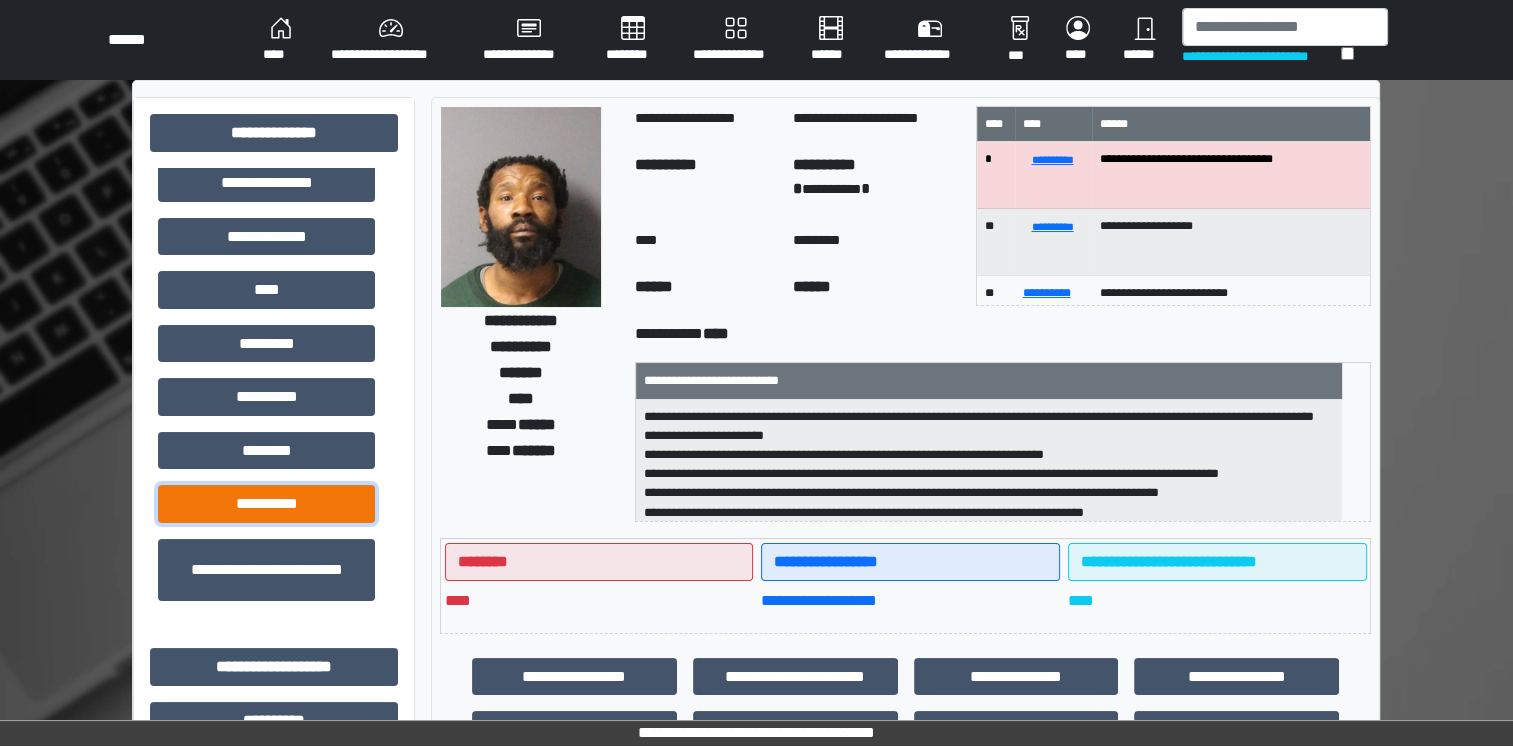 click on "**********" at bounding box center [266, 504] 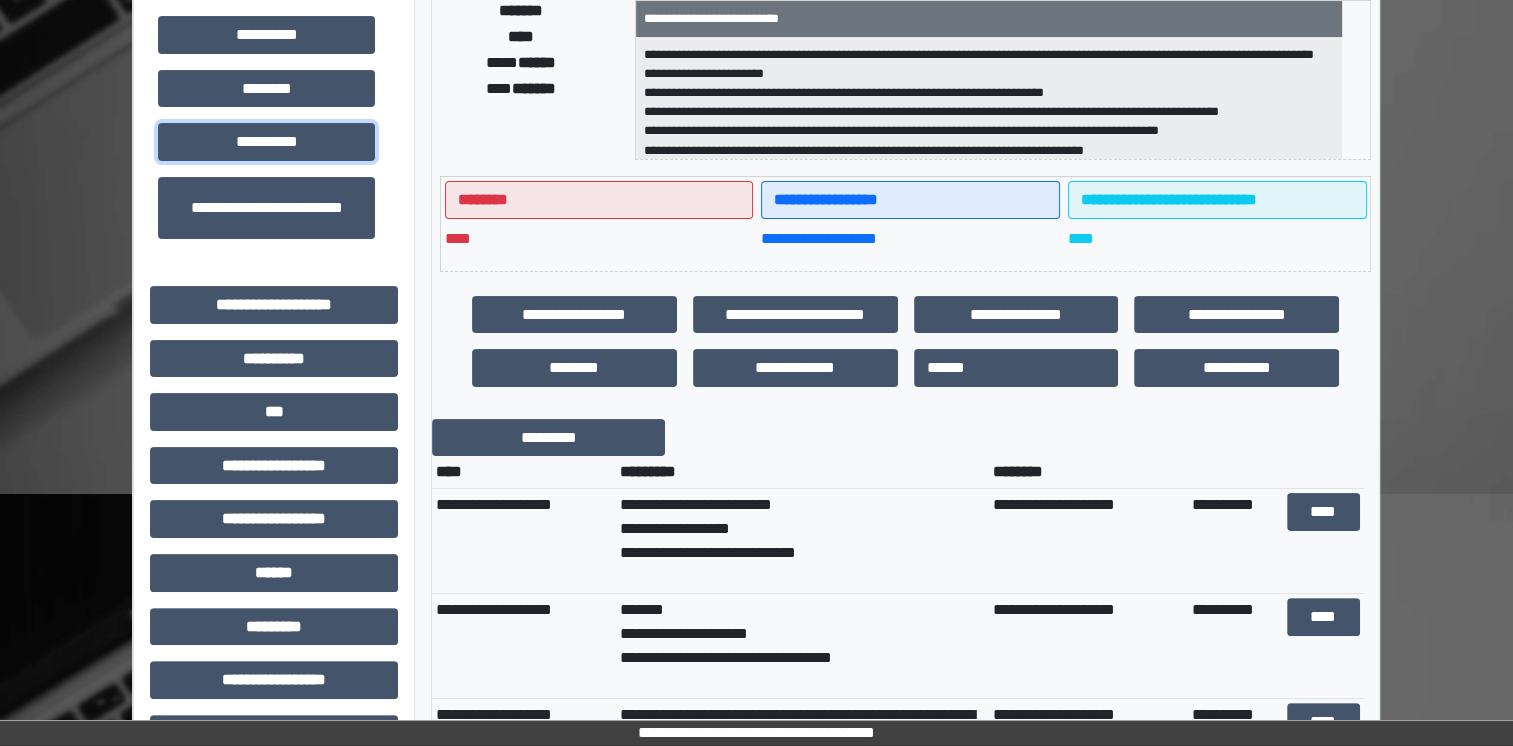 scroll, scrollTop: 372, scrollLeft: 0, axis: vertical 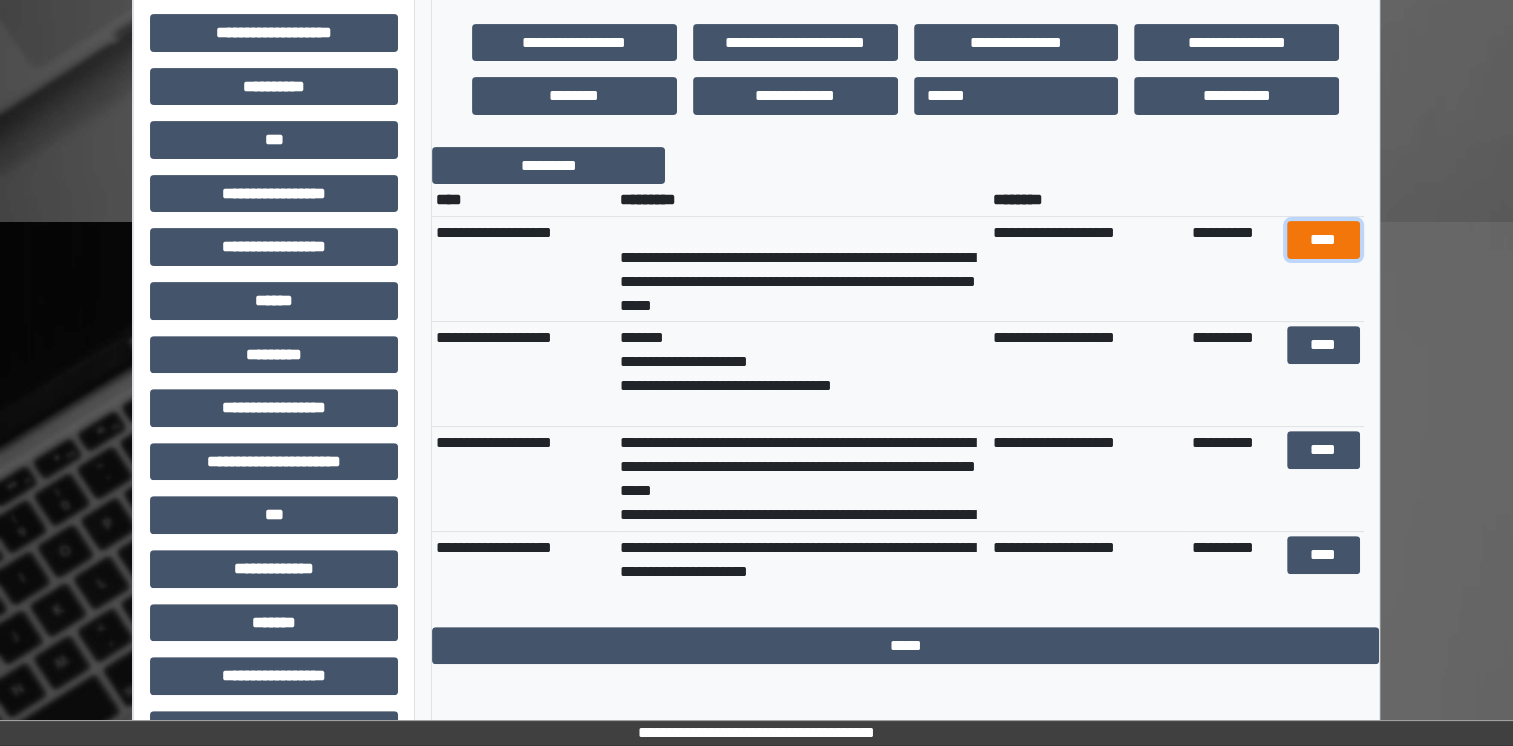 click on "****" at bounding box center [1323, 240] 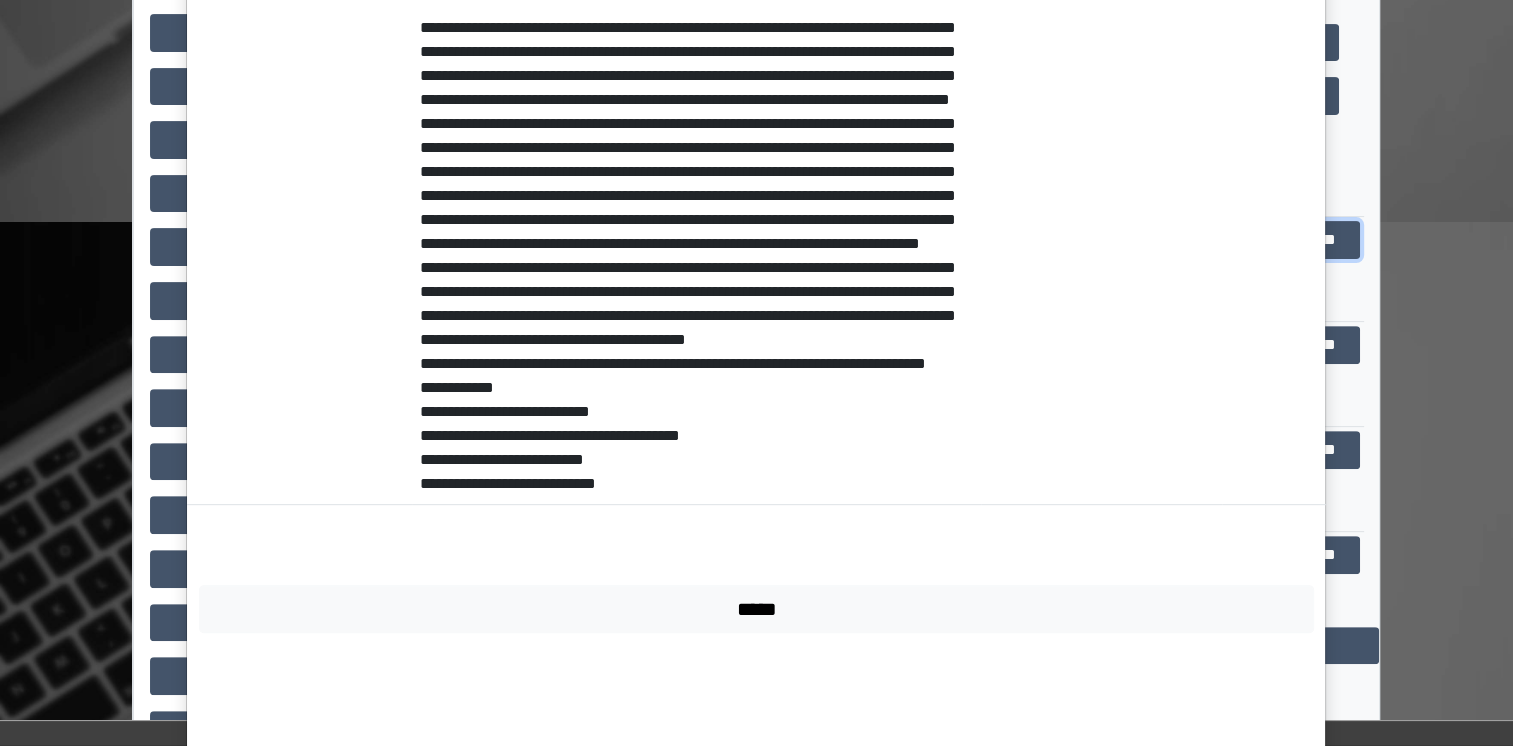scroll, scrollTop: 801, scrollLeft: 0, axis: vertical 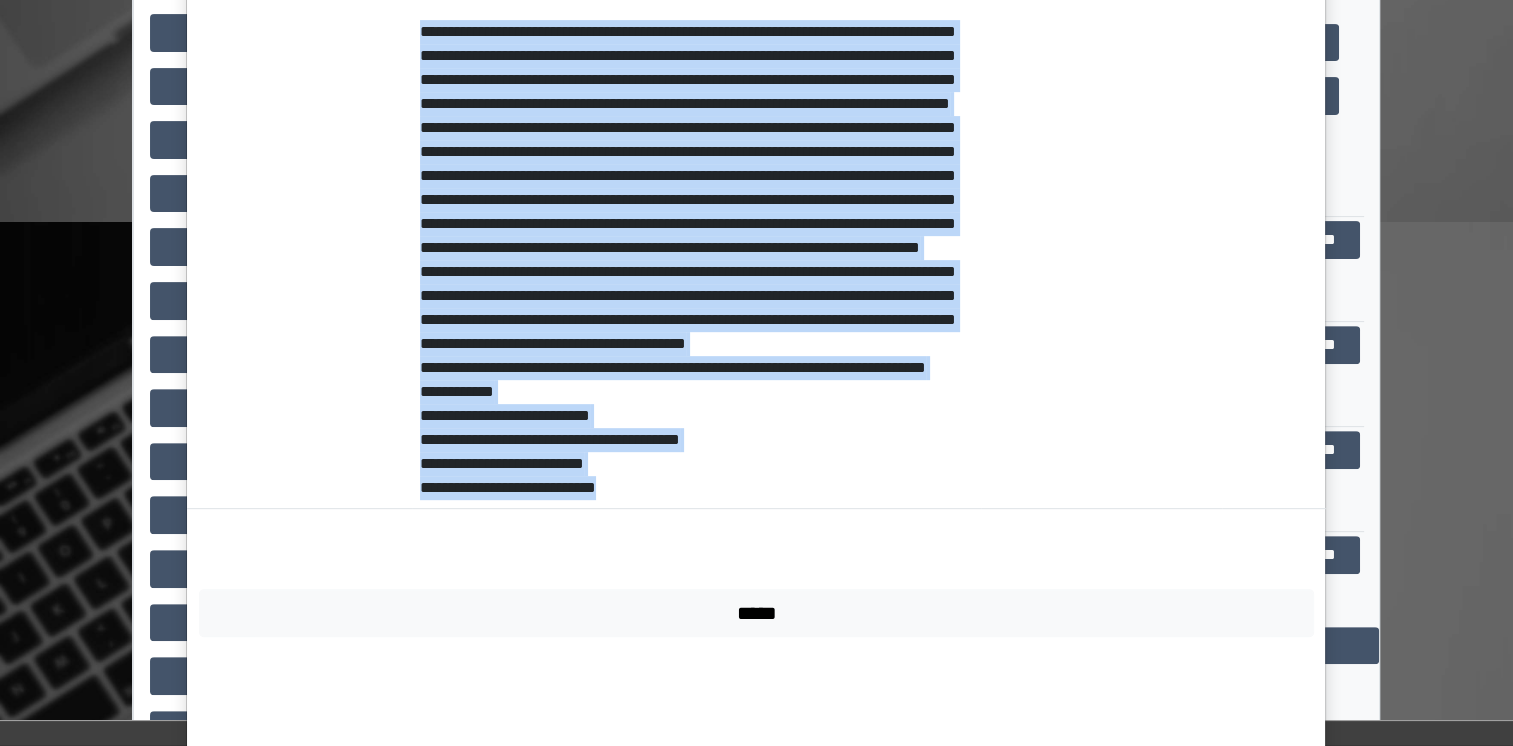 drag, startPoint x: 412, startPoint y: 80, endPoint x: 728, endPoint y: 651, distance: 652.60785 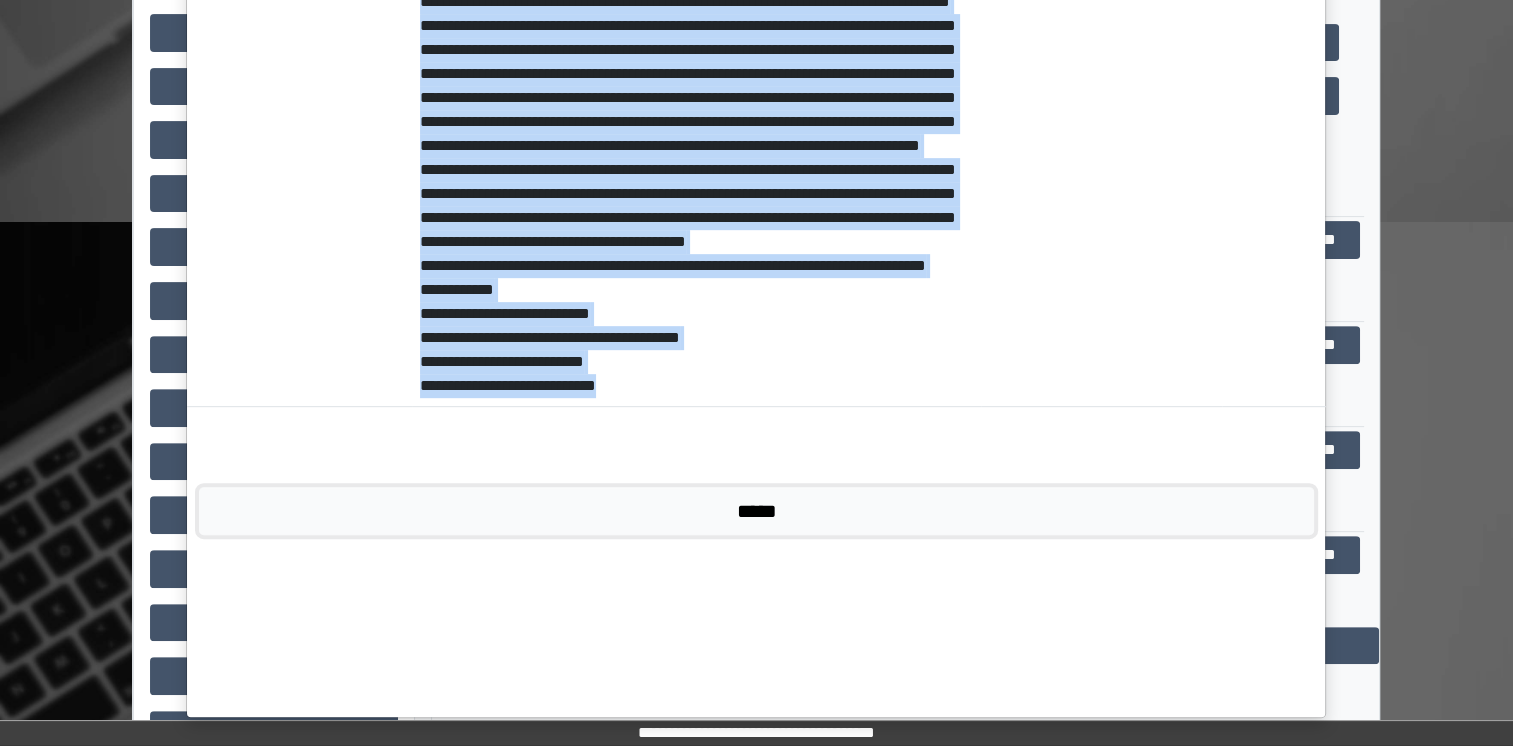 click on "*****" at bounding box center (756, 511) 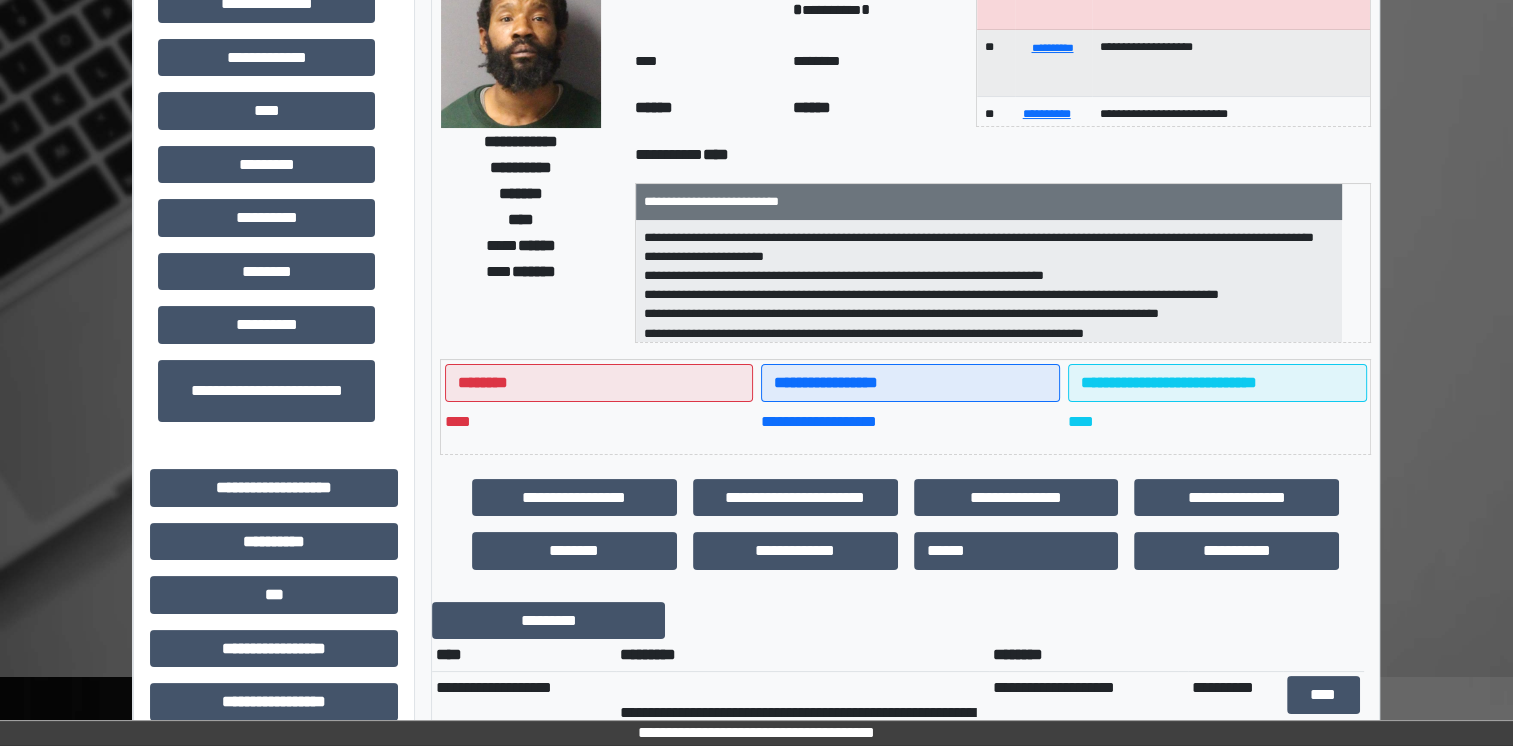scroll, scrollTop: 0, scrollLeft: 0, axis: both 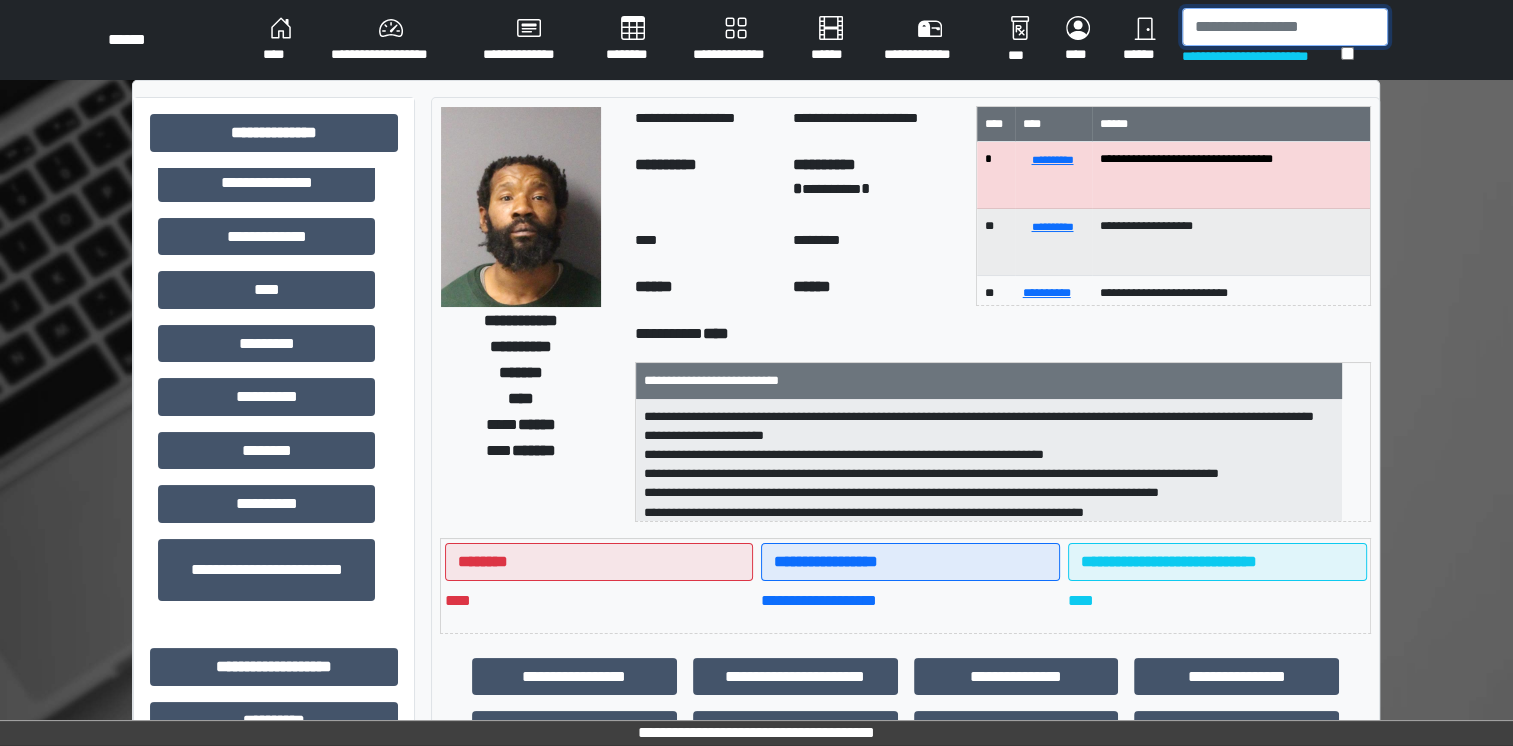 click at bounding box center [1285, 27] 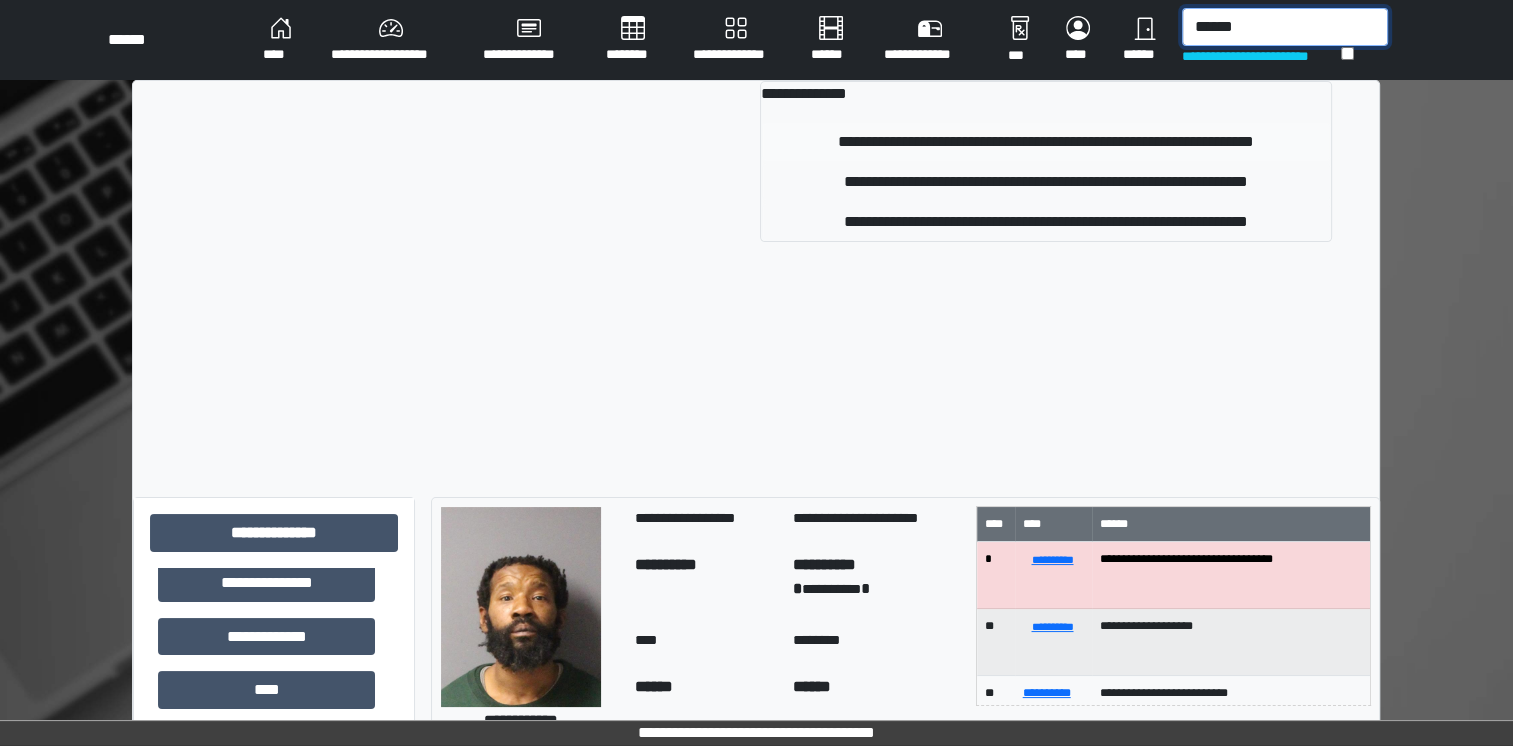 type on "******" 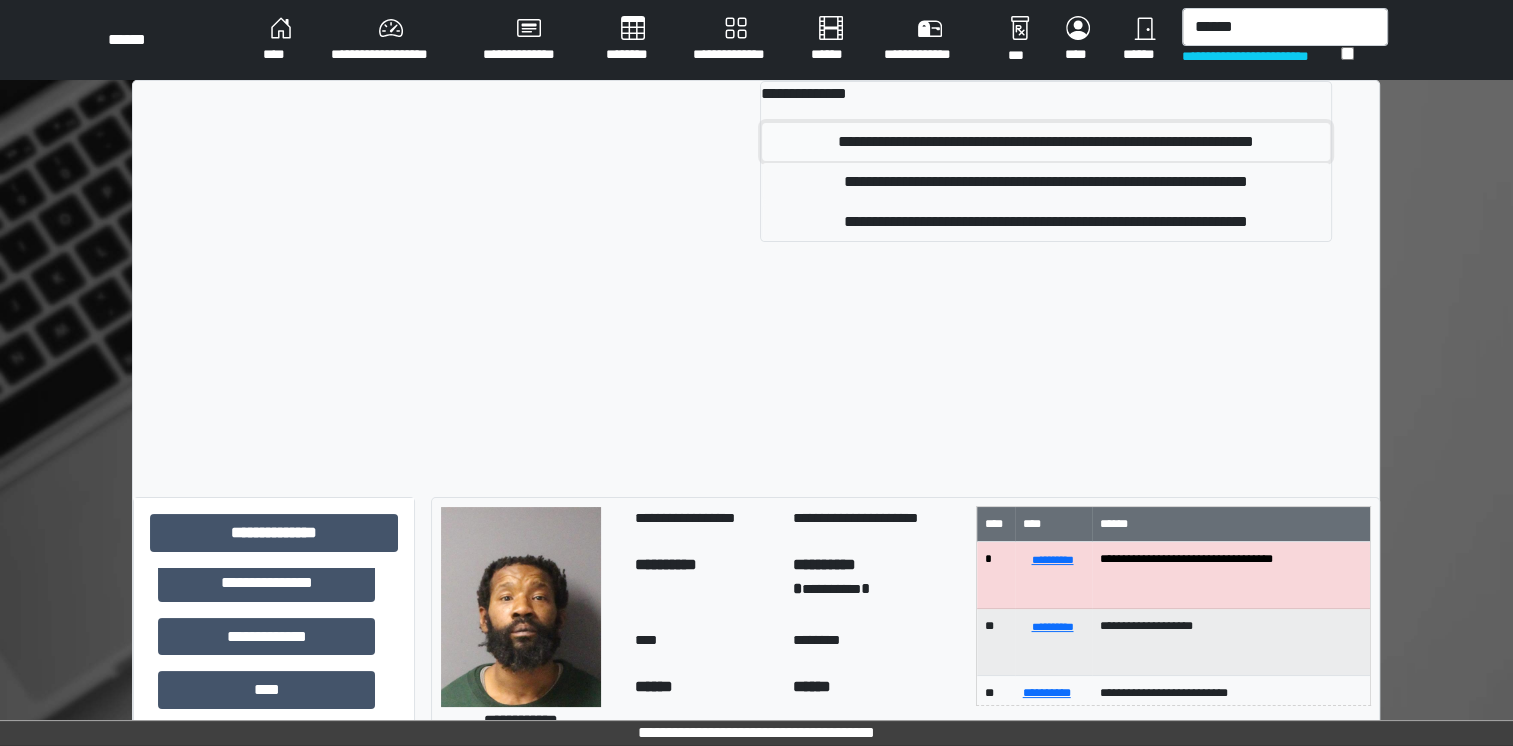 click on "**********" at bounding box center (1046, 142) 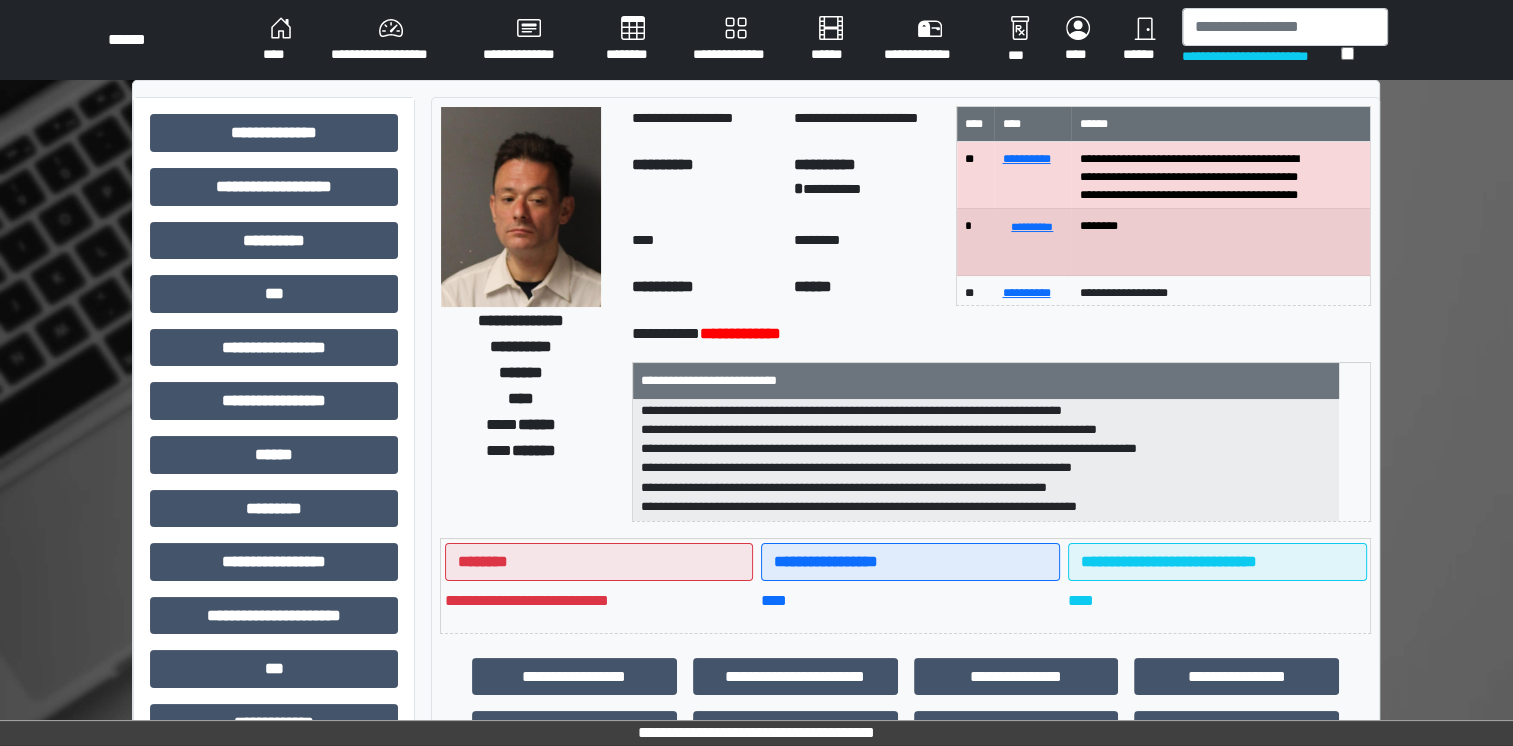 scroll, scrollTop: 0, scrollLeft: 0, axis: both 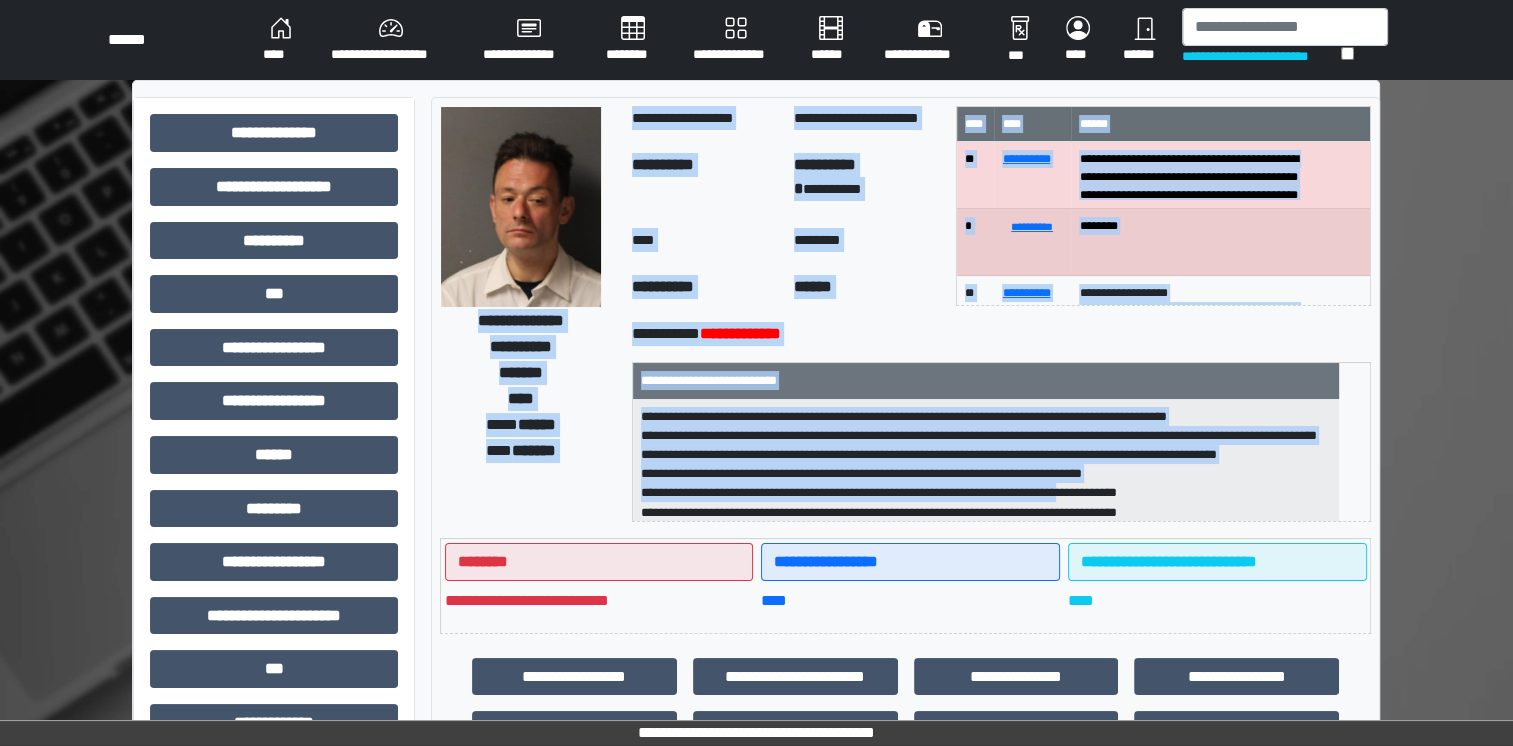 drag, startPoint x: 456, startPoint y: 321, endPoint x: 1132, endPoint y: 524, distance: 705.8222 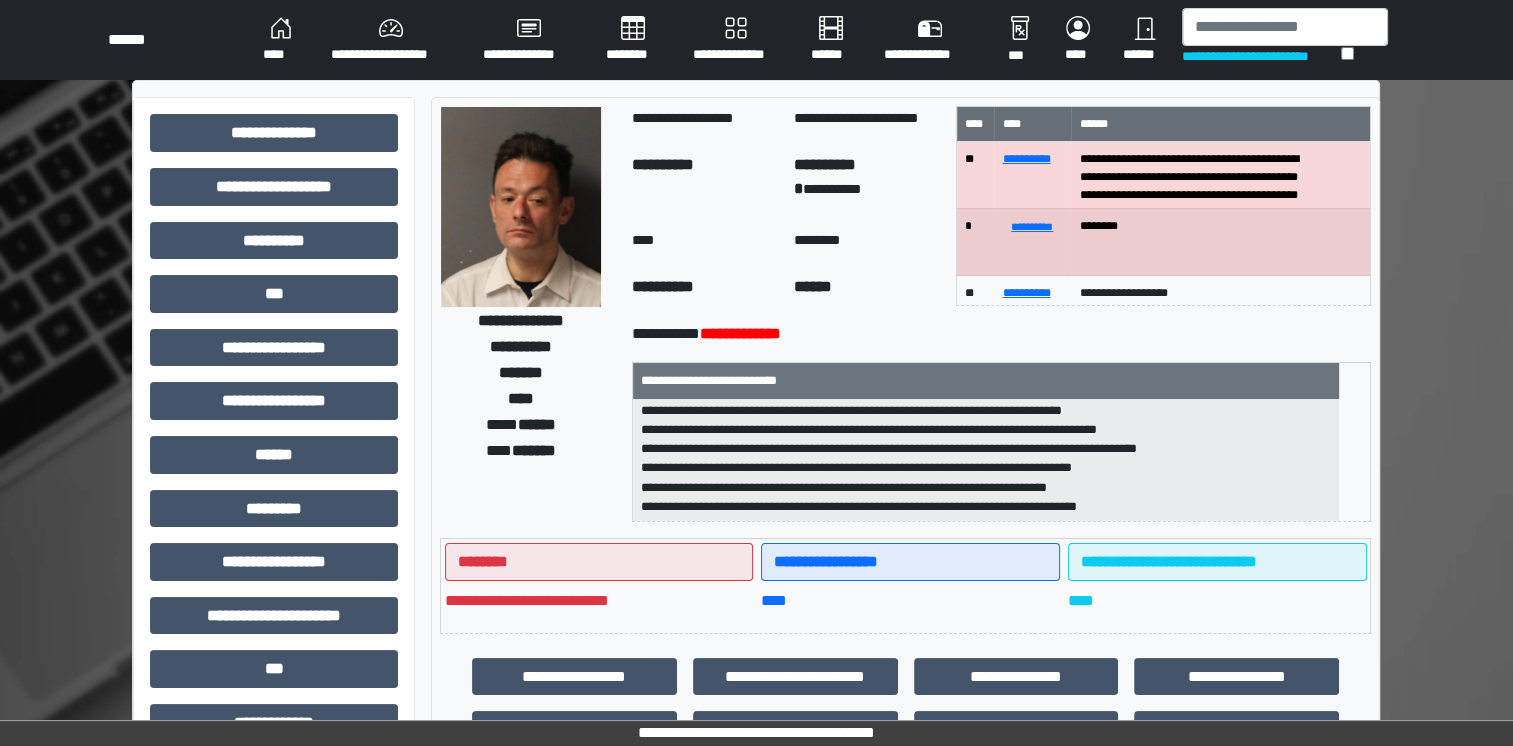 scroll, scrollTop: 0, scrollLeft: 0, axis: both 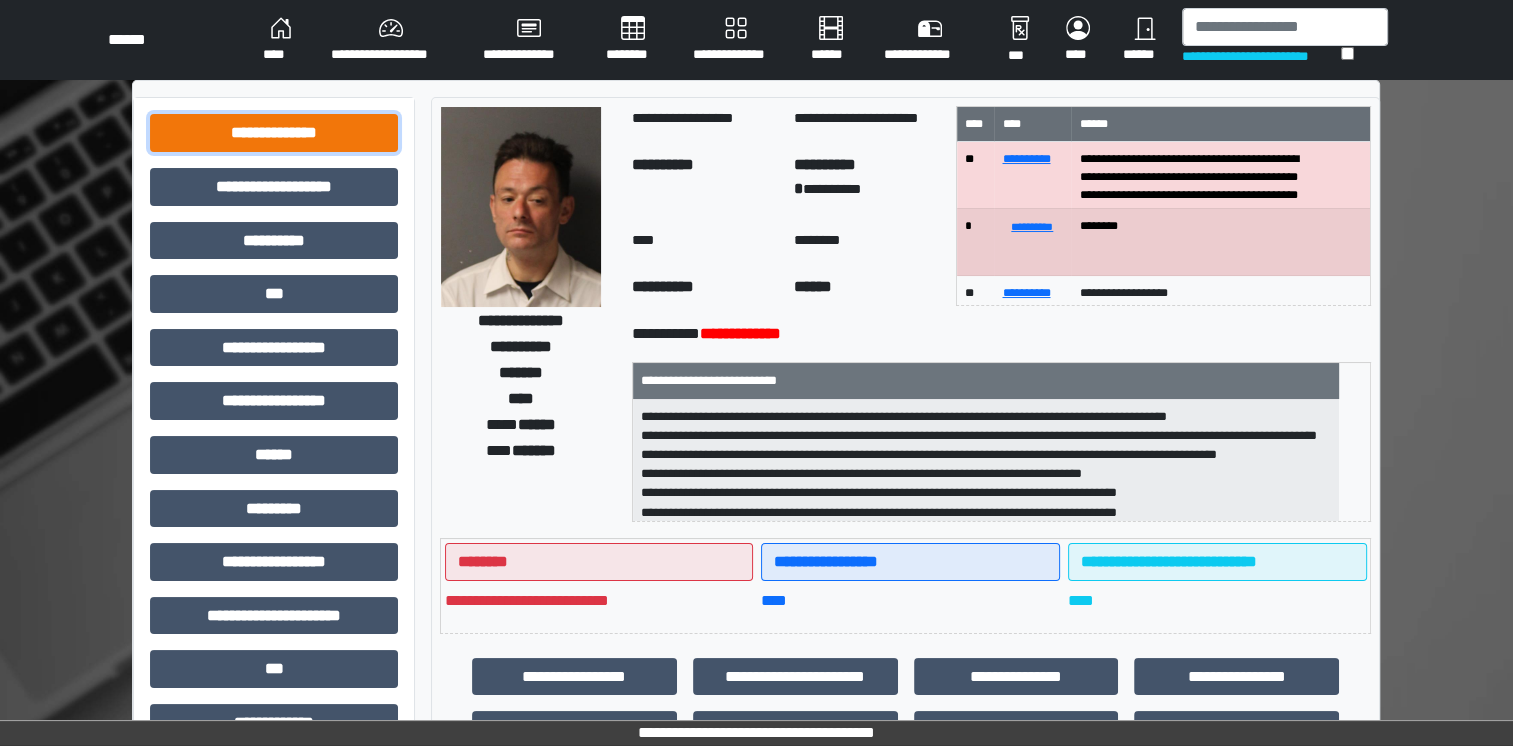 click on "**********" at bounding box center (274, 133) 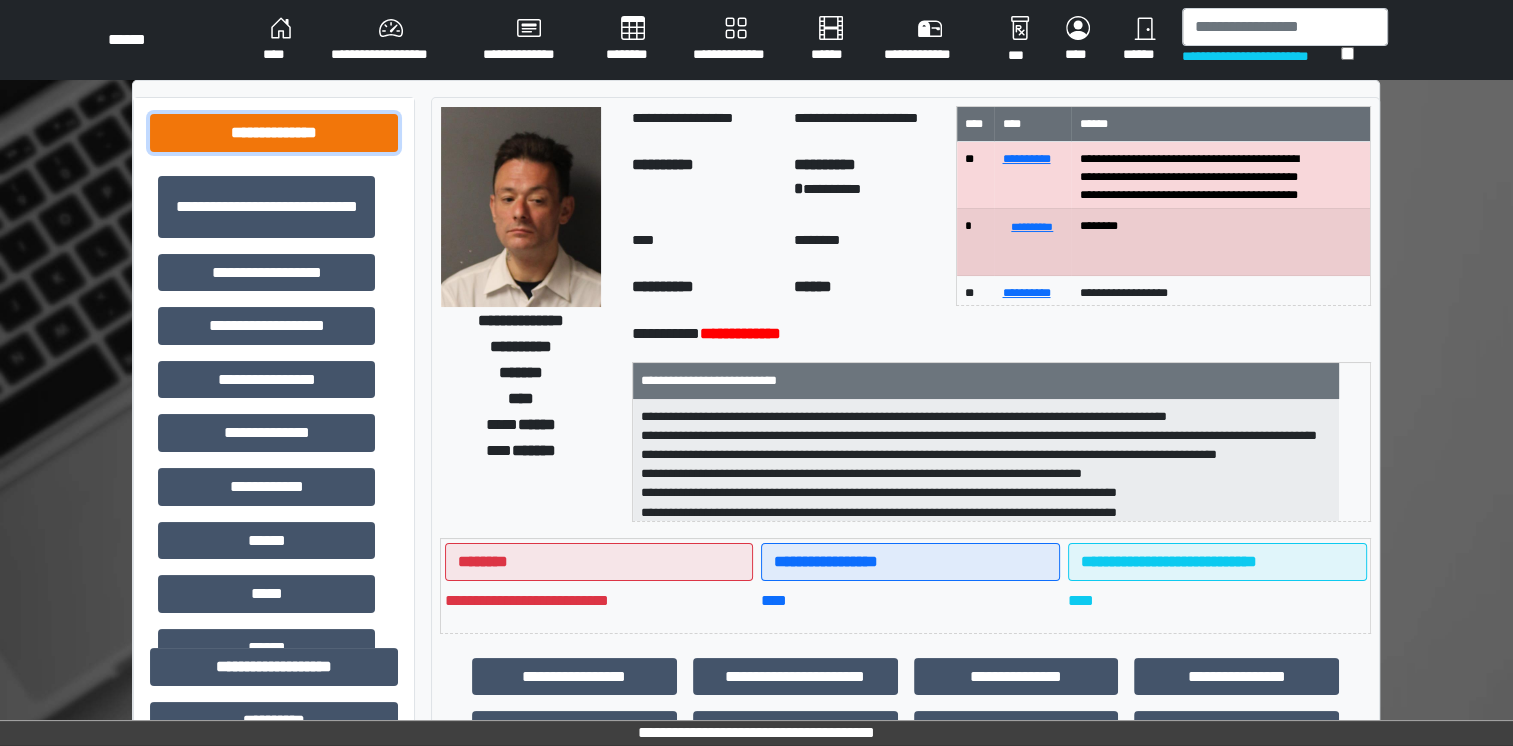click on "**********" at bounding box center [274, 133] 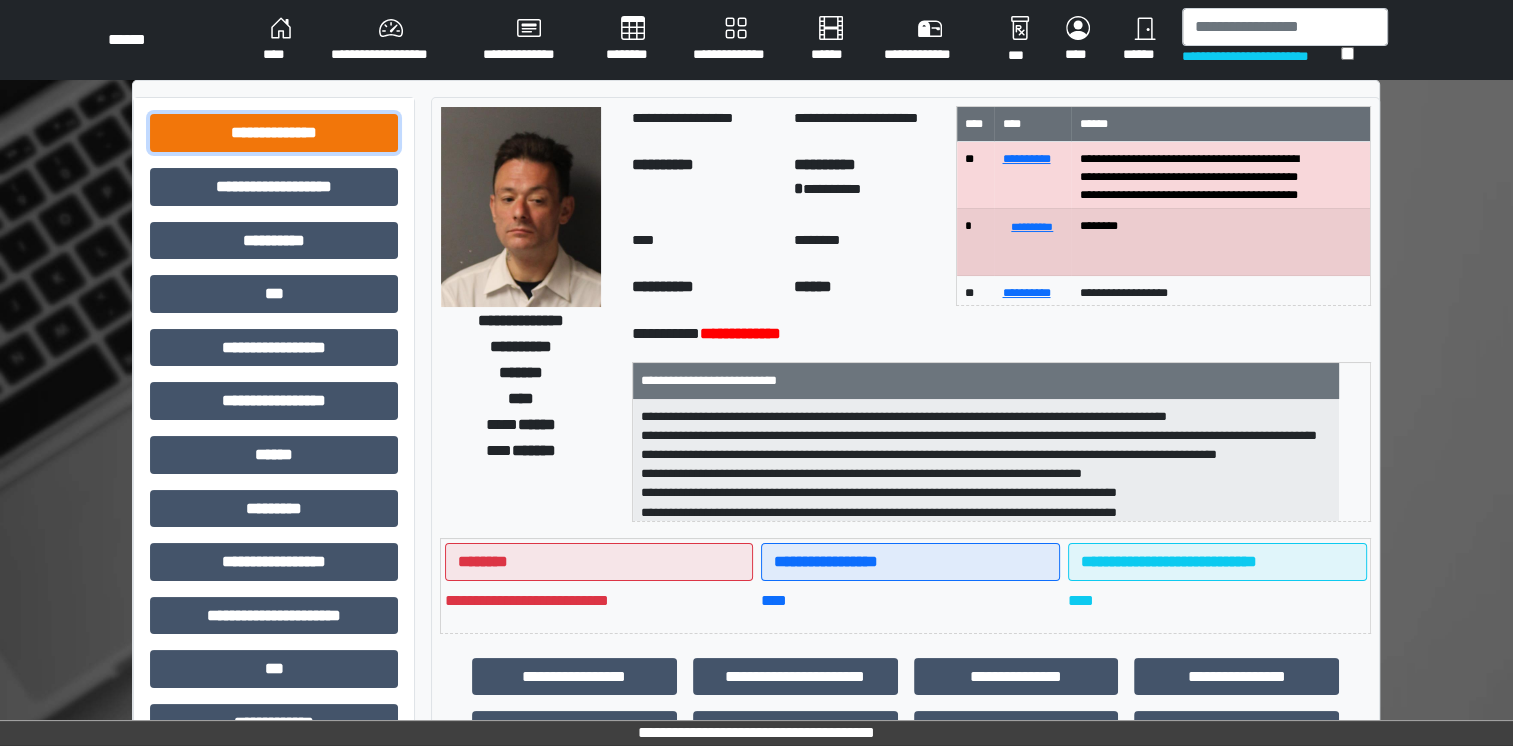 click on "**********" at bounding box center (274, 133) 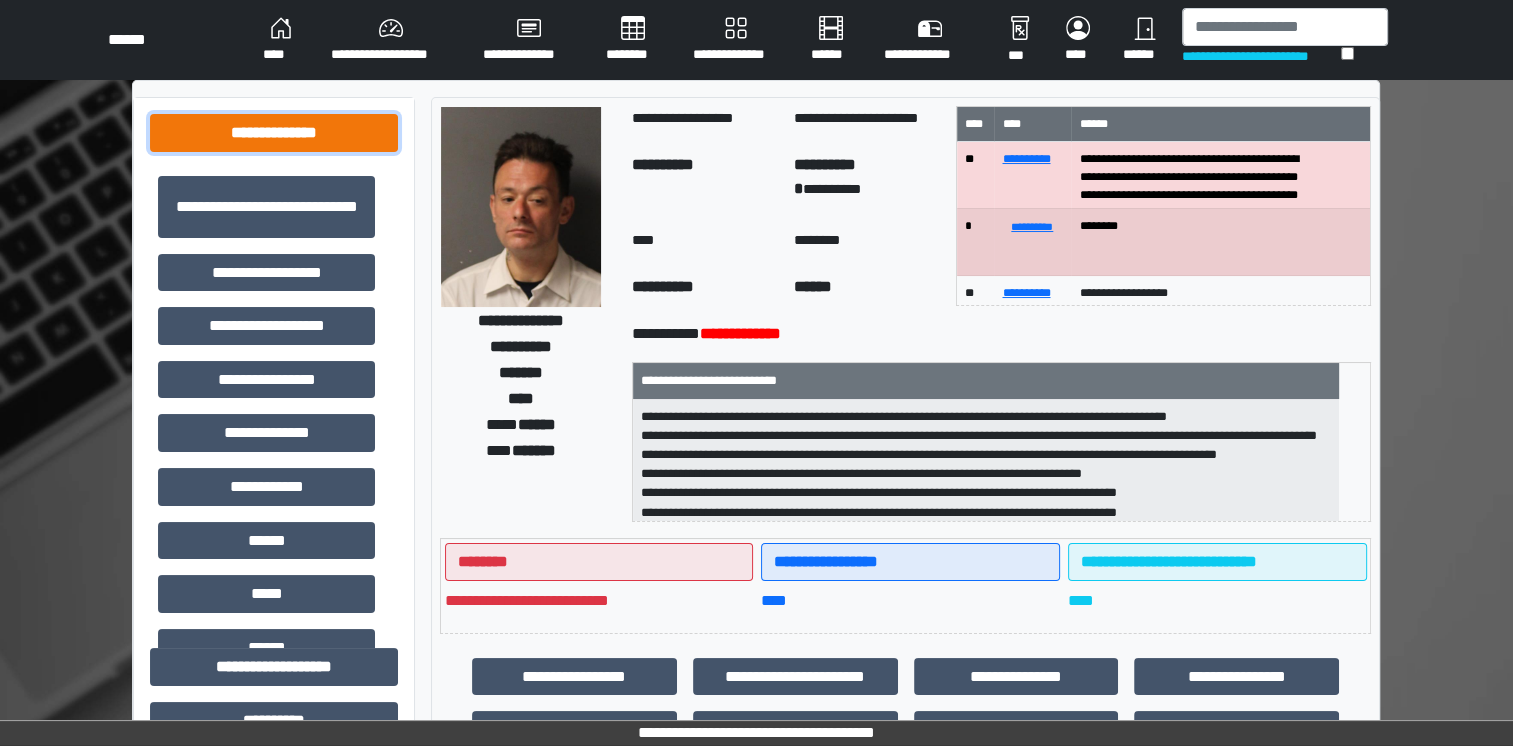 click on "**********" at bounding box center [274, 133] 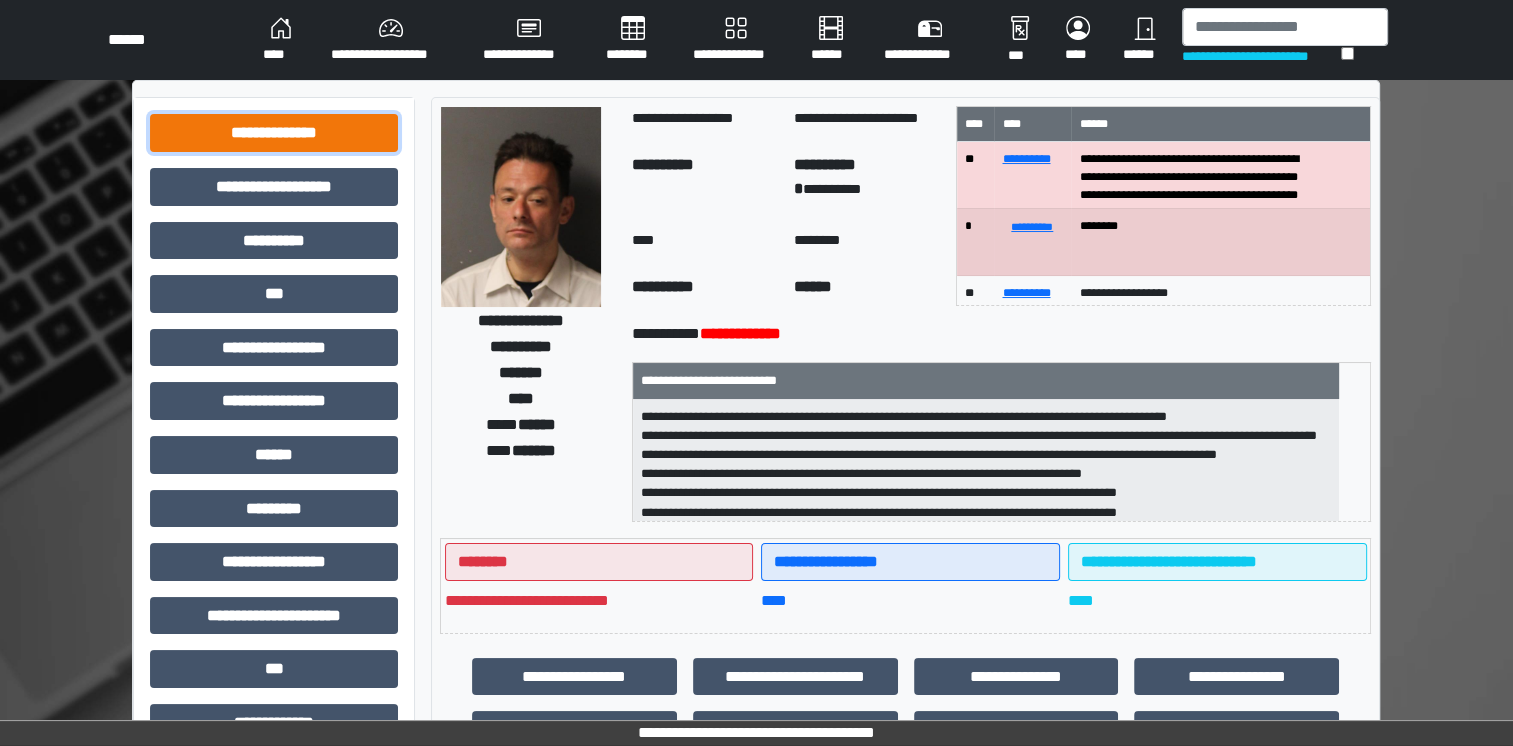 click on "**********" at bounding box center [274, 133] 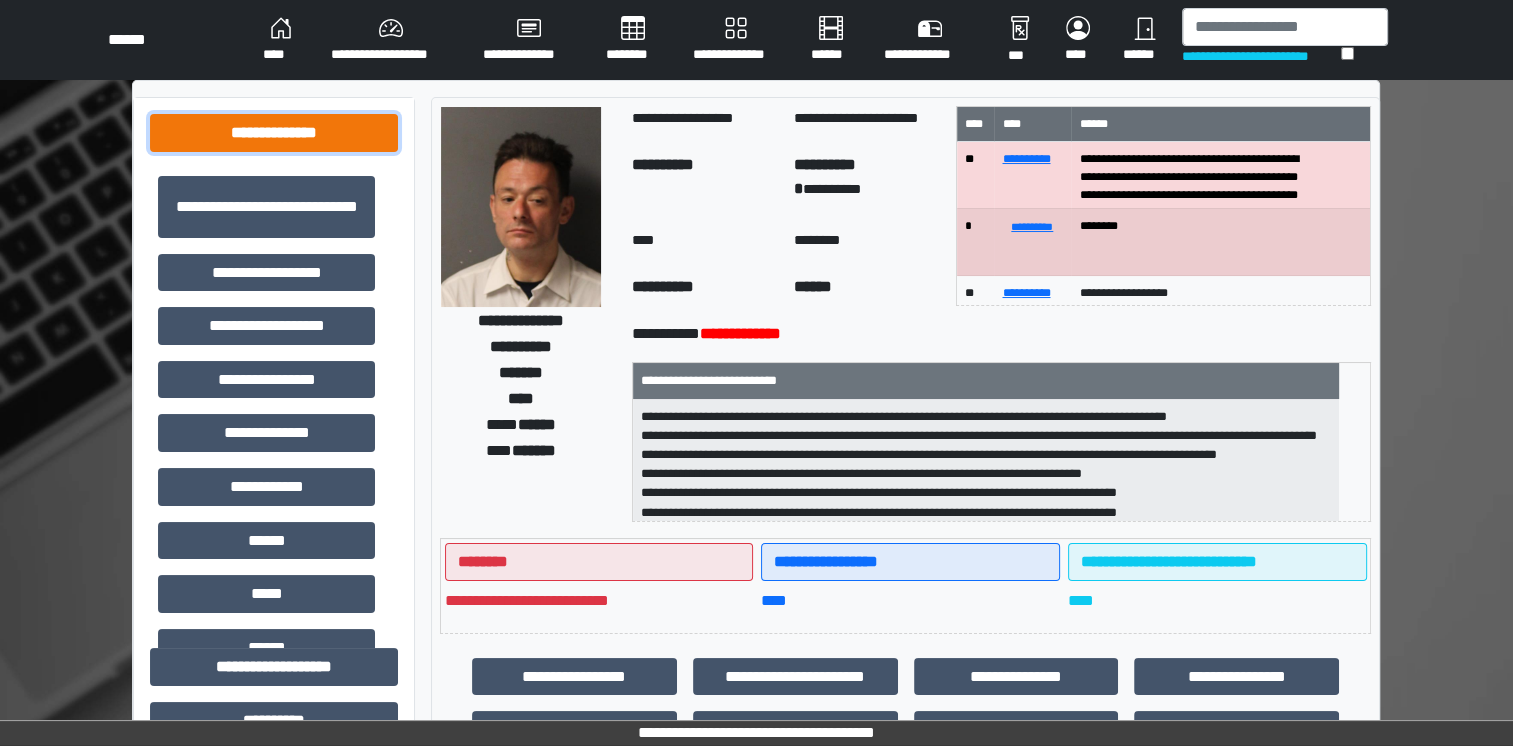 click on "**********" at bounding box center (274, 133) 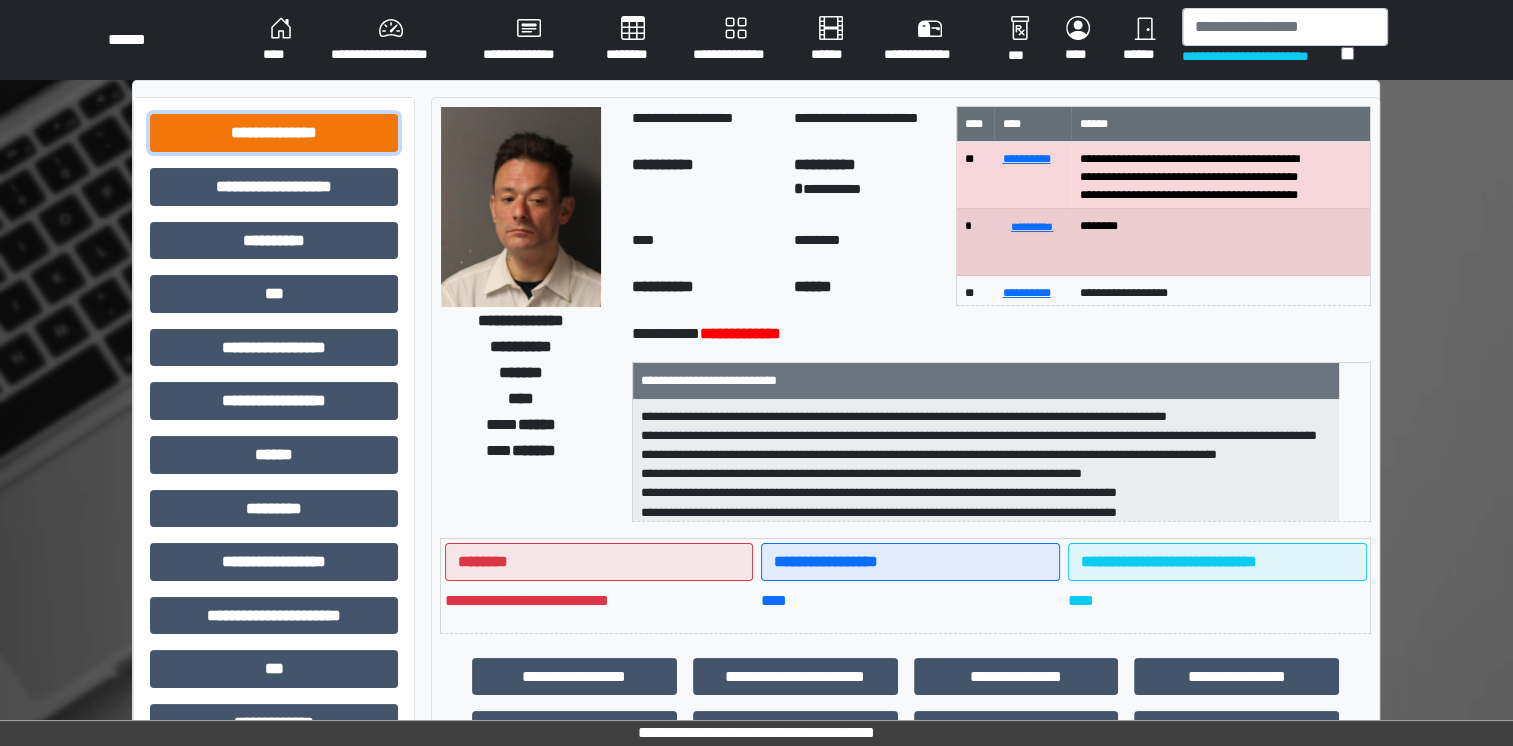 click on "**********" at bounding box center (274, 133) 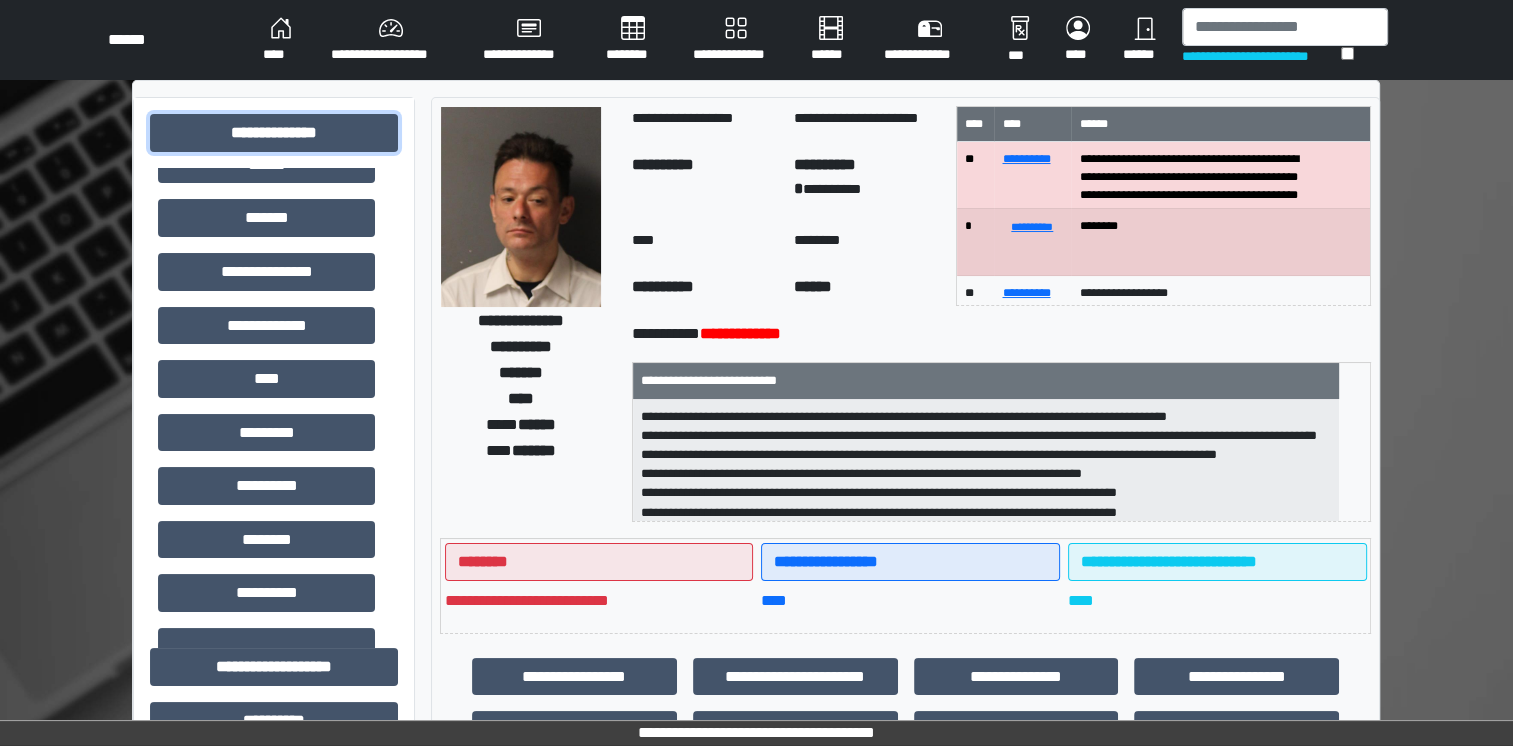 scroll, scrollTop: 468, scrollLeft: 0, axis: vertical 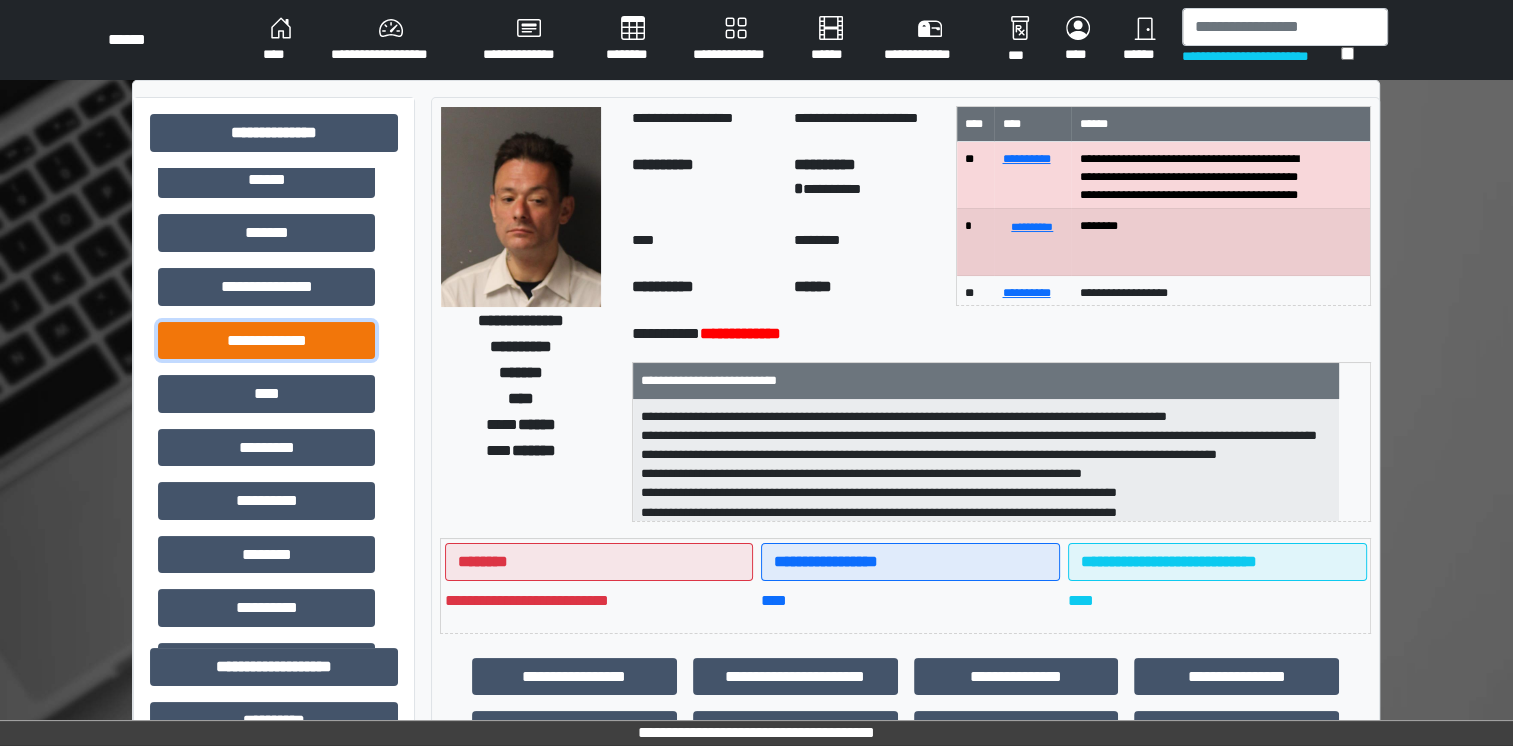 click on "**********" at bounding box center [266, 341] 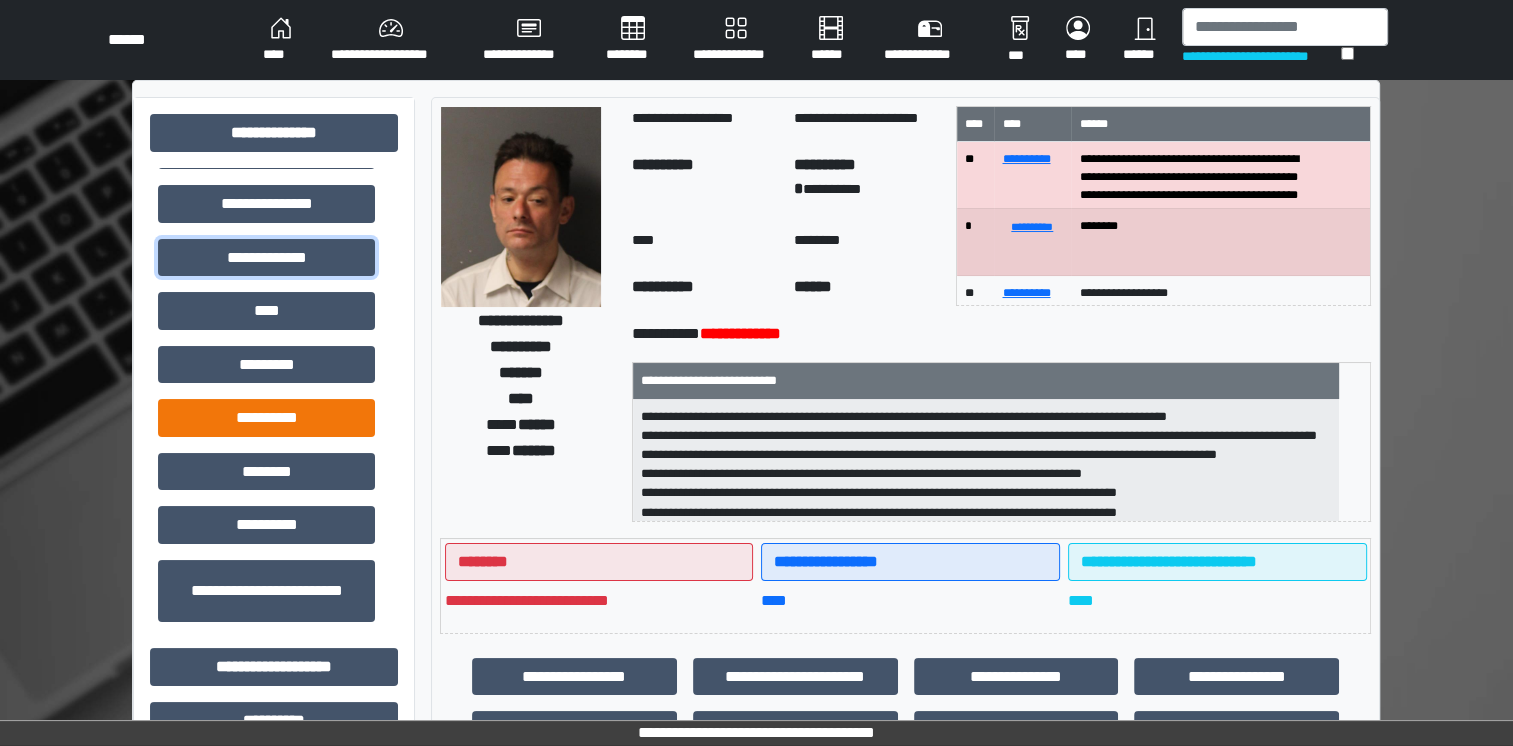 scroll, scrollTop: 552, scrollLeft: 0, axis: vertical 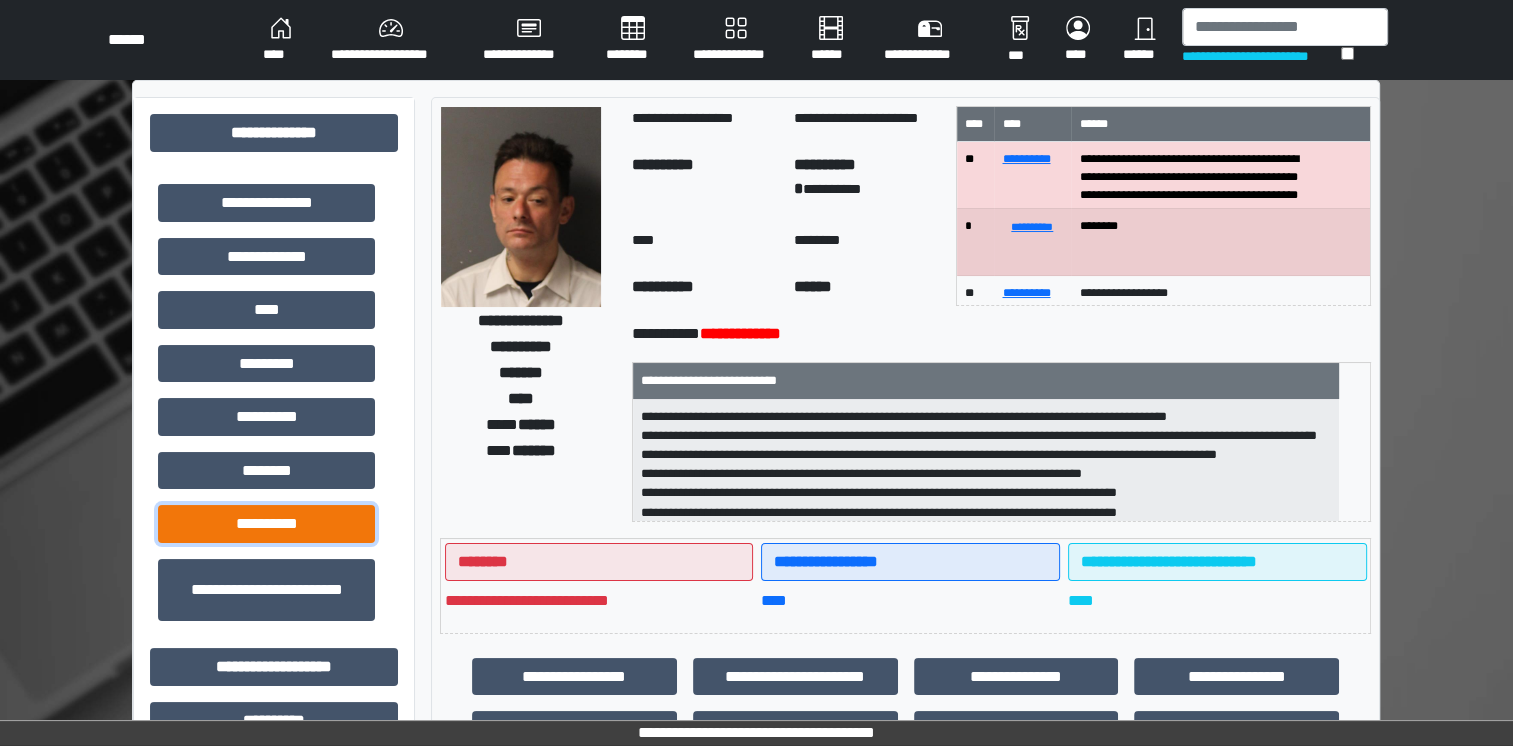click on "**********" at bounding box center (266, 524) 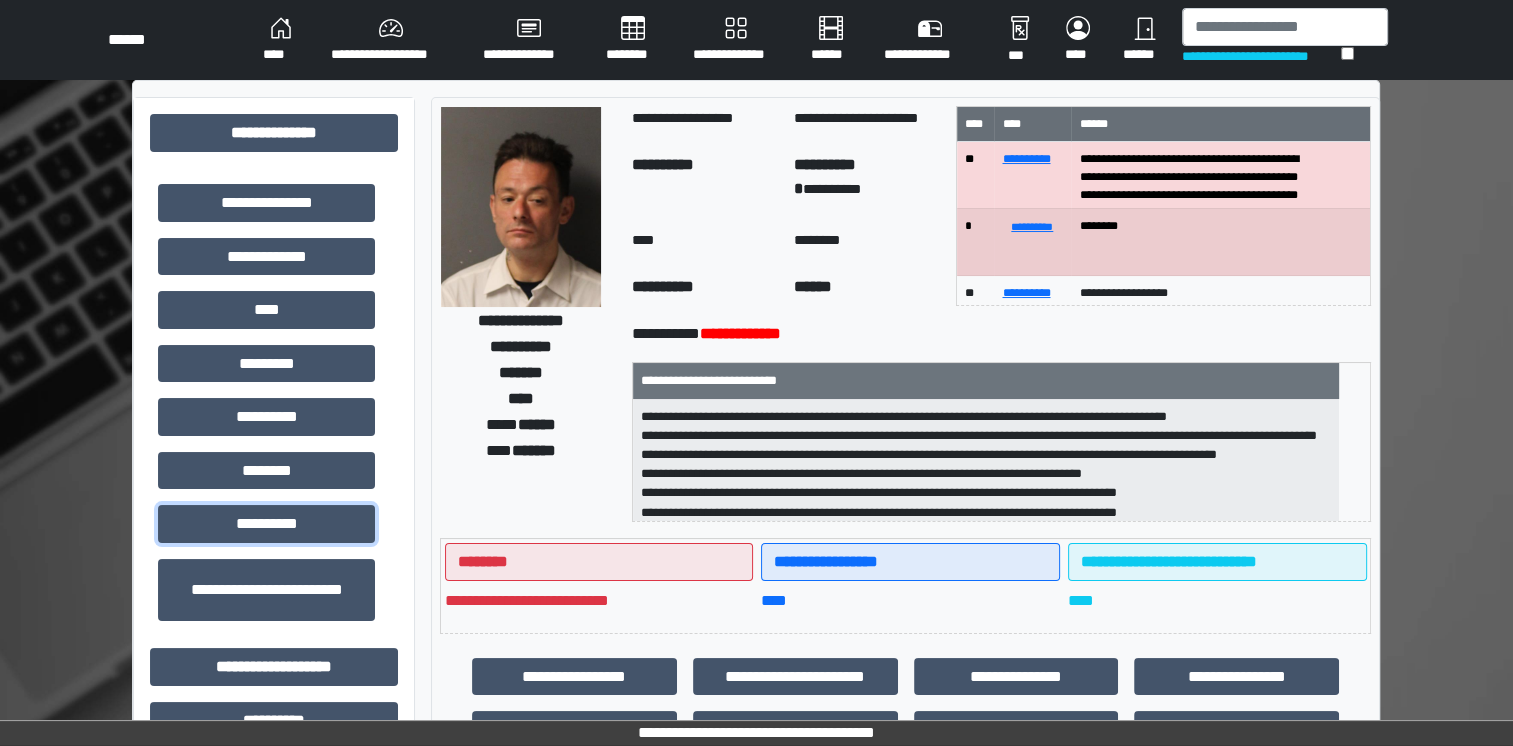 scroll, scrollTop: 179, scrollLeft: 0, axis: vertical 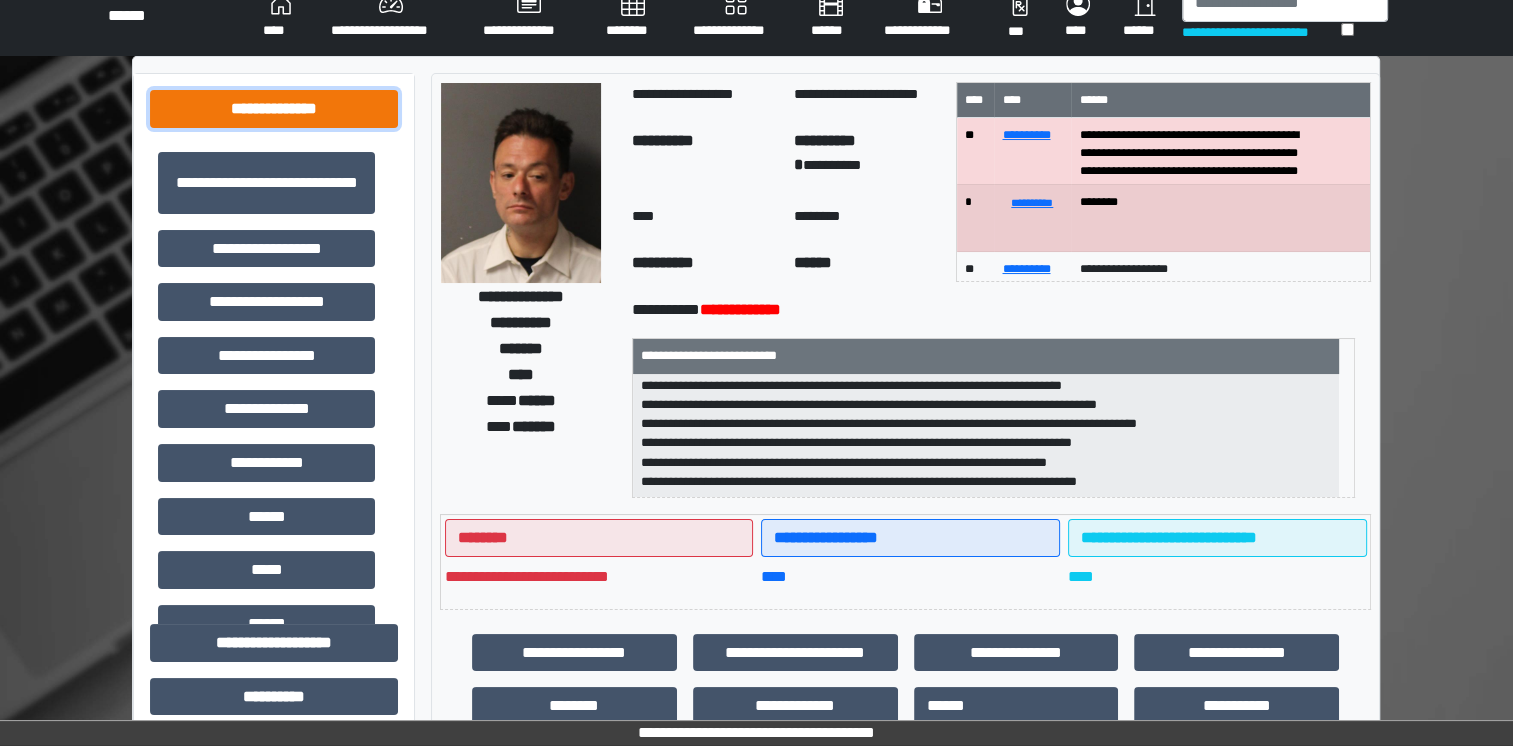 click on "**********" at bounding box center (274, 109) 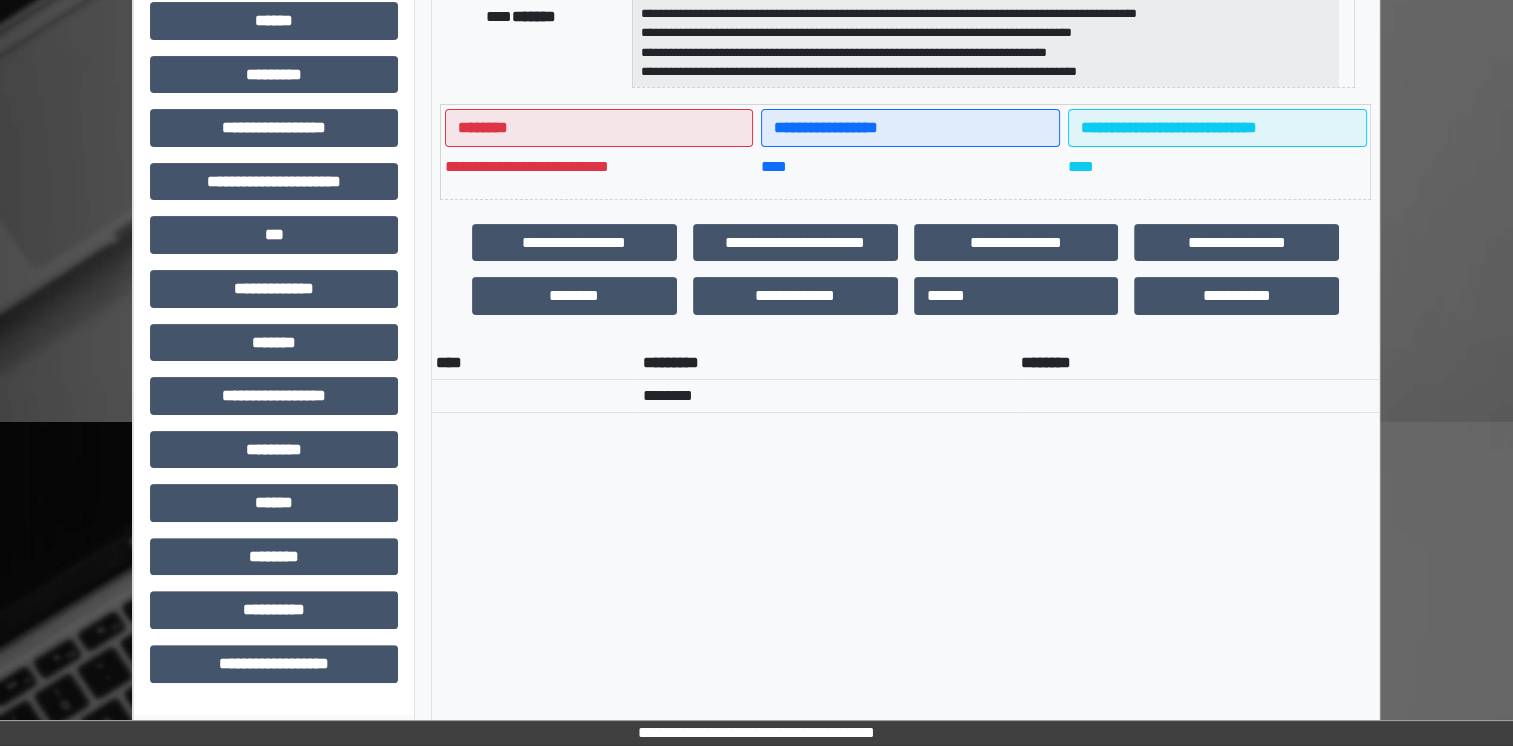 scroll, scrollTop: 569, scrollLeft: 0, axis: vertical 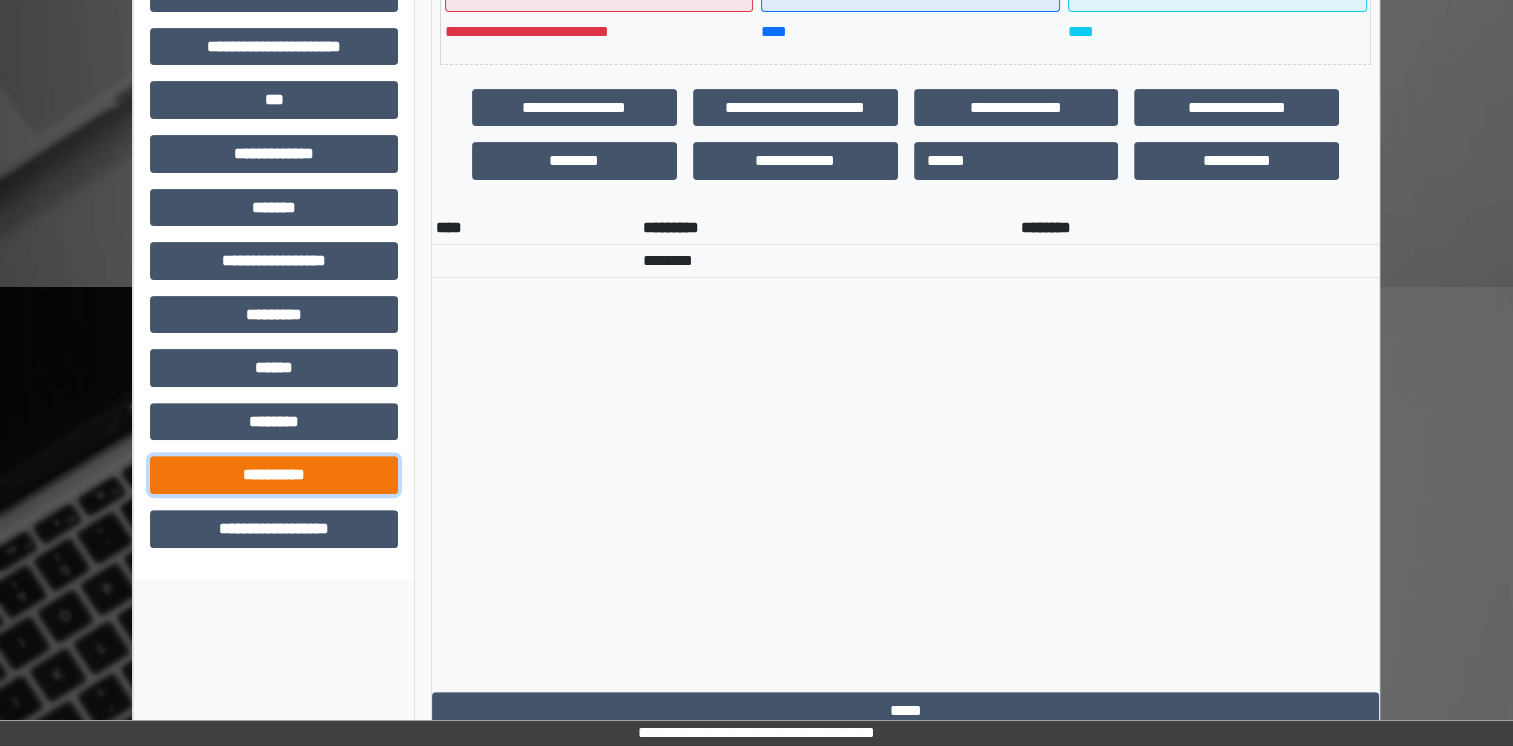 click on "**********" at bounding box center [274, 475] 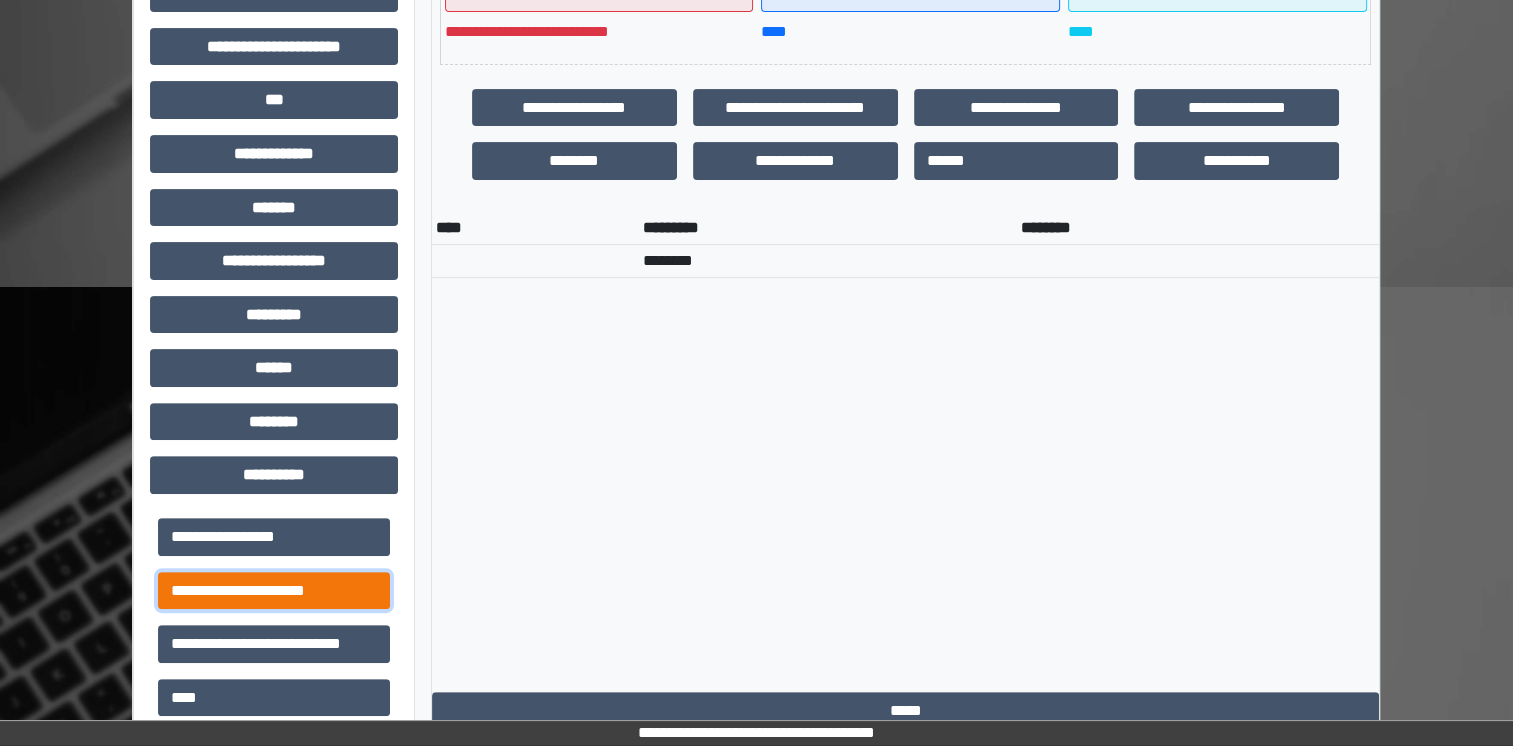 click on "**********" at bounding box center [274, 591] 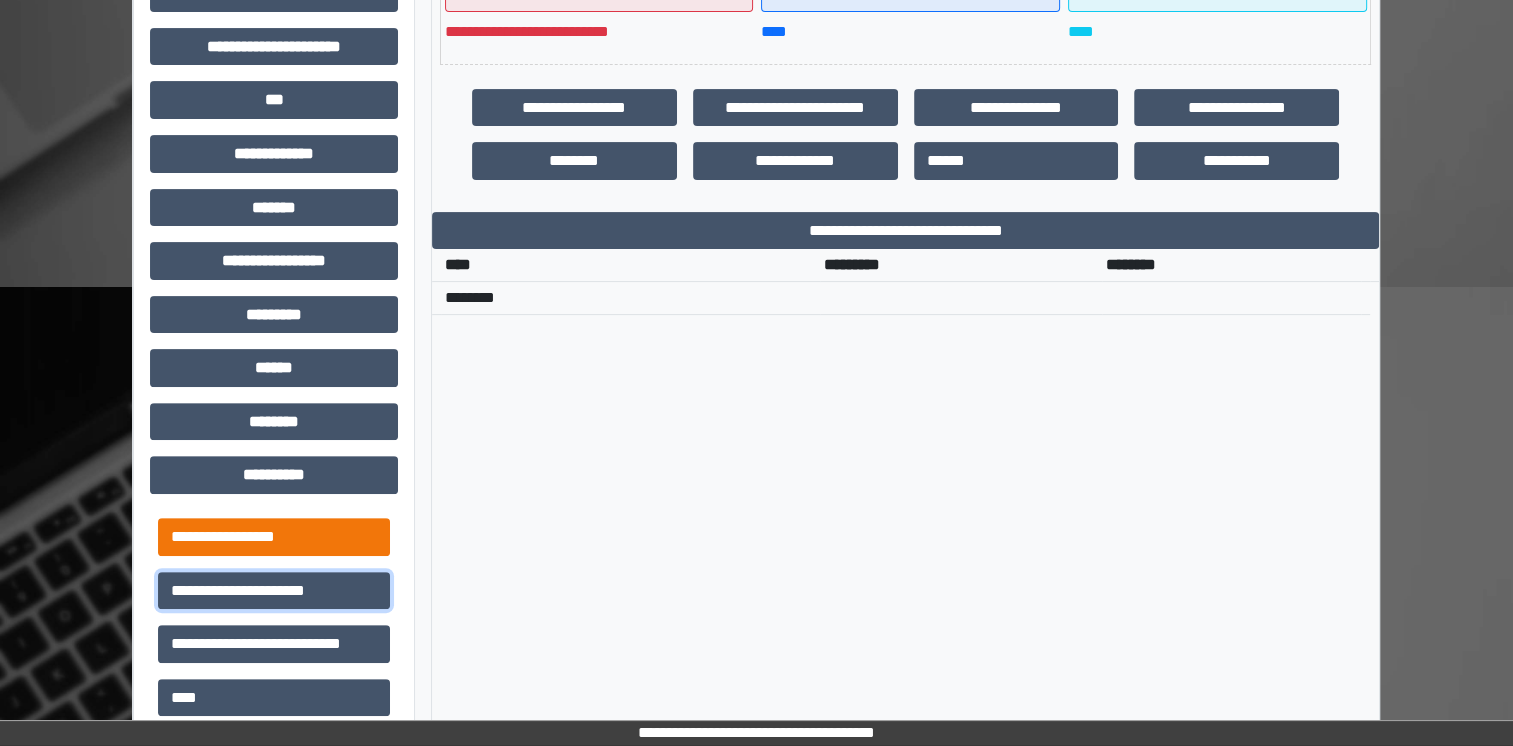 scroll, scrollTop: 622, scrollLeft: 0, axis: vertical 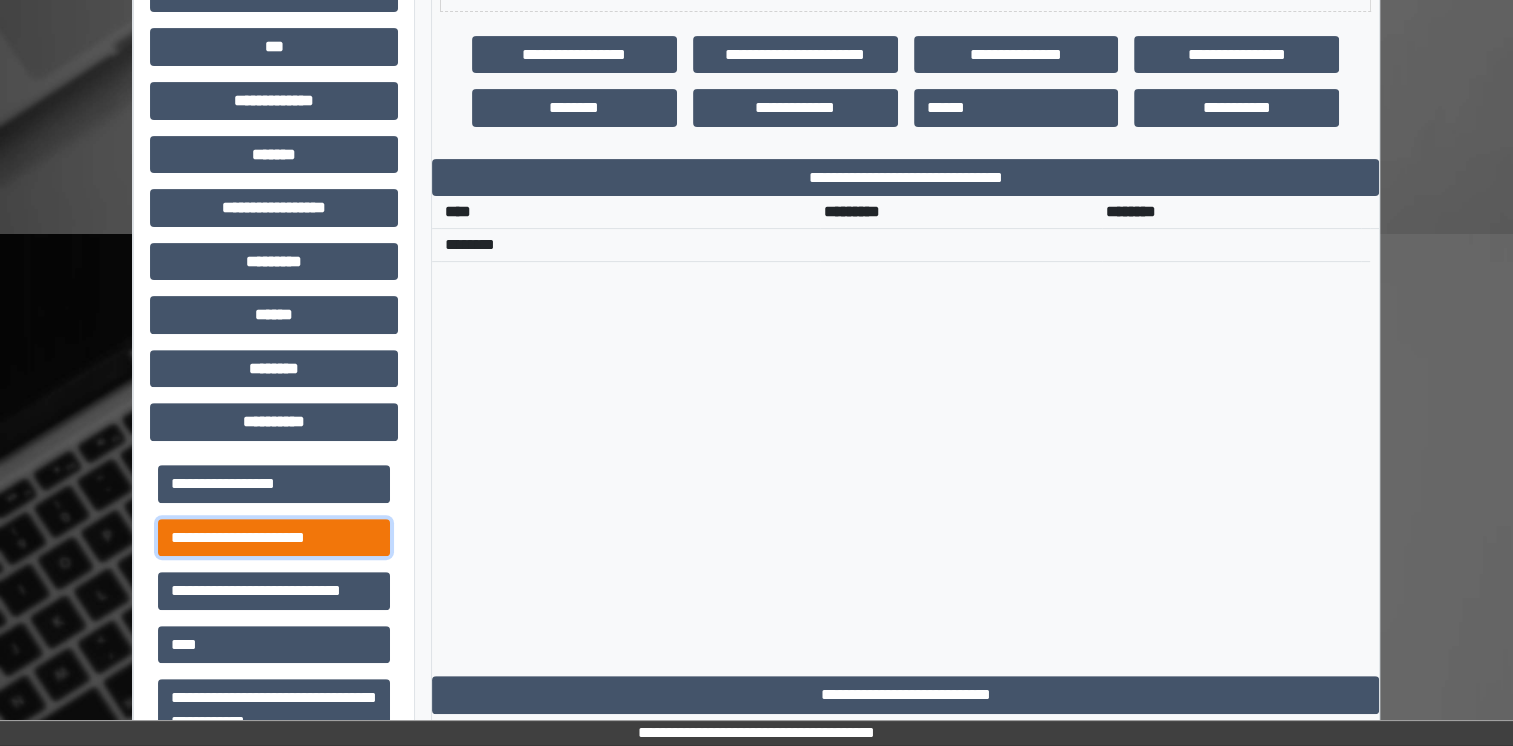 click on "**********" at bounding box center (274, 538) 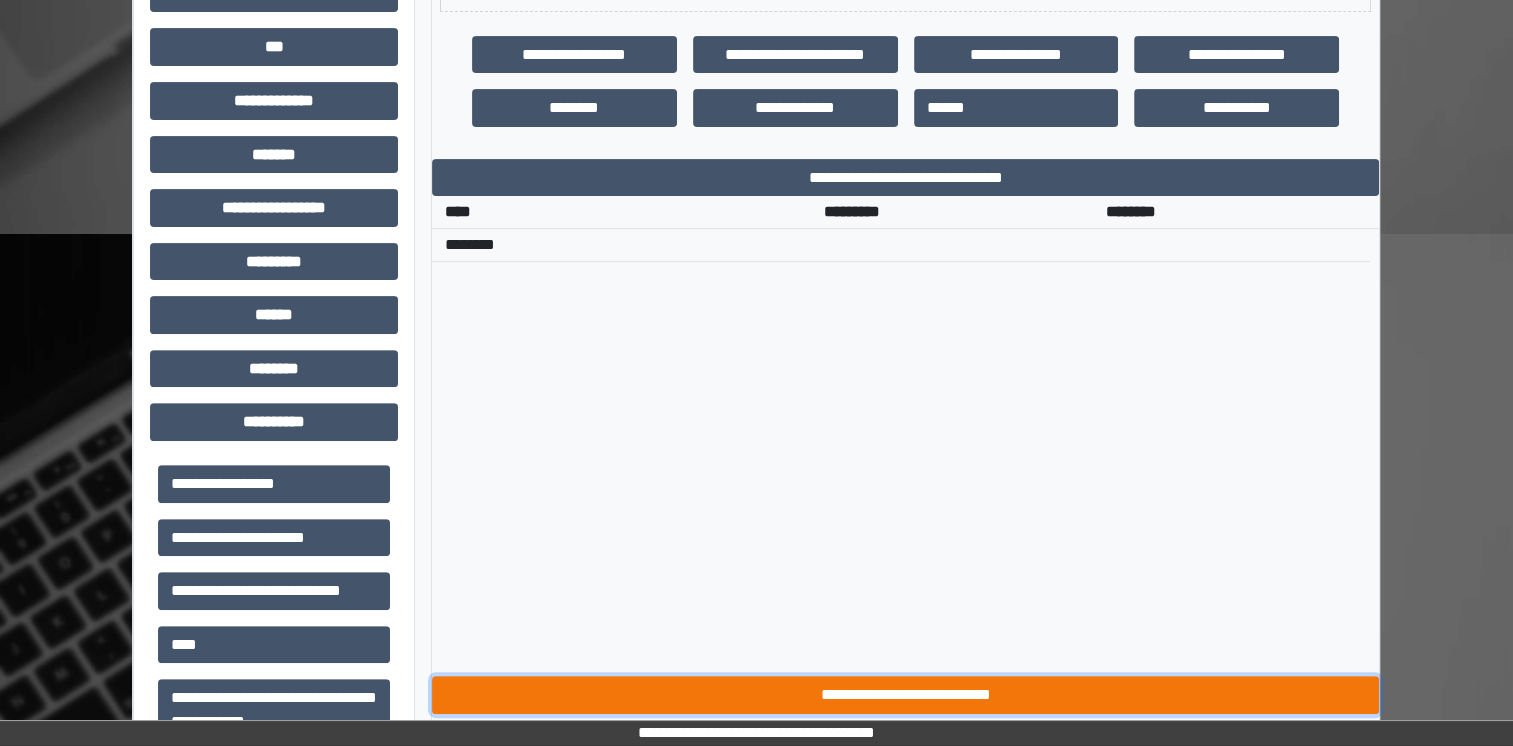 click on "**********" at bounding box center [905, 695] 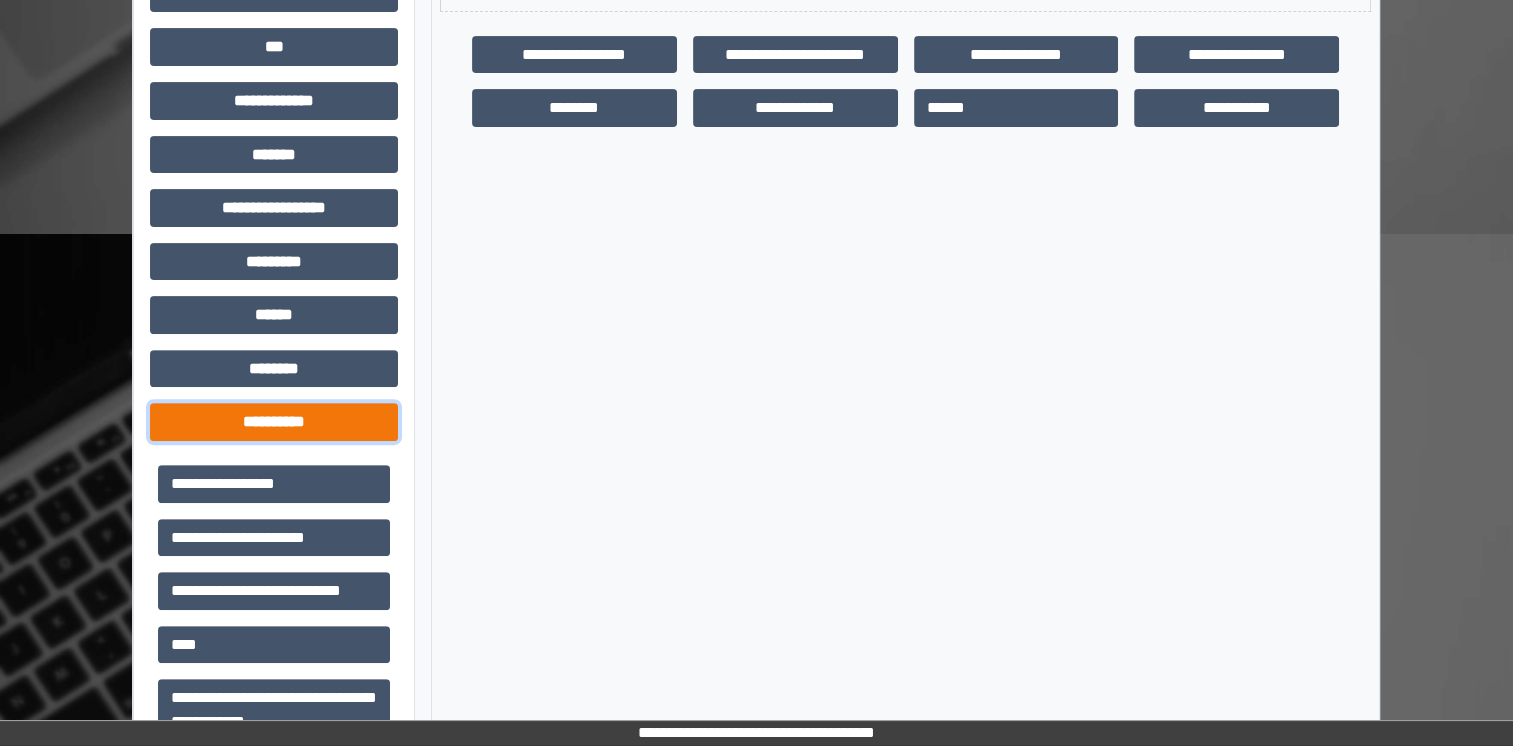 click on "**********" at bounding box center [274, 422] 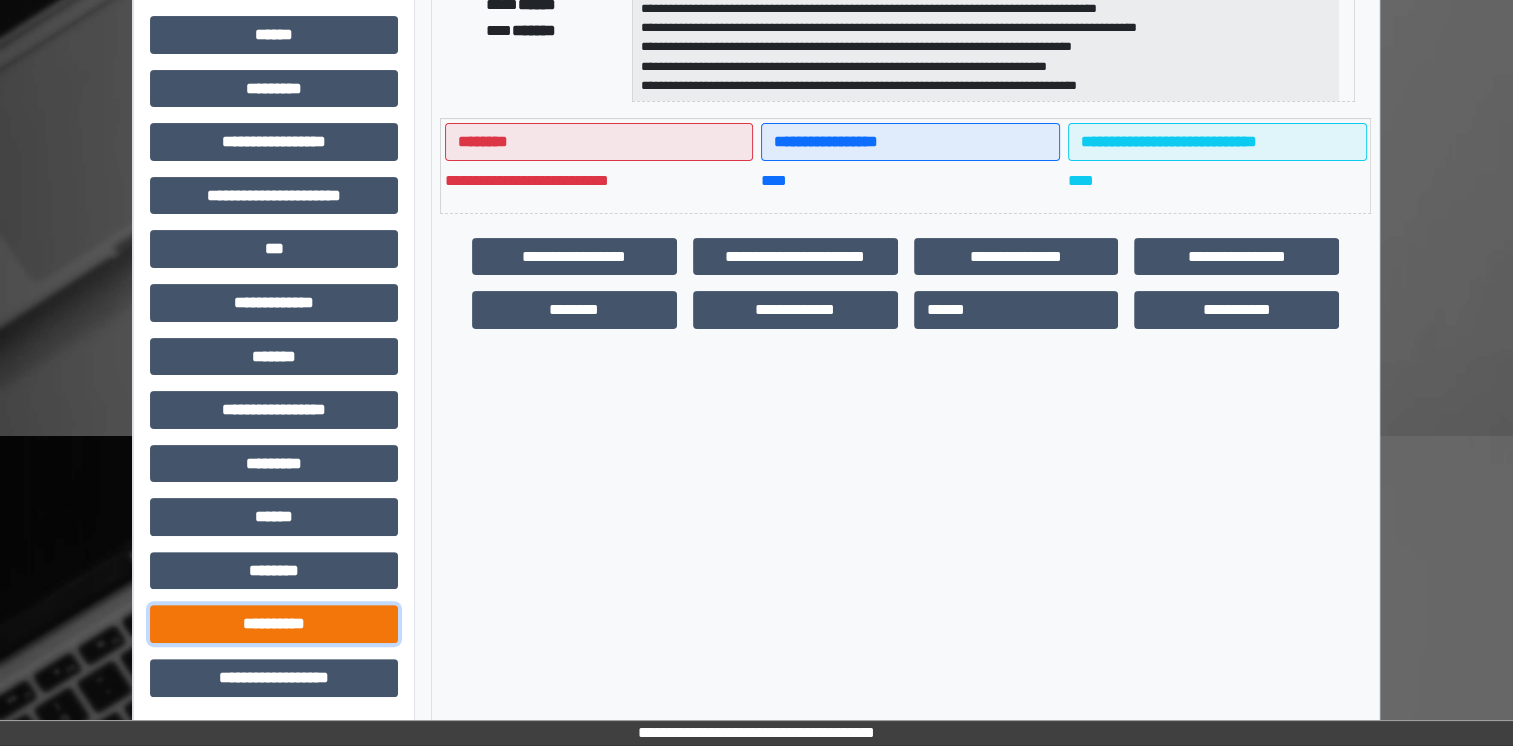 click on "**********" at bounding box center (274, 624) 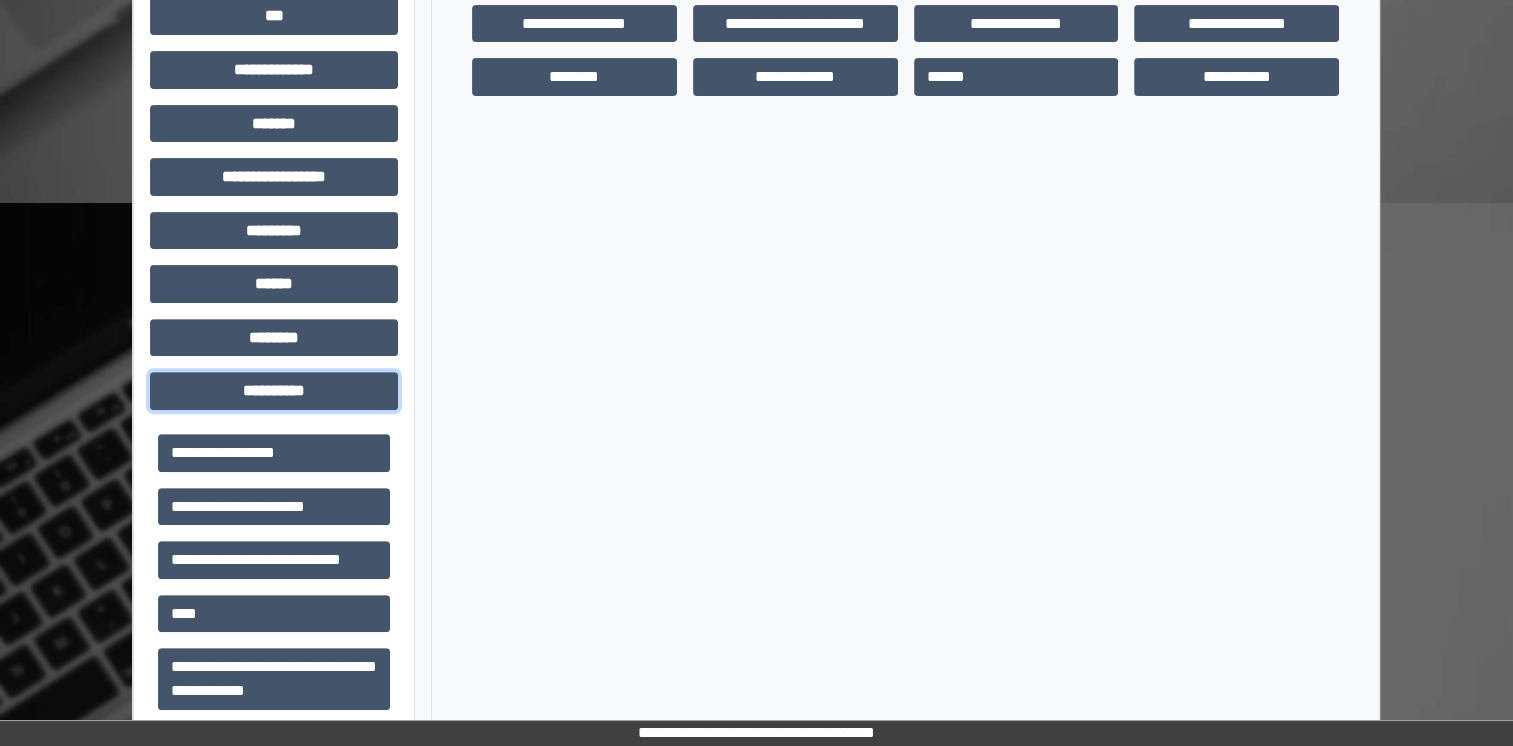 scroll, scrollTop: 655, scrollLeft: 0, axis: vertical 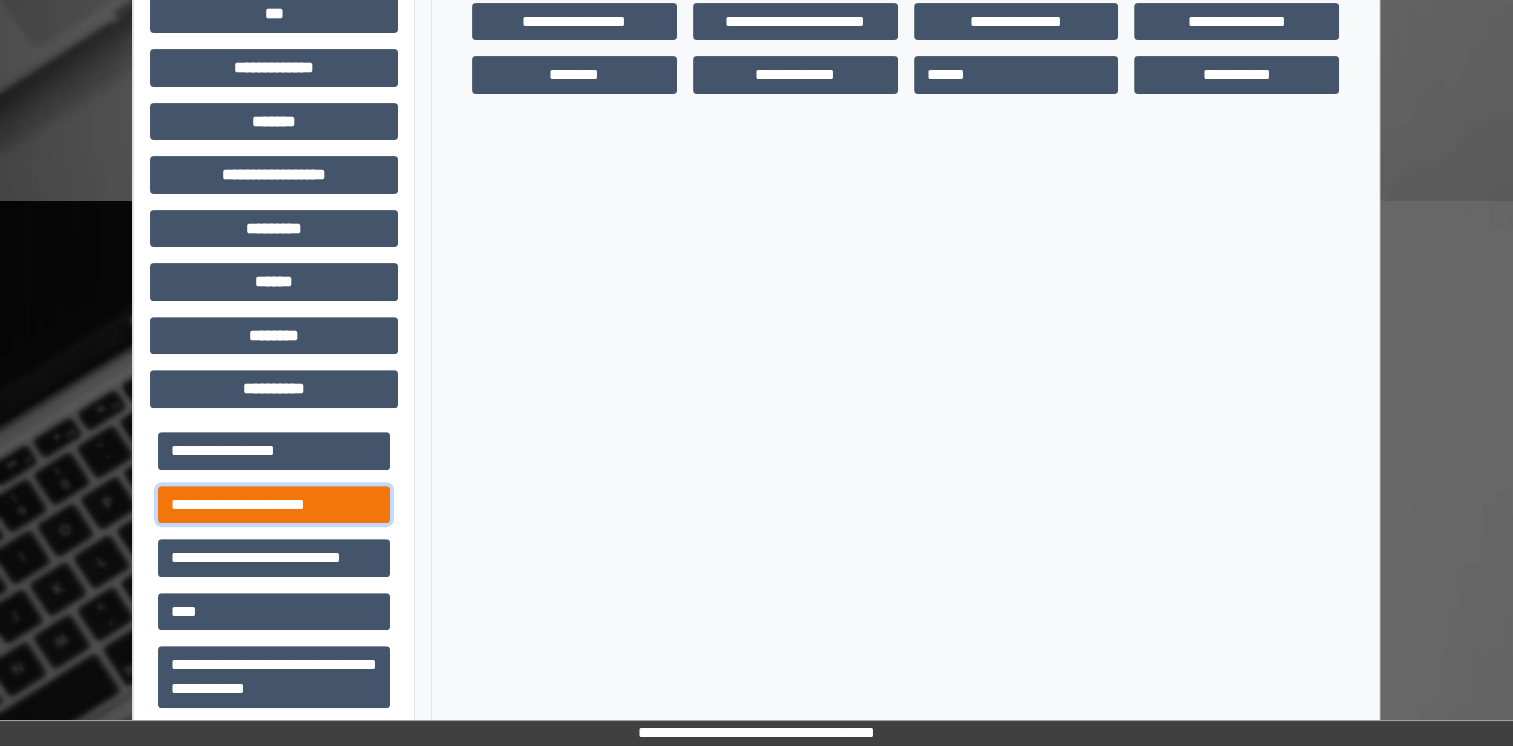 click on "**********" at bounding box center (274, 505) 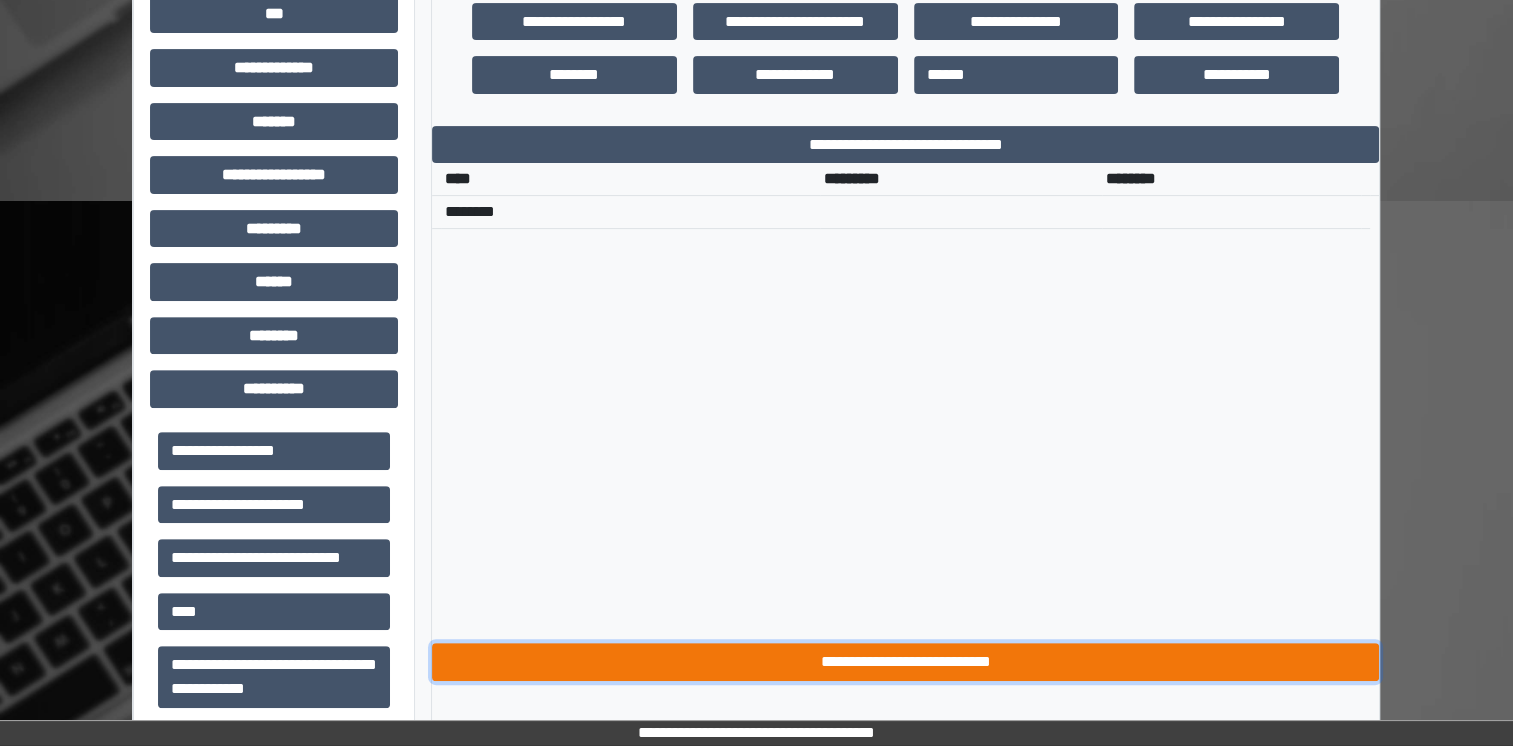 click on "**********" at bounding box center [905, 662] 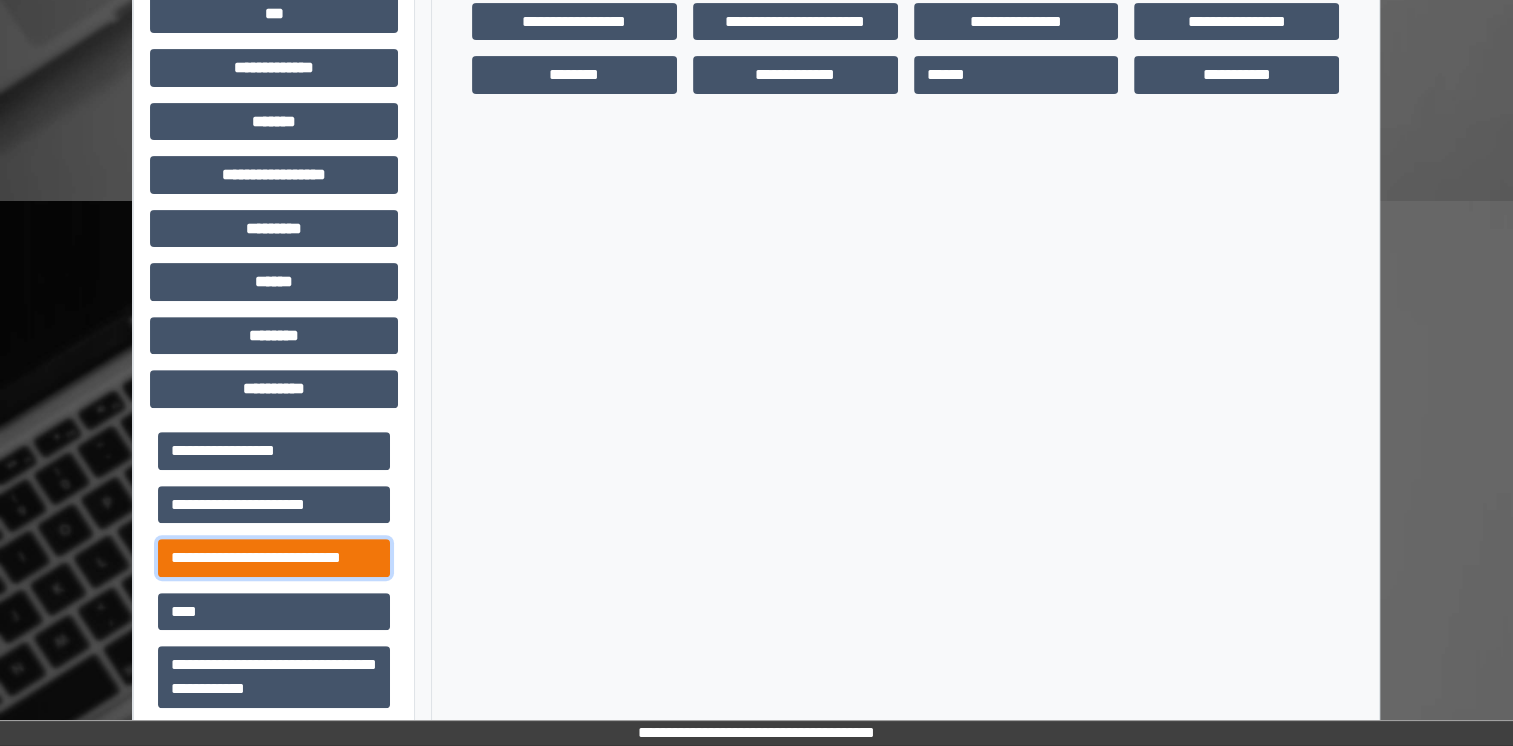 click on "**********" at bounding box center (274, 558) 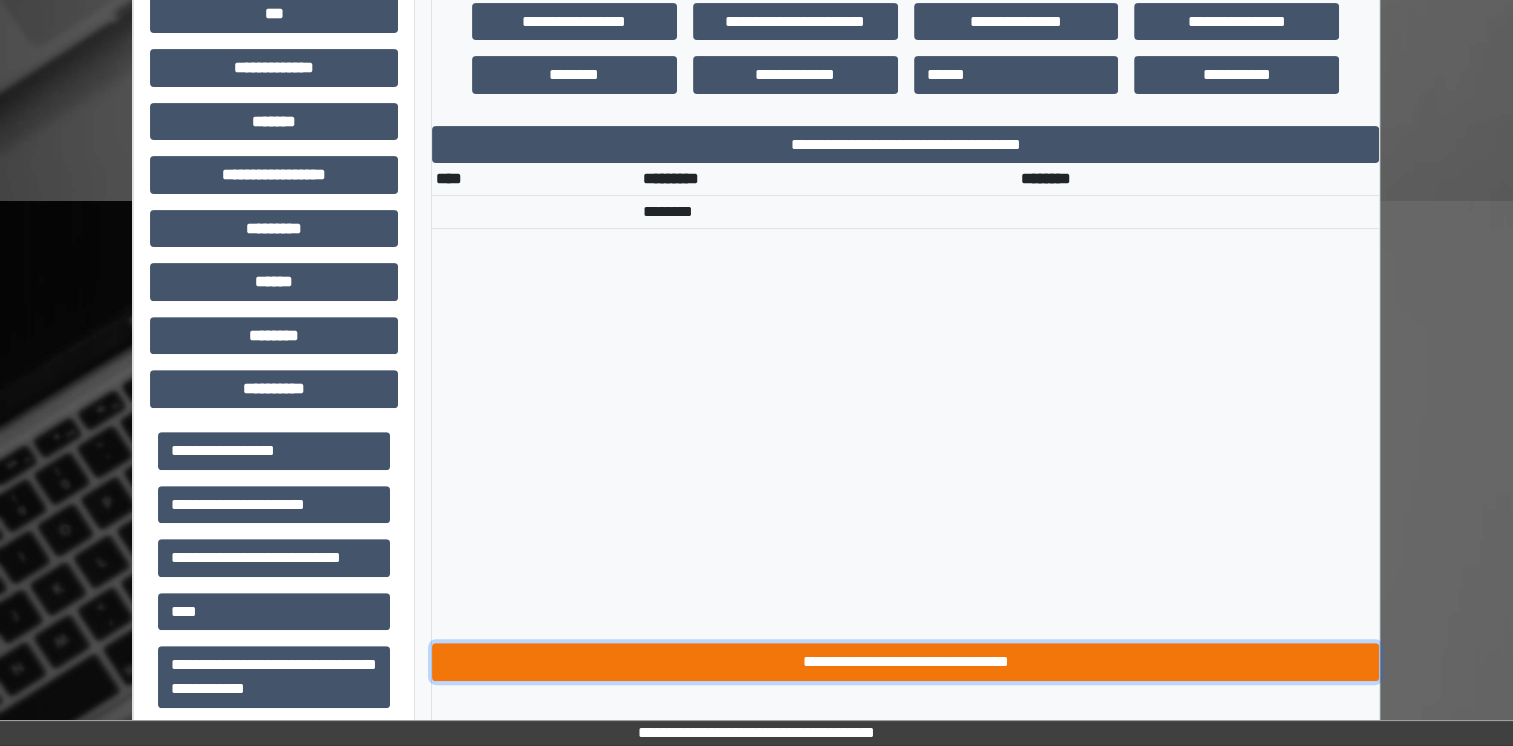 click on "**********" at bounding box center (905, 662) 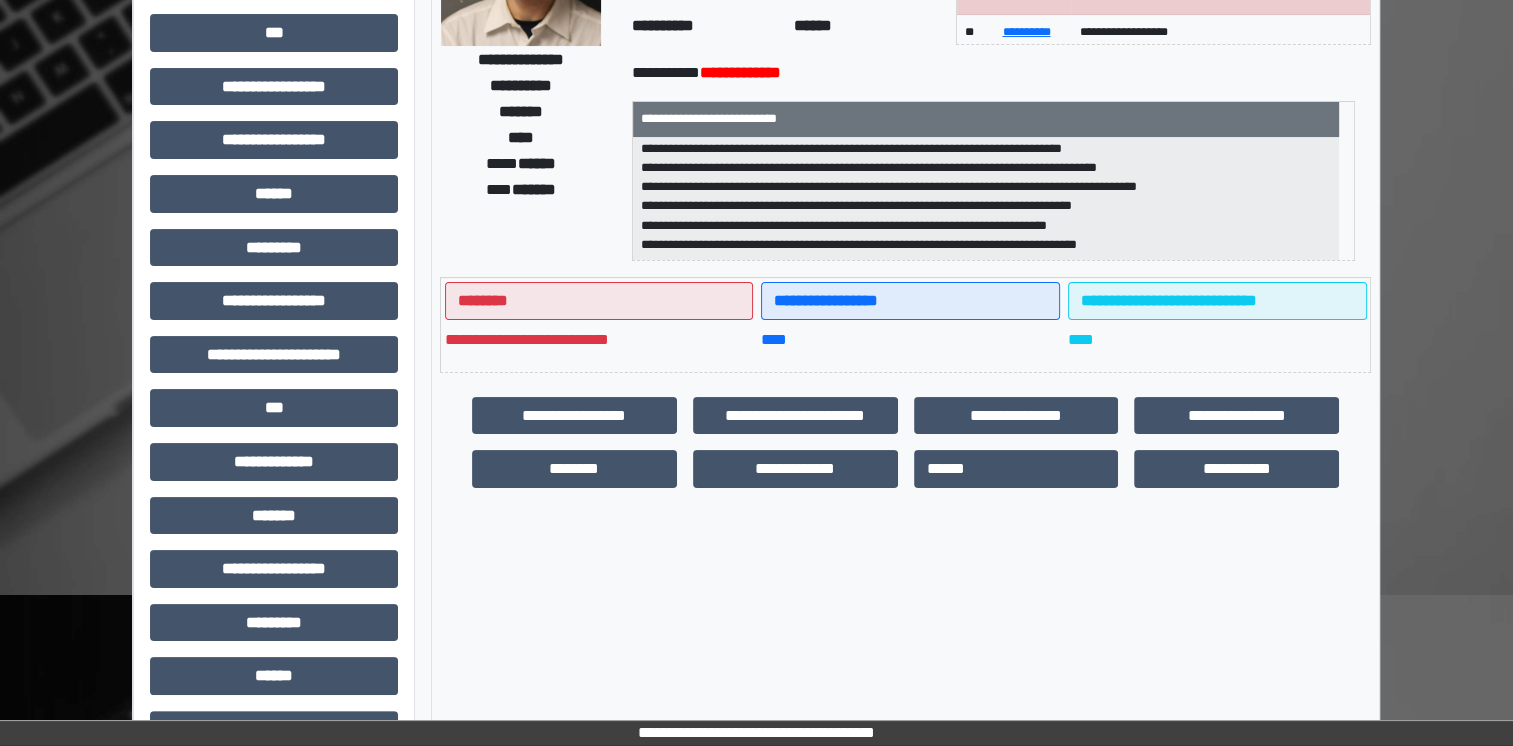 scroll, scrollTop: 216, scrollLeft: 0, axis: vertical 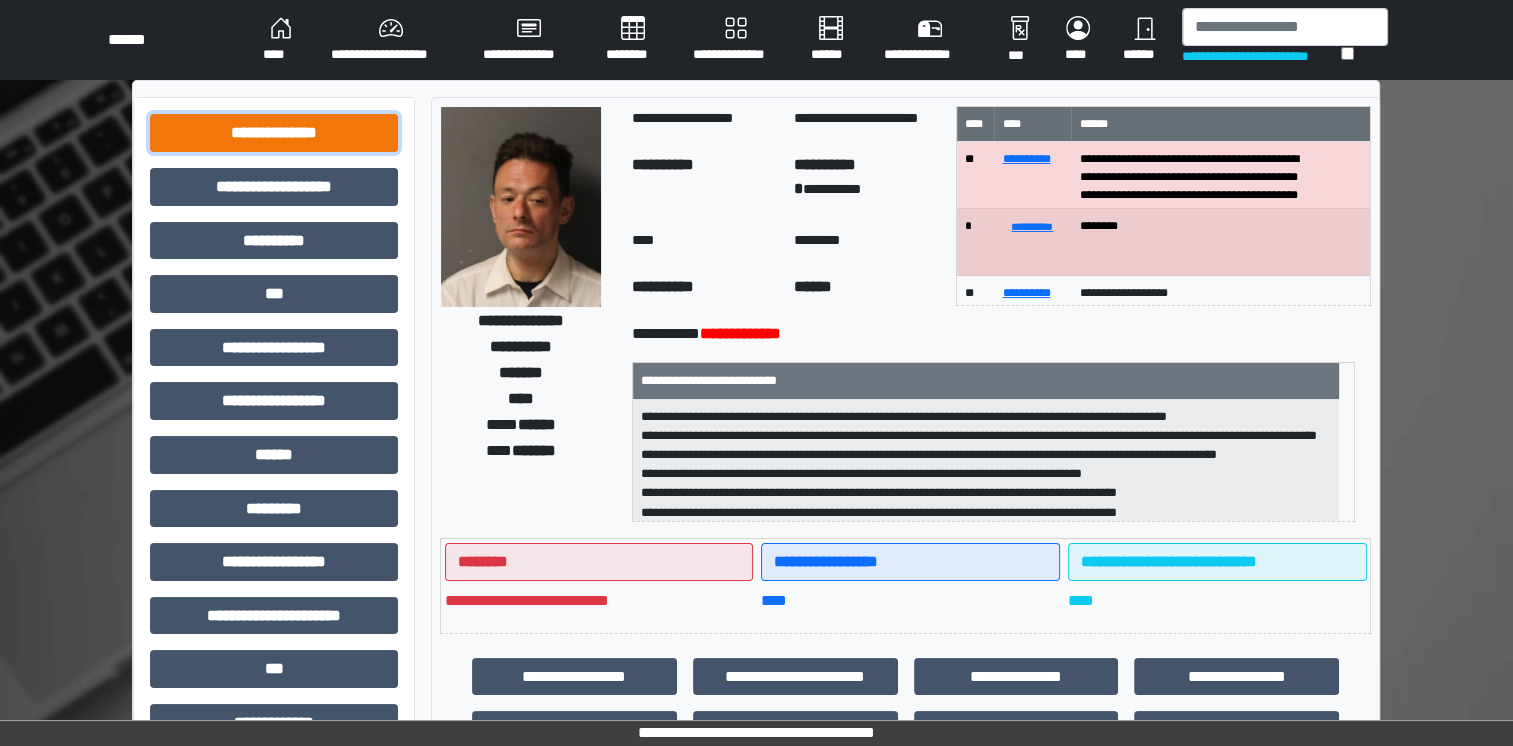 click on "**********" at bounding box center [274, 133] 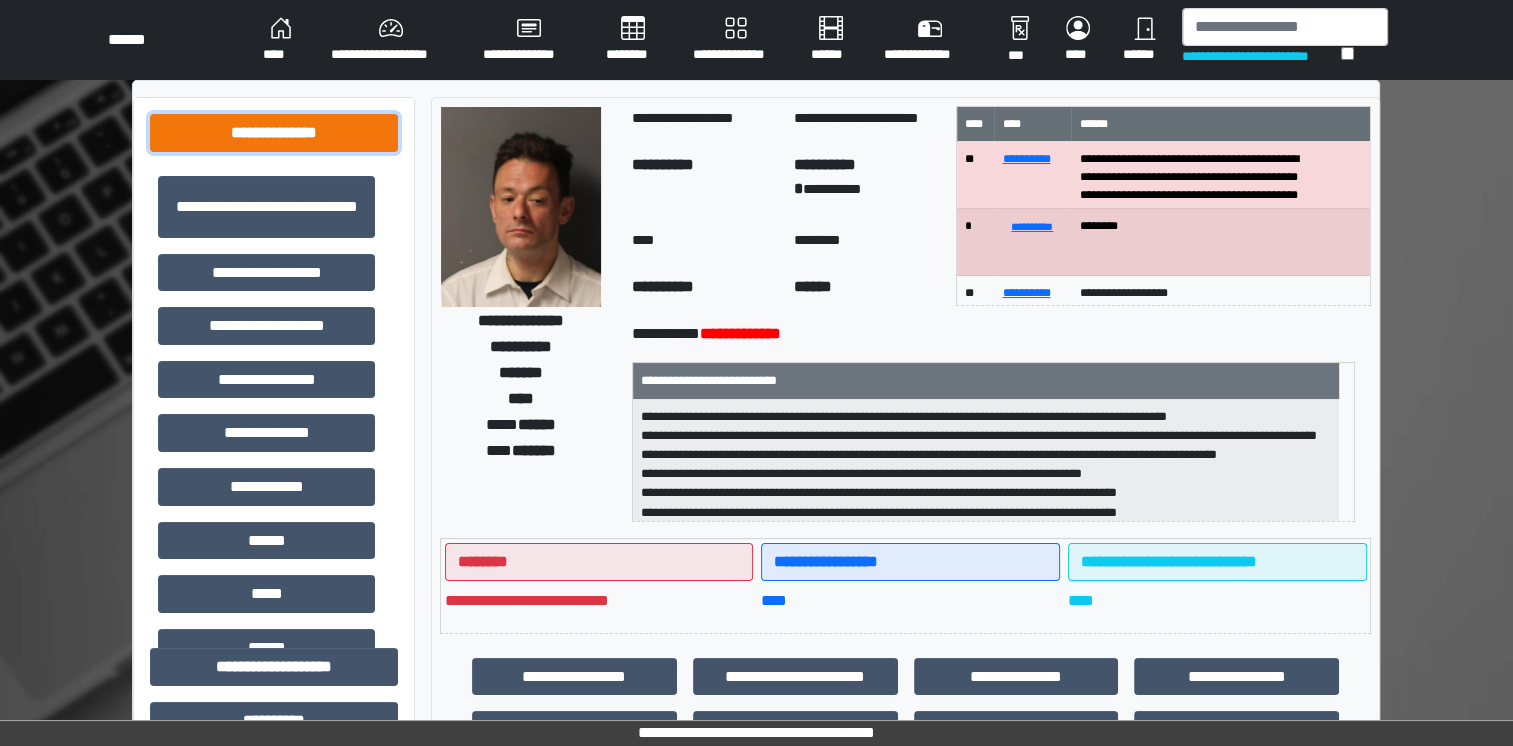 click on "**********" at bounding box center [274, 133] 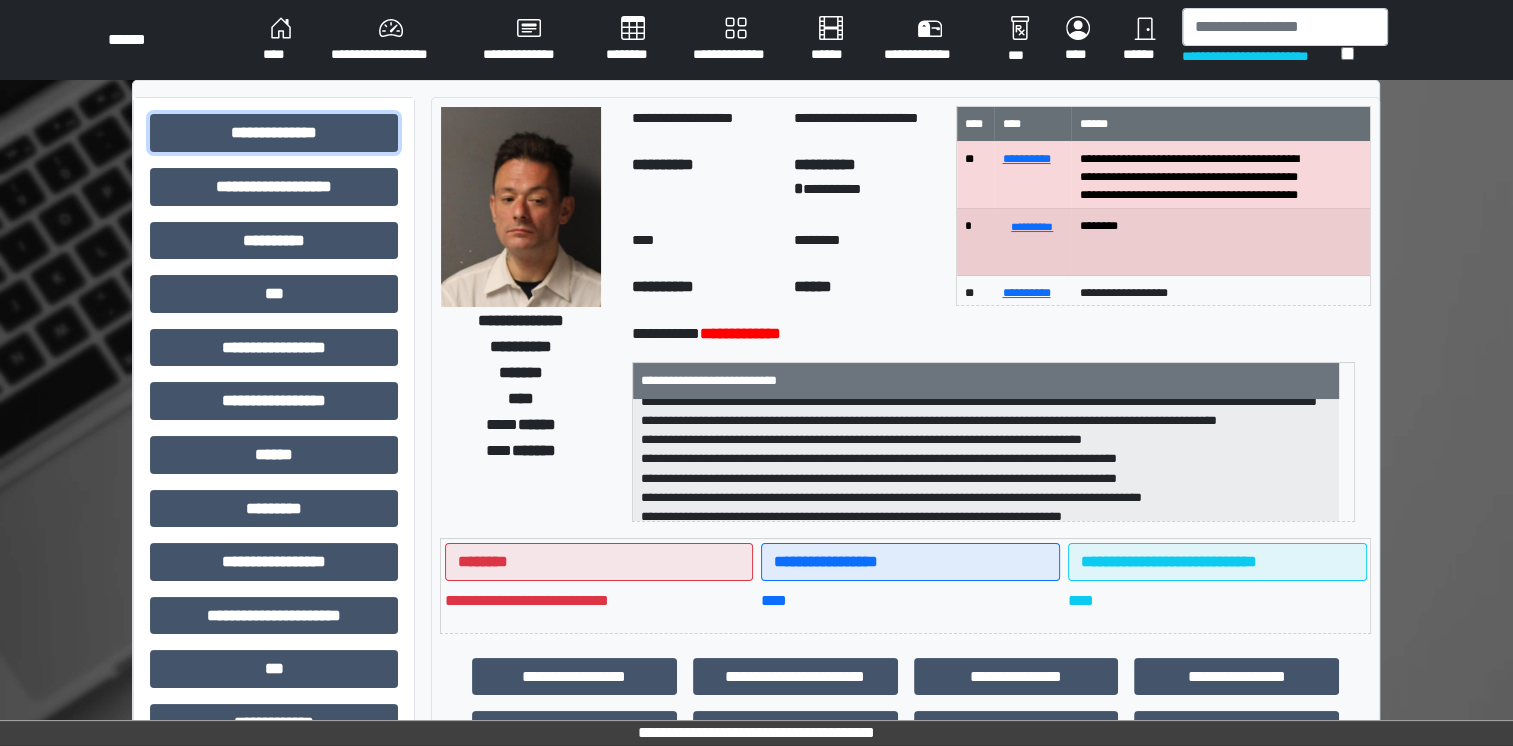 scroll, scrollTop: 179, scrollLeft: 0, axis: vertical 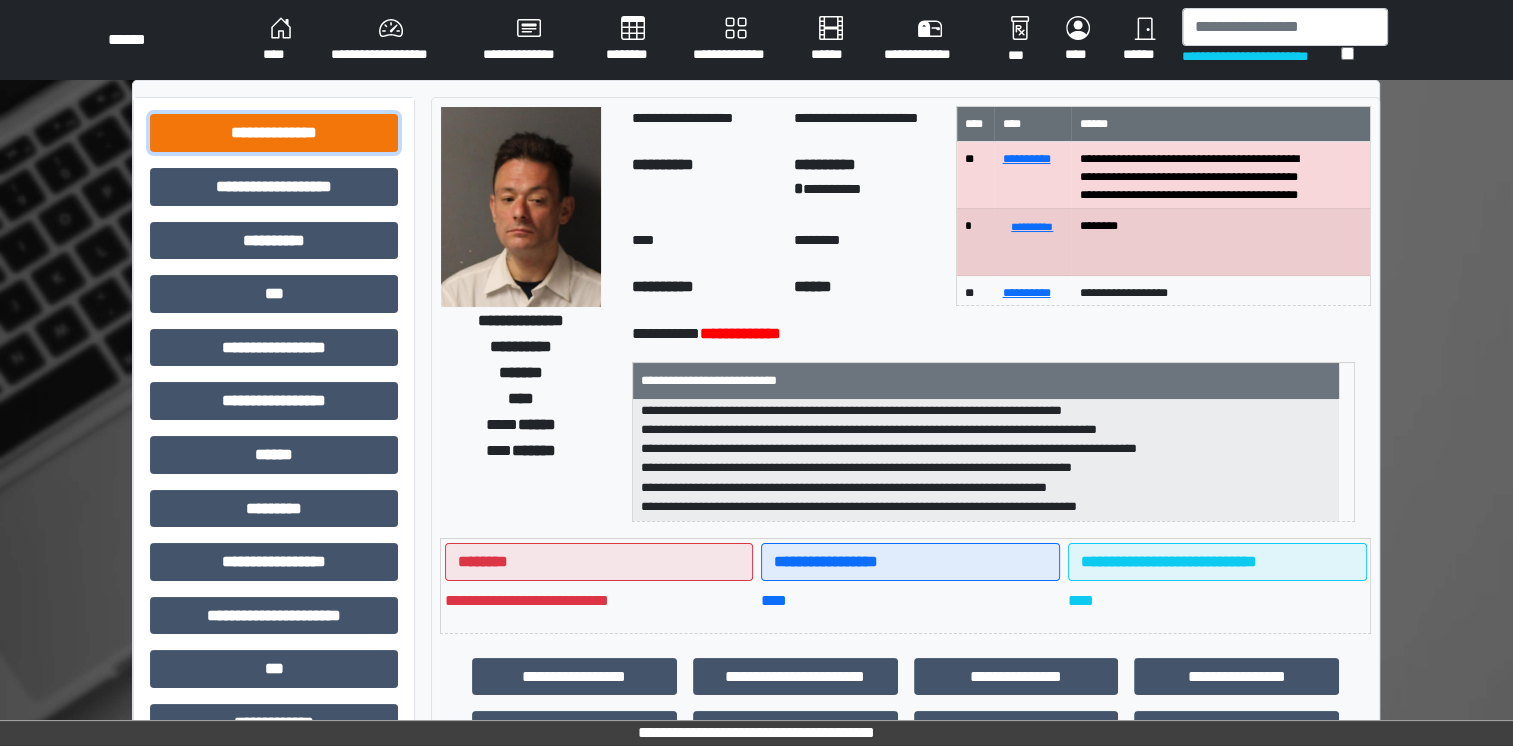 click on "**********" at bounding box center (274, 133) 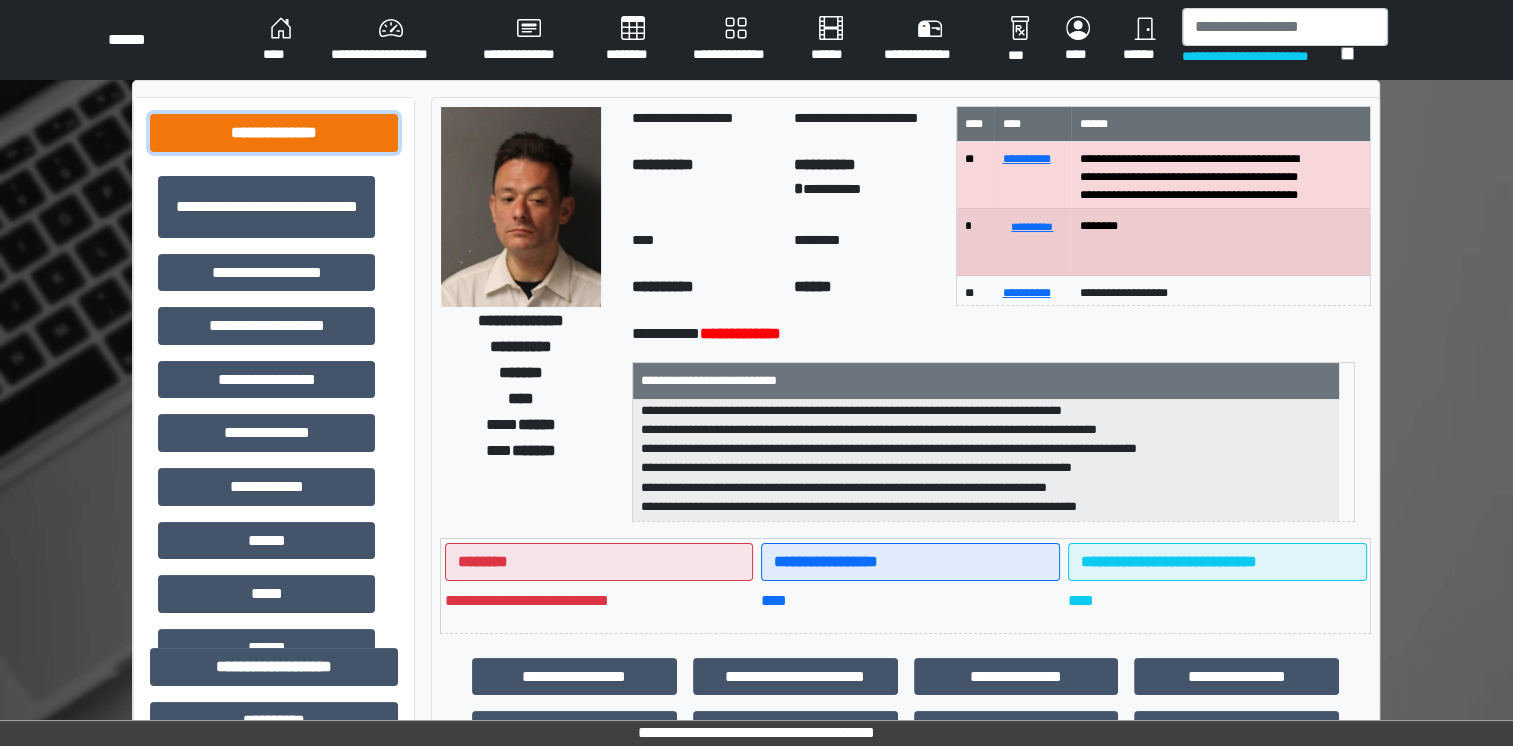 click on "**********" at bounding box center (274, 133) 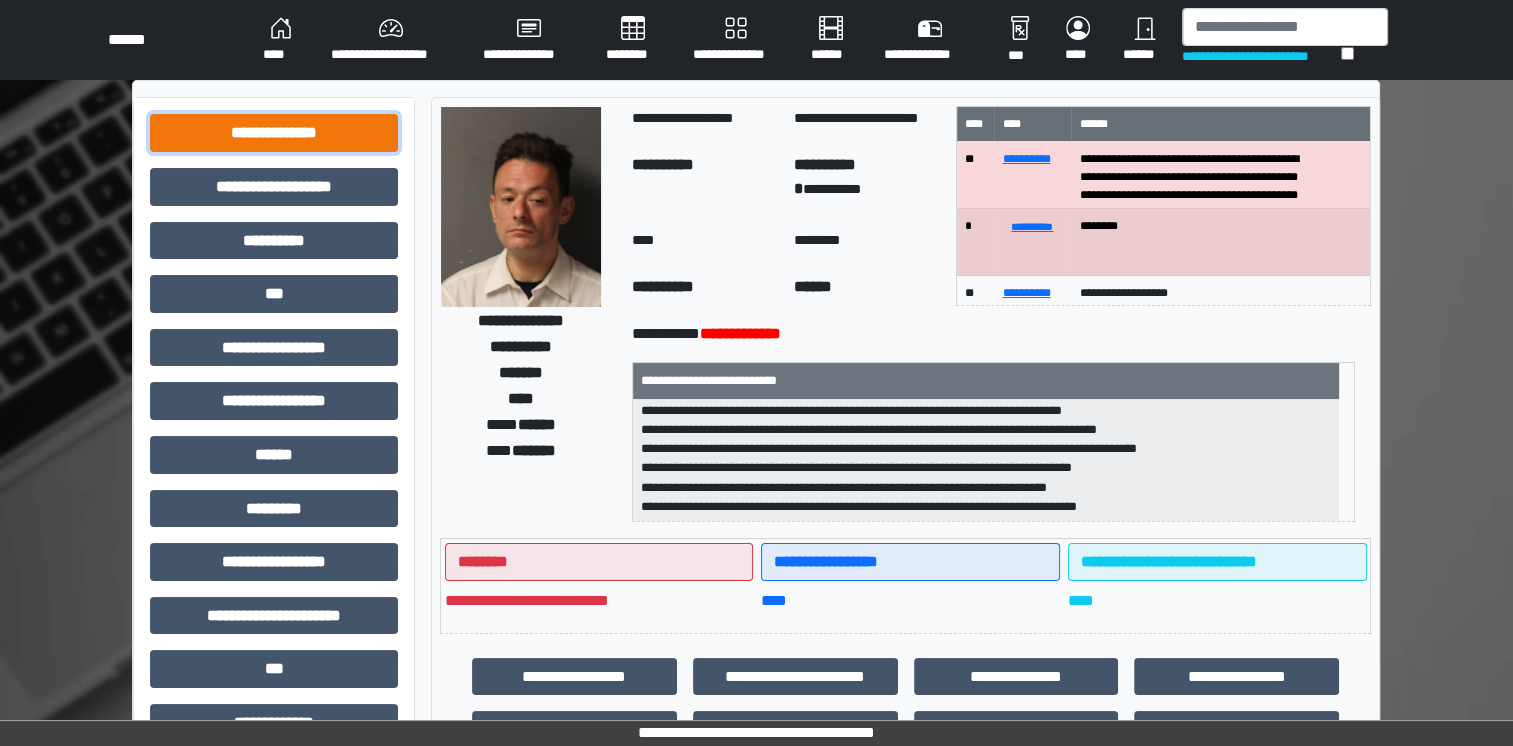 click on "**********" at bounding box center [274, 133] 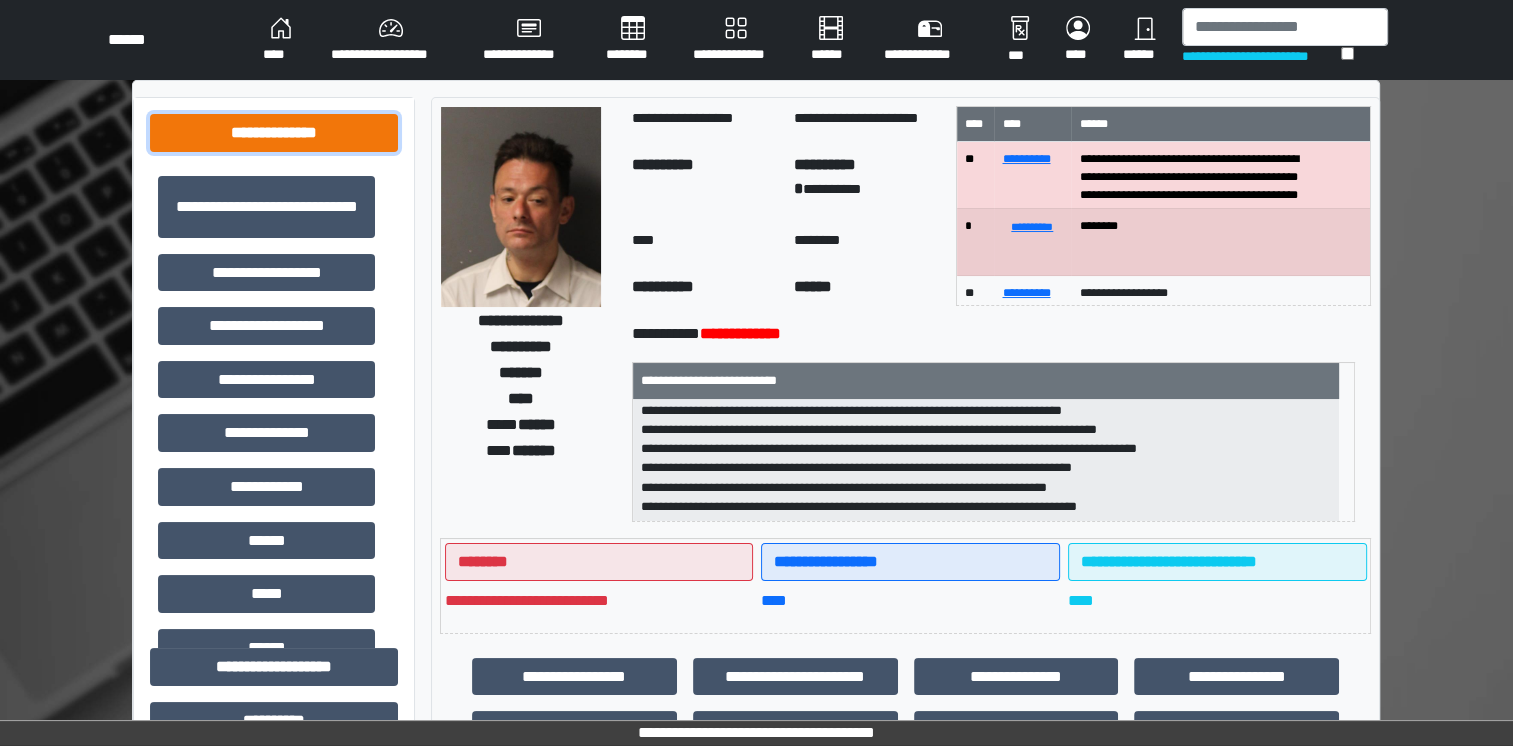 click on "**********" at bounding box center [274, 133] 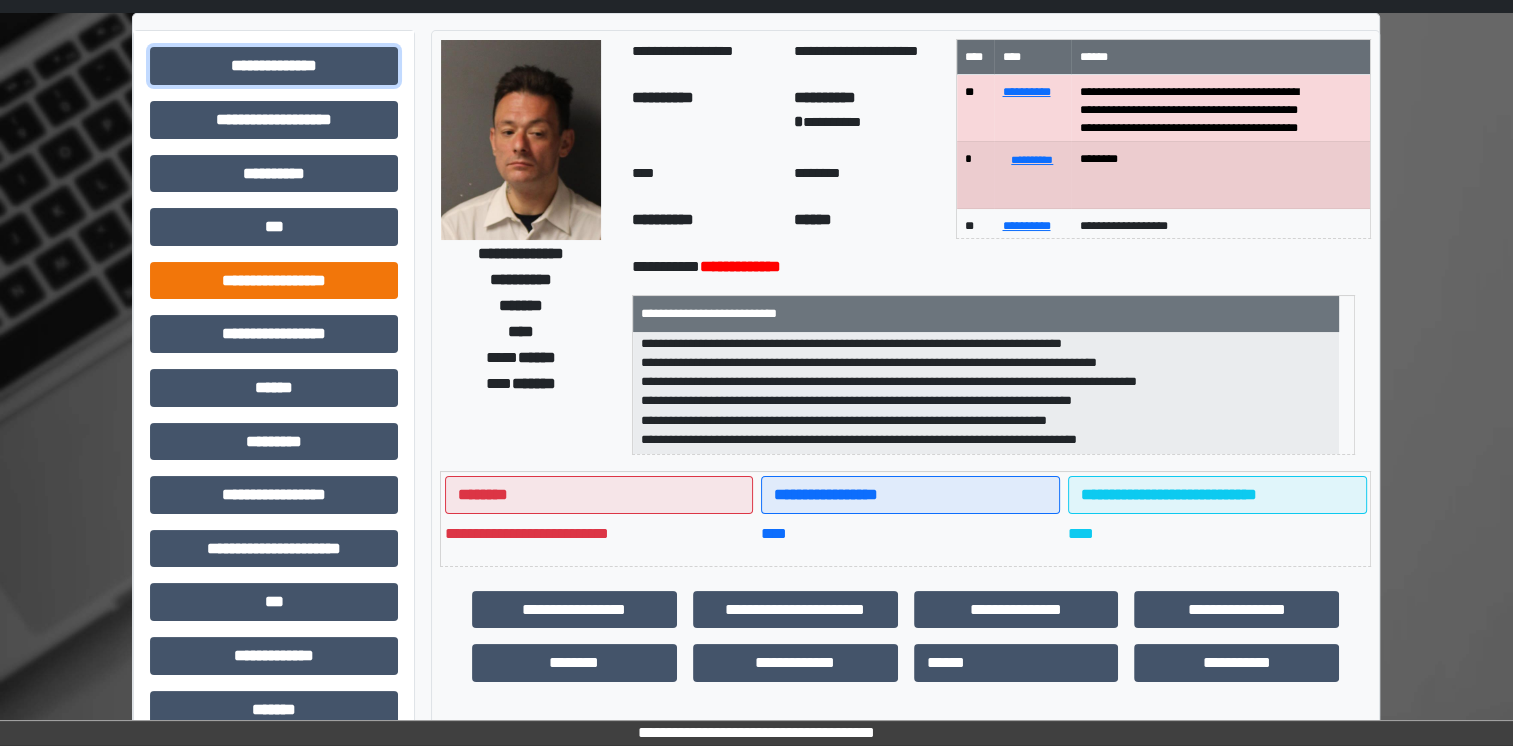 scroll, scrollTop: 134, scrollLeft: 0, axis: vertical 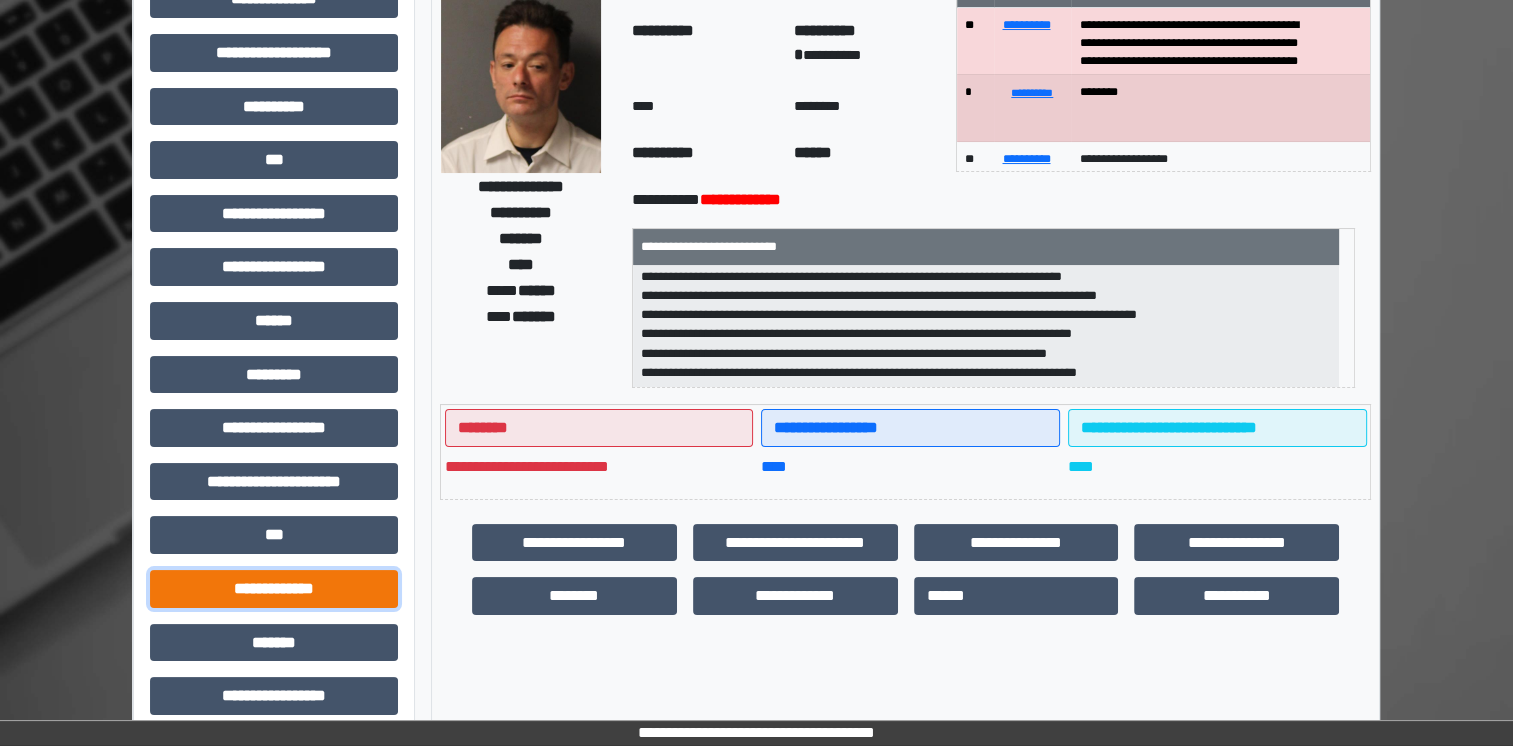 click on "**********" at bounding box center (274, 589) 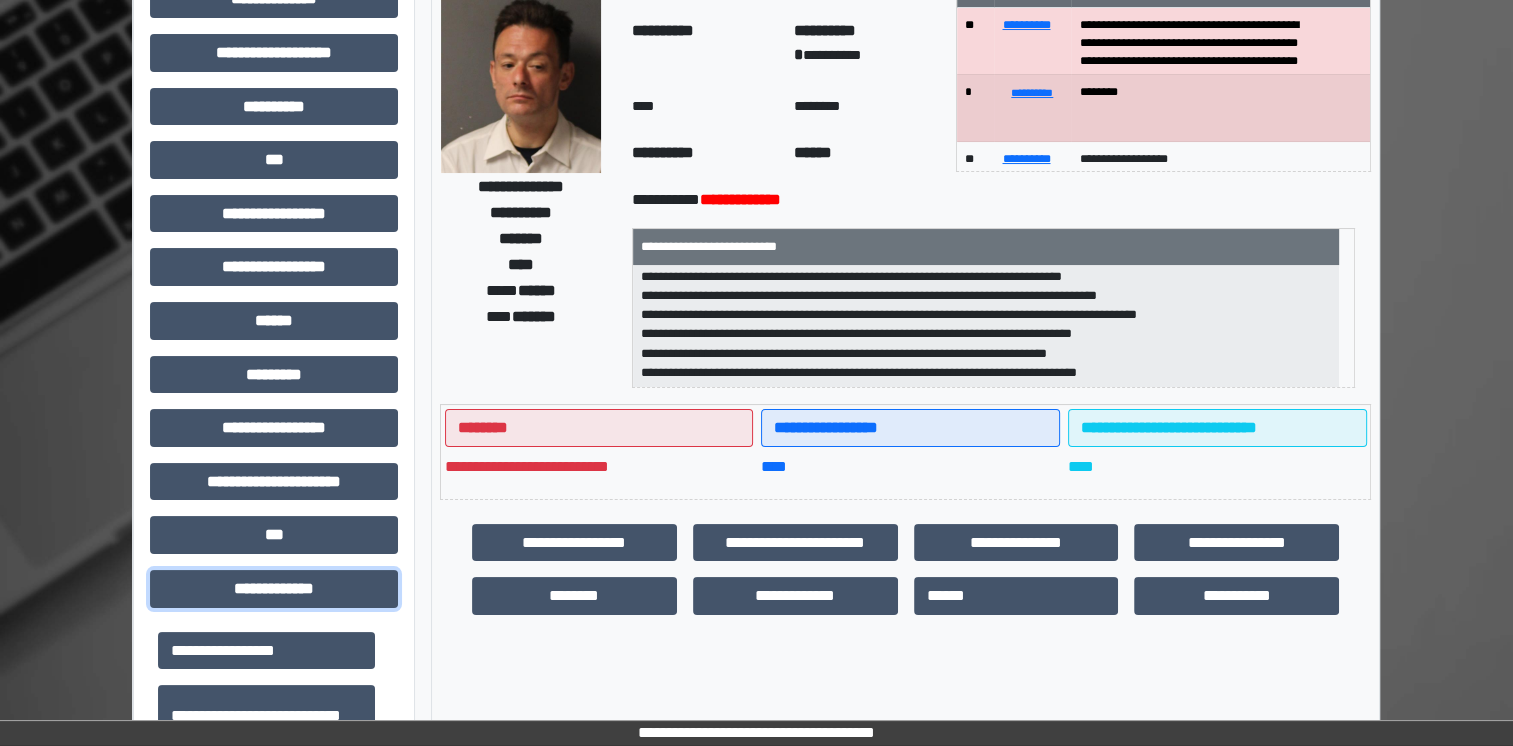scroll, scrollTop: 1, scrollLeft: 0, axis: vertical 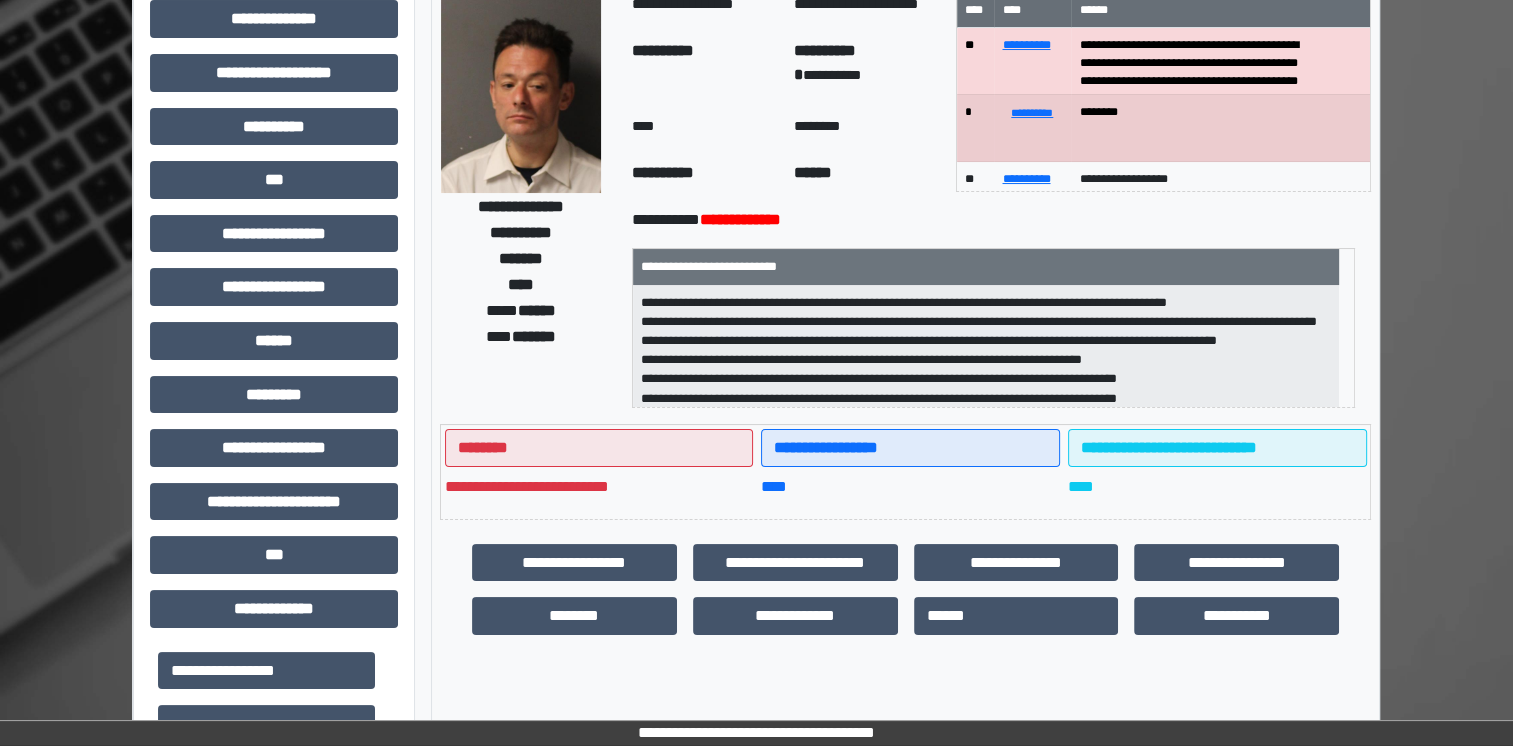 click on "**********" at bounding box center [521, 207] 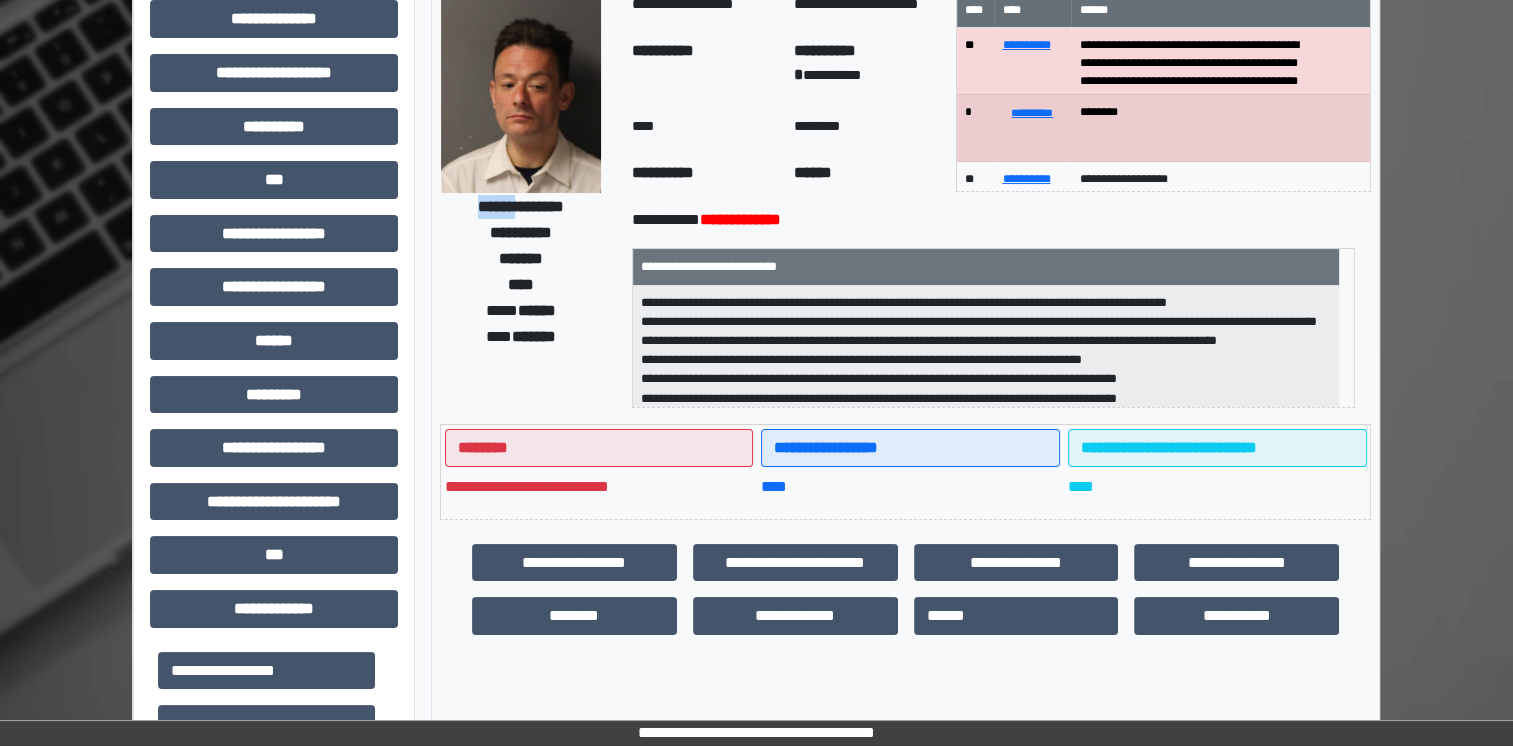 drag, startPoint x: 508, startPoint y: 211, endPoint x: 452, endPoint y: 213, distance: 56.0357 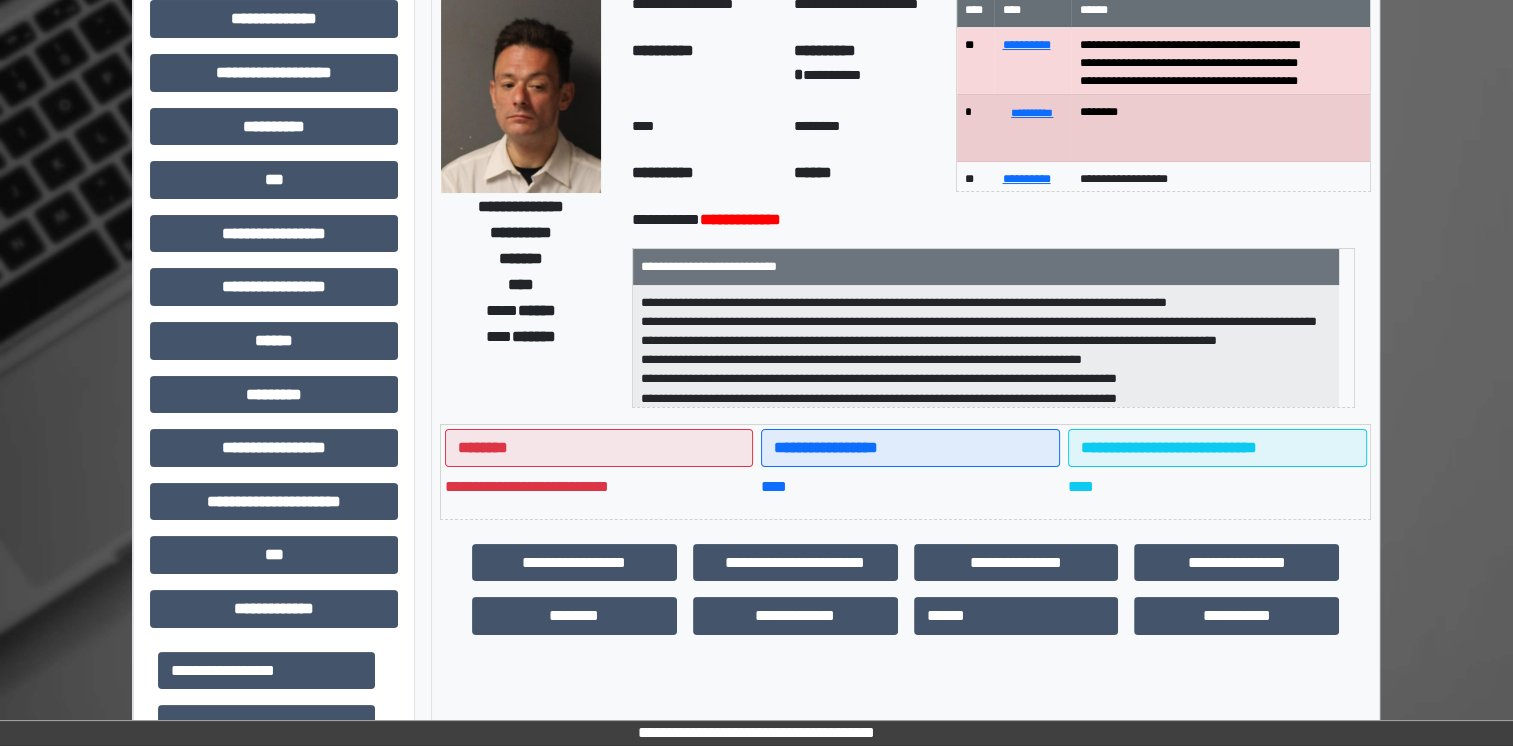 click on "**********" at bounding box center [521, 207] 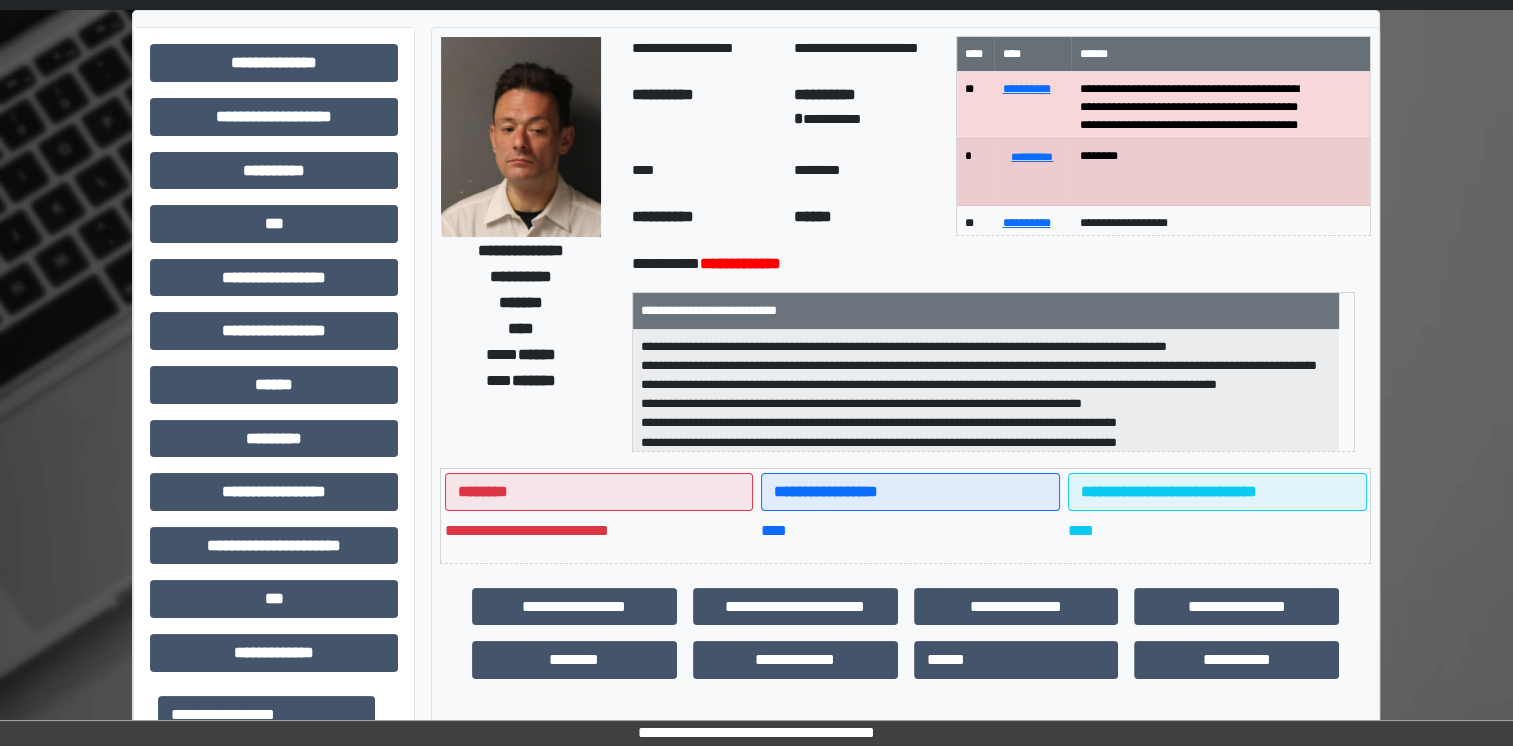 scroll, scrollTop: 62, scrollLeft: 0, axis: vertical 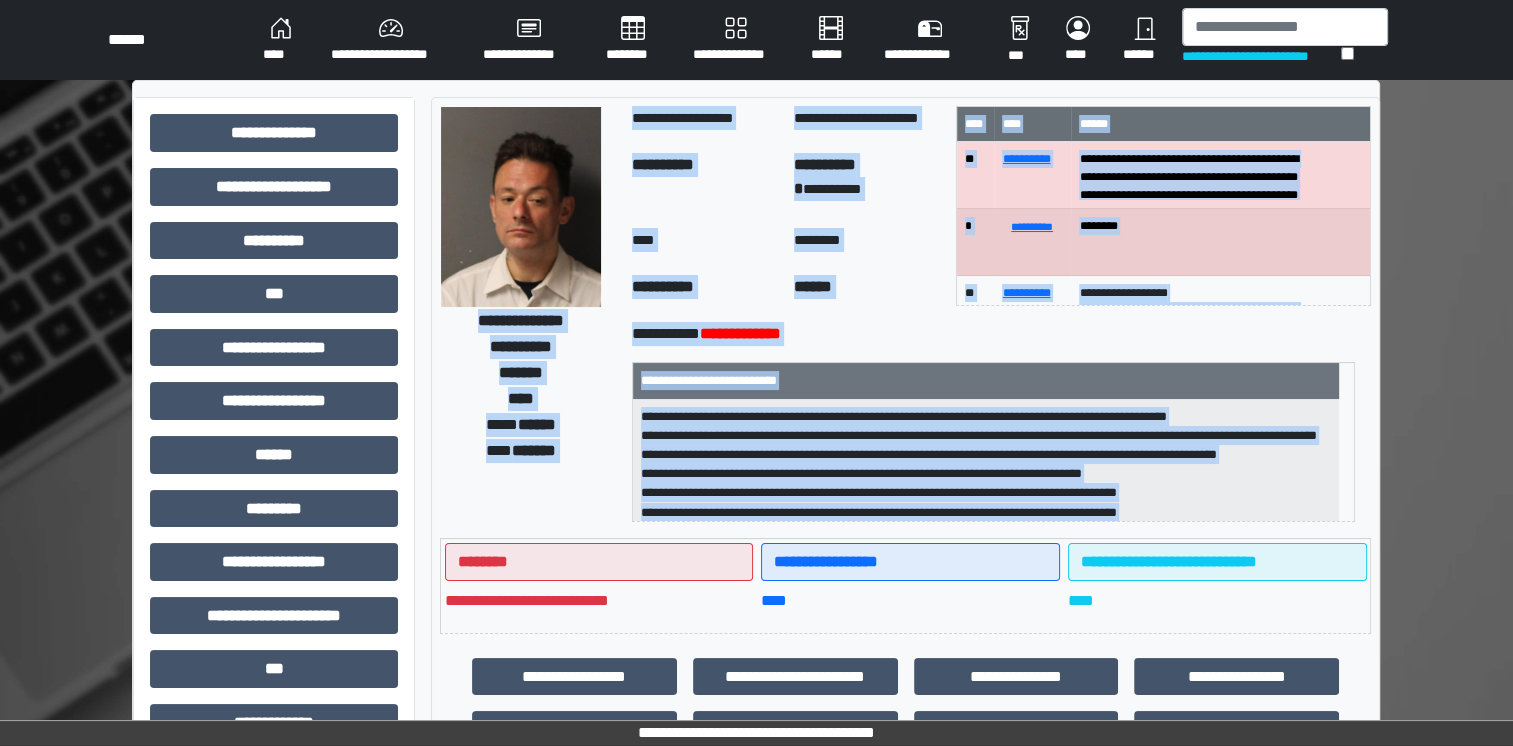 drag, startPoint x: 456, startPoint y: 326, endPoint x: 955, endPoint y: 634, distance: 586.4 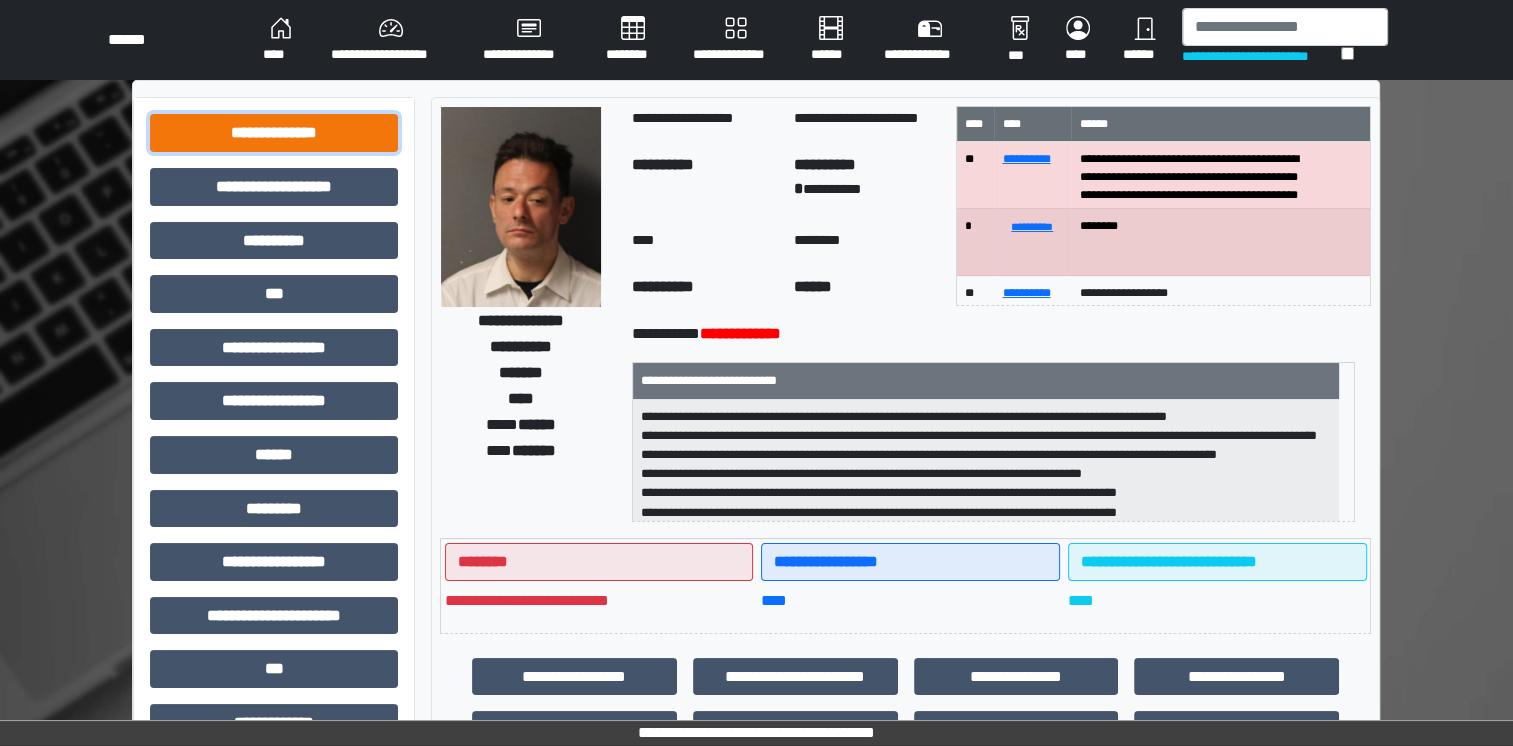 click on "**********" at bounding box center [274, 133] 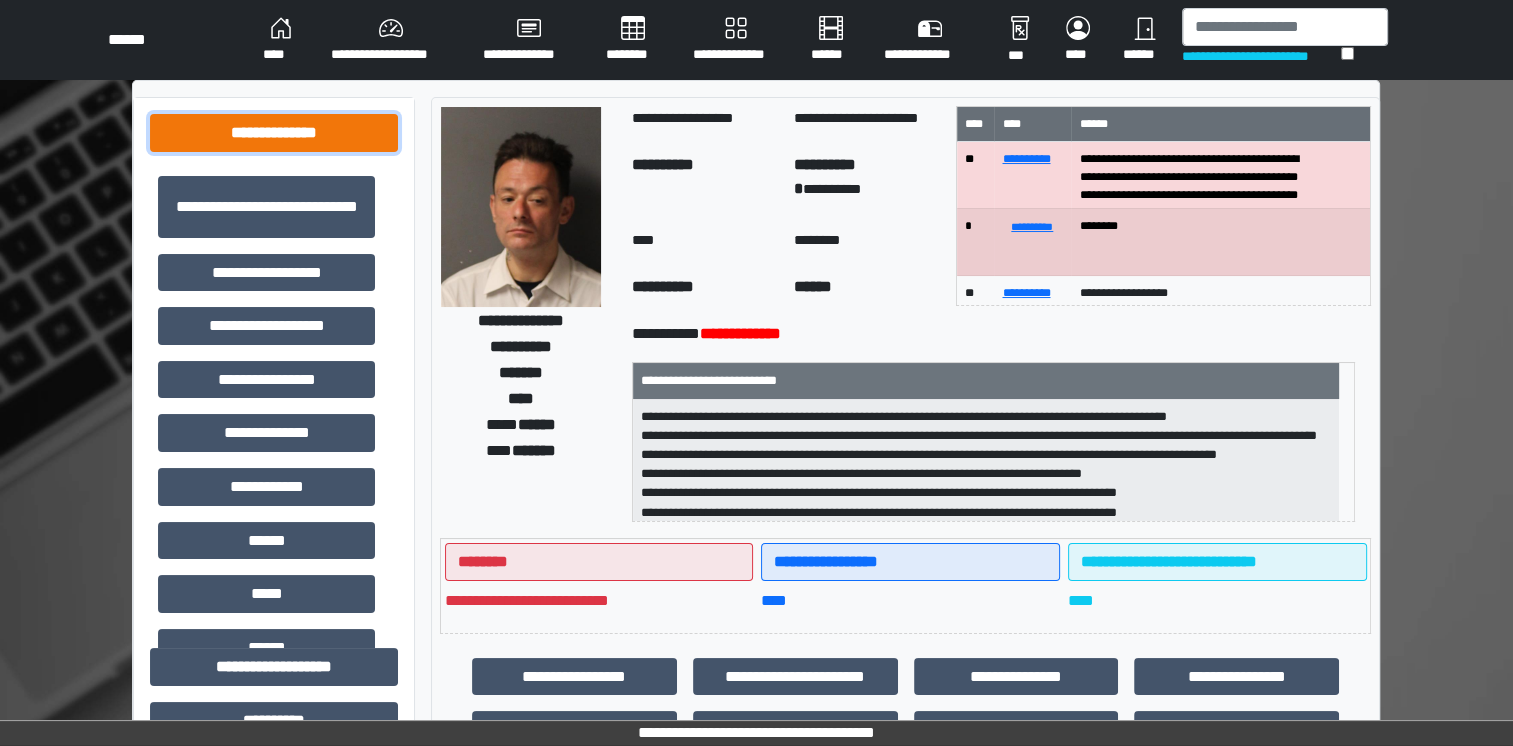 click on "**********" at bounding box center [274, 133] 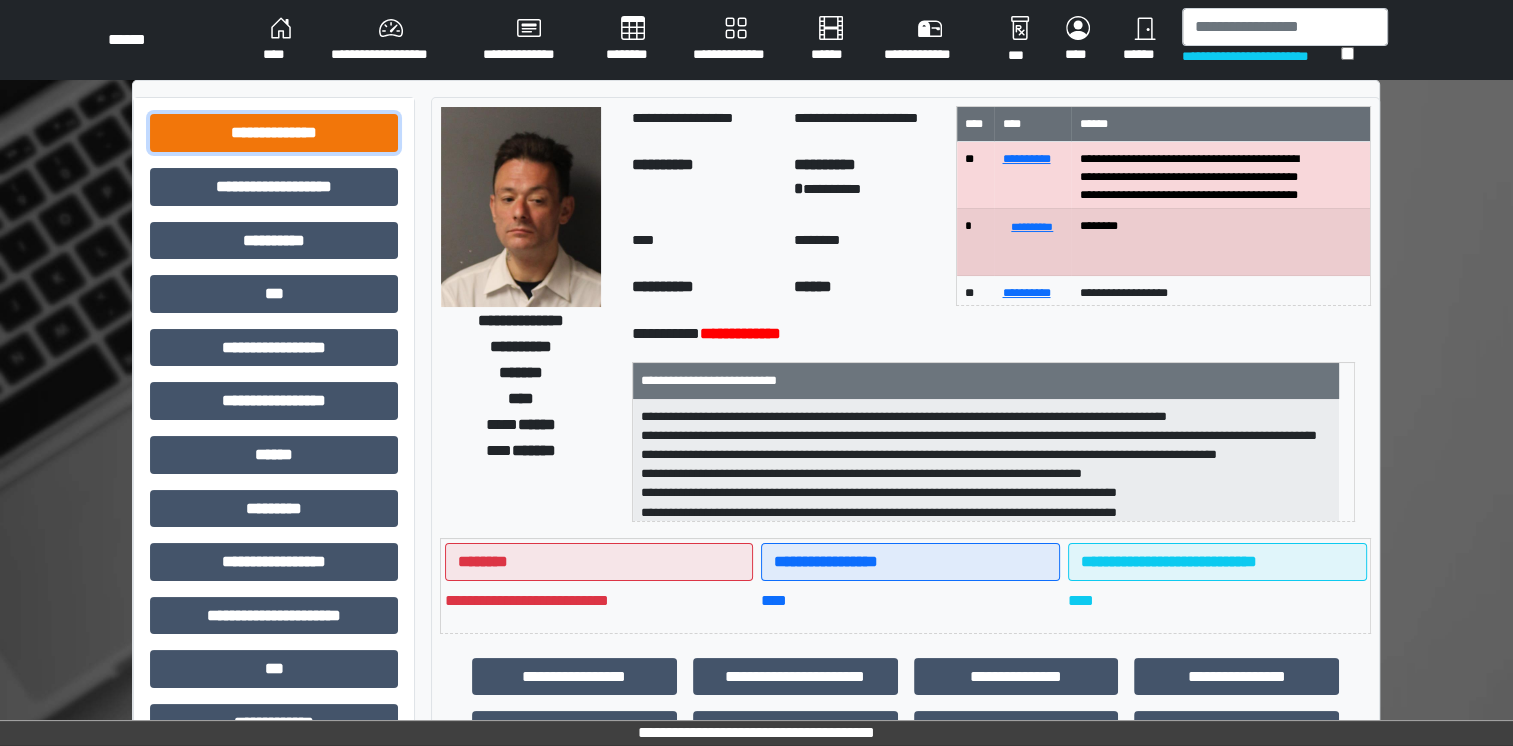 click on "**********" at bounding box center (274, 133) 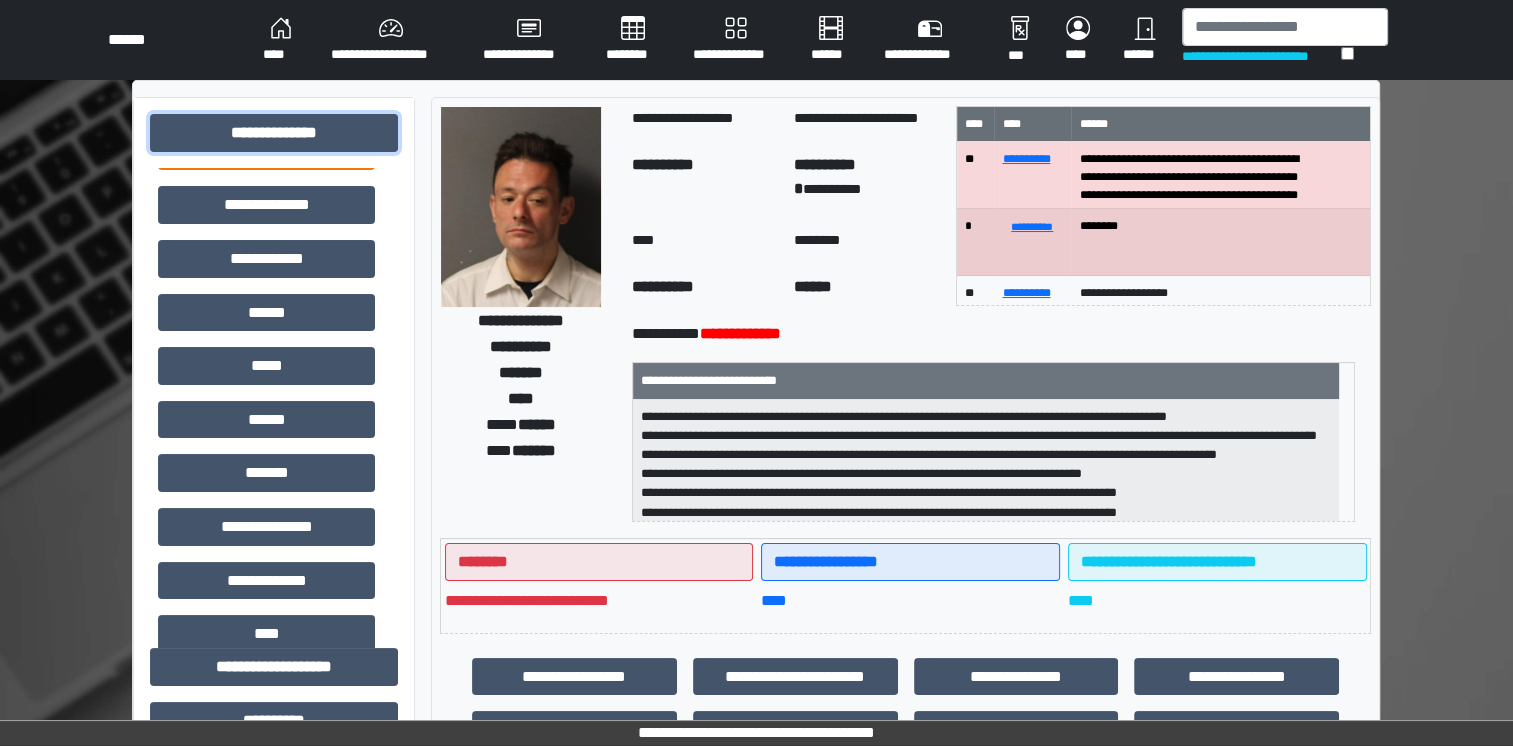 scroll, scrollTop: 255, scrollLeft: 0, axis: vertical 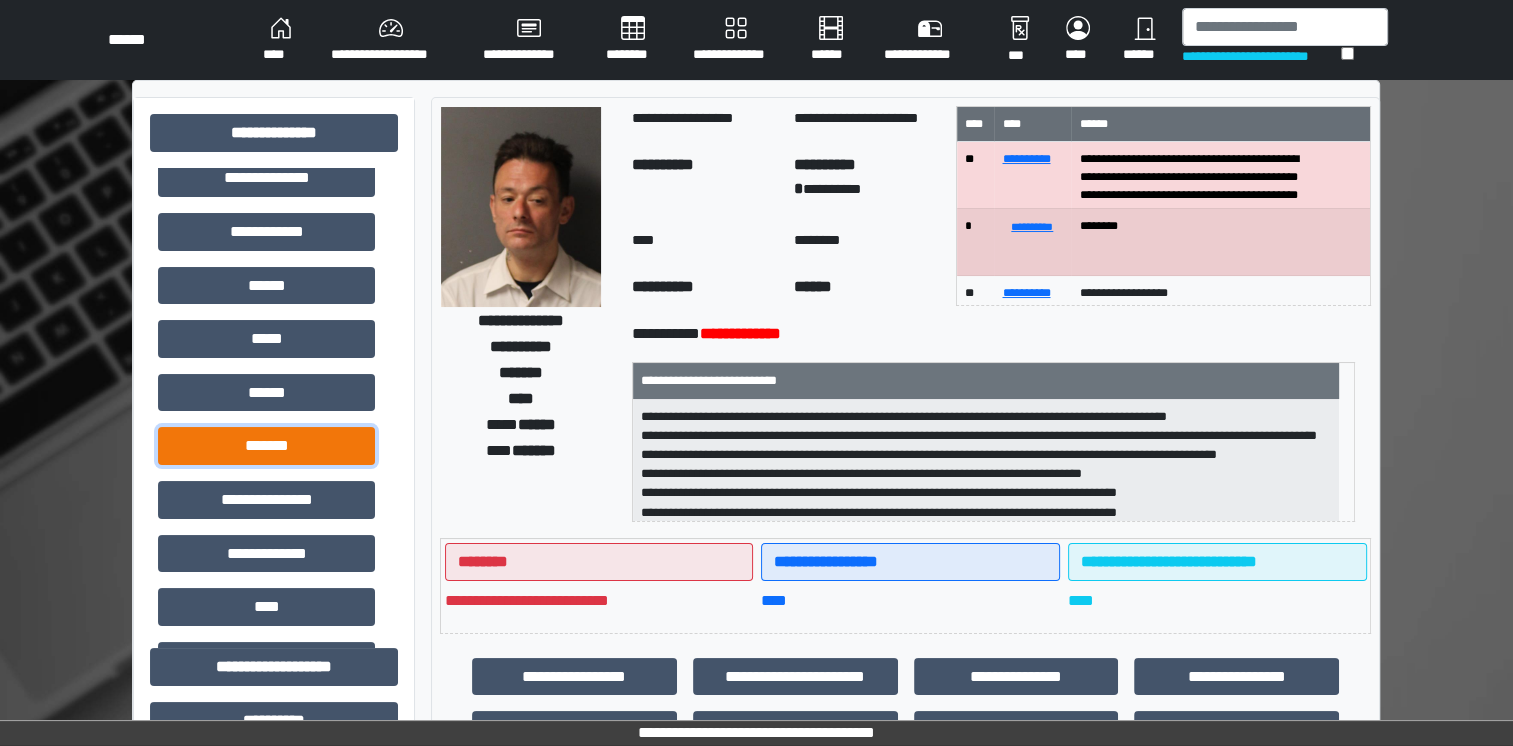 click on "*******" at bounding box center [266, 446] 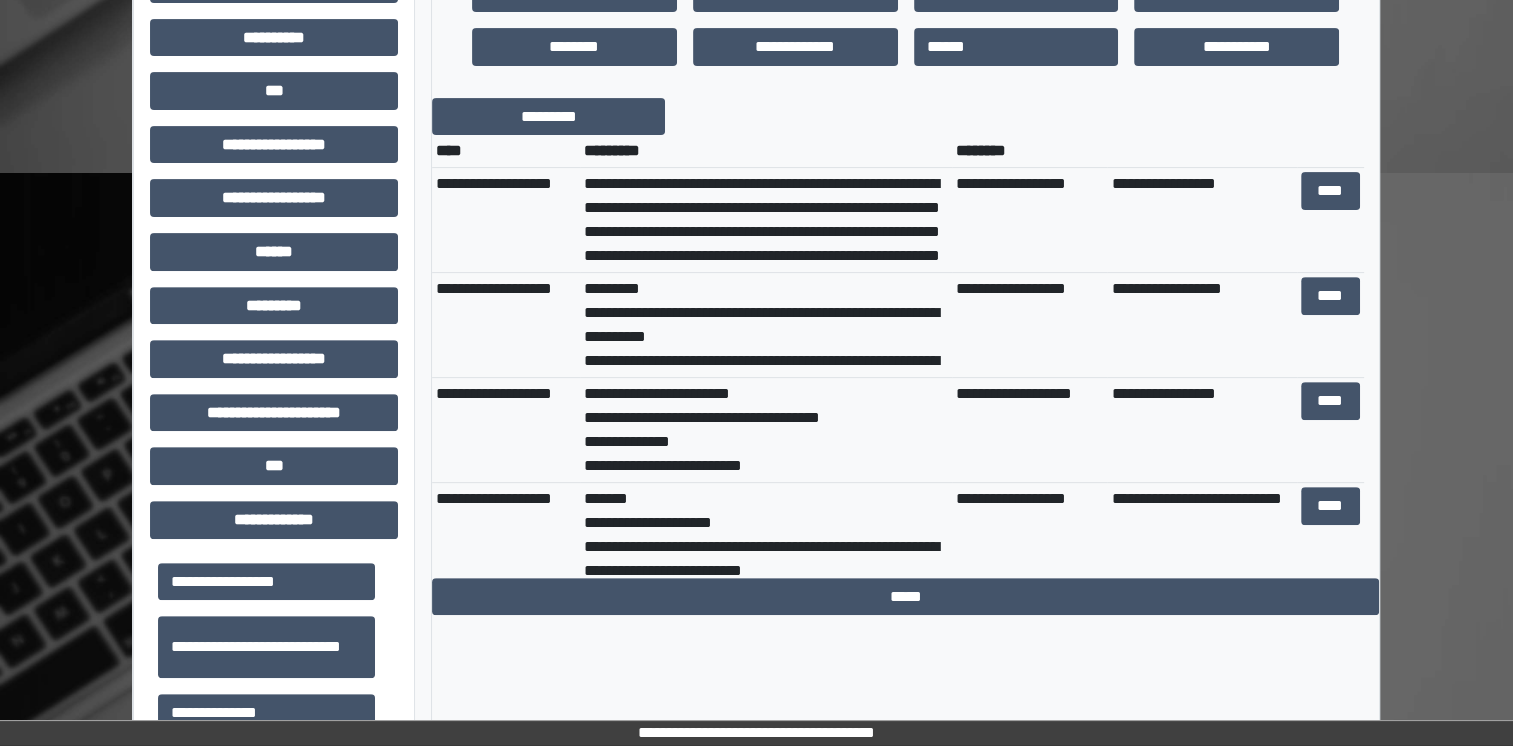 scroll, scrollTop: 687, scrollLeft: 0, axis: vertical 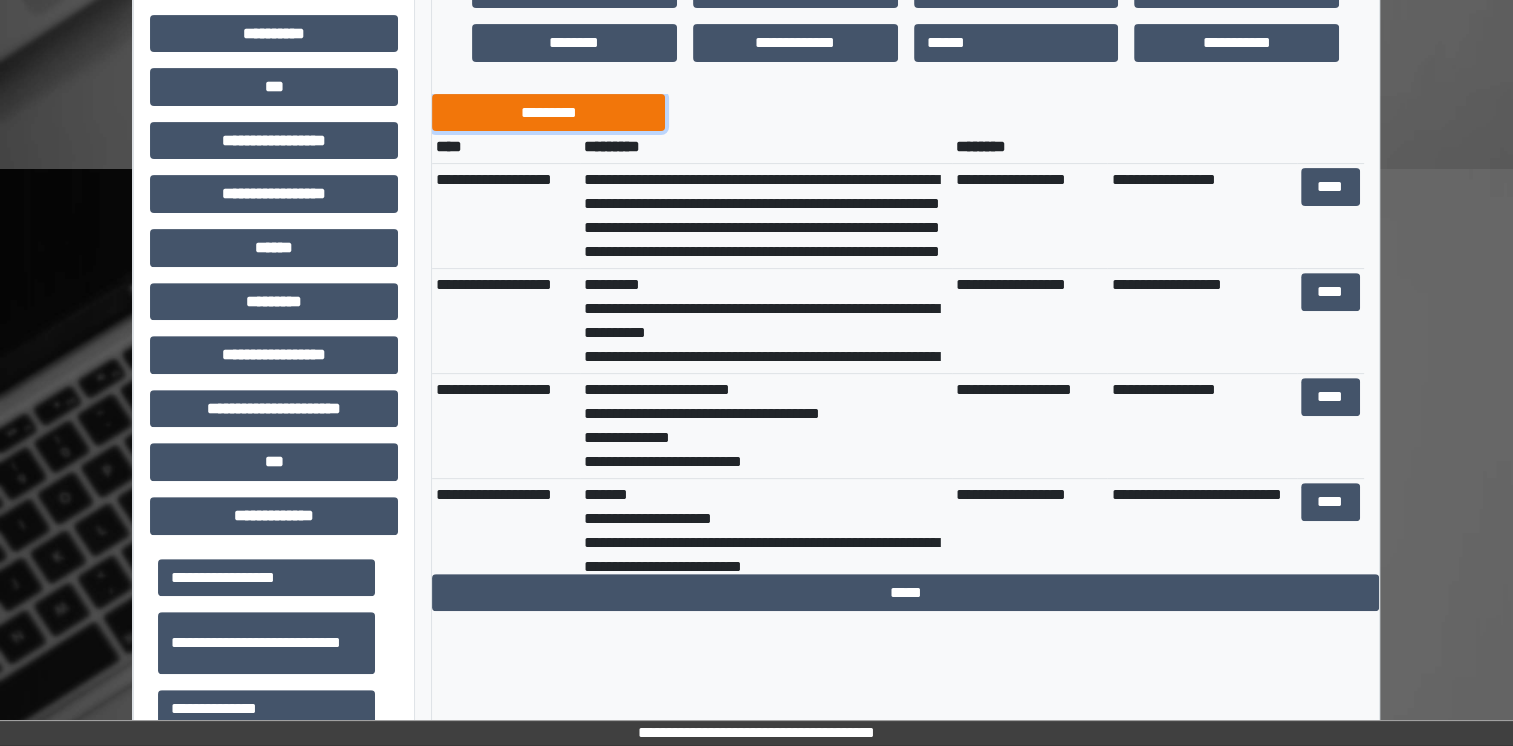 click on "*********" at bounding box center (548, 113) 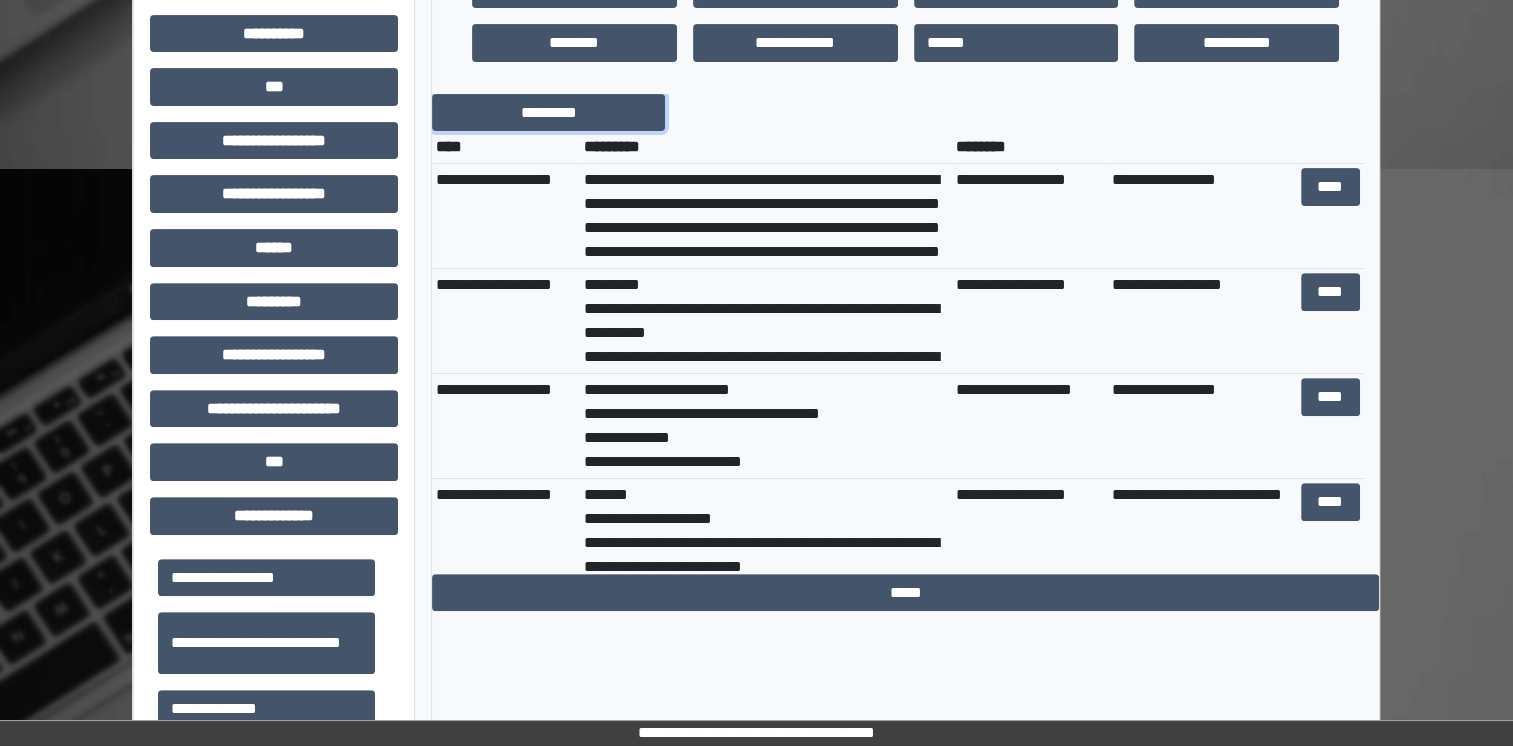 scroll, scrollTop: 240, scrollLeft: 0, axis: vertical 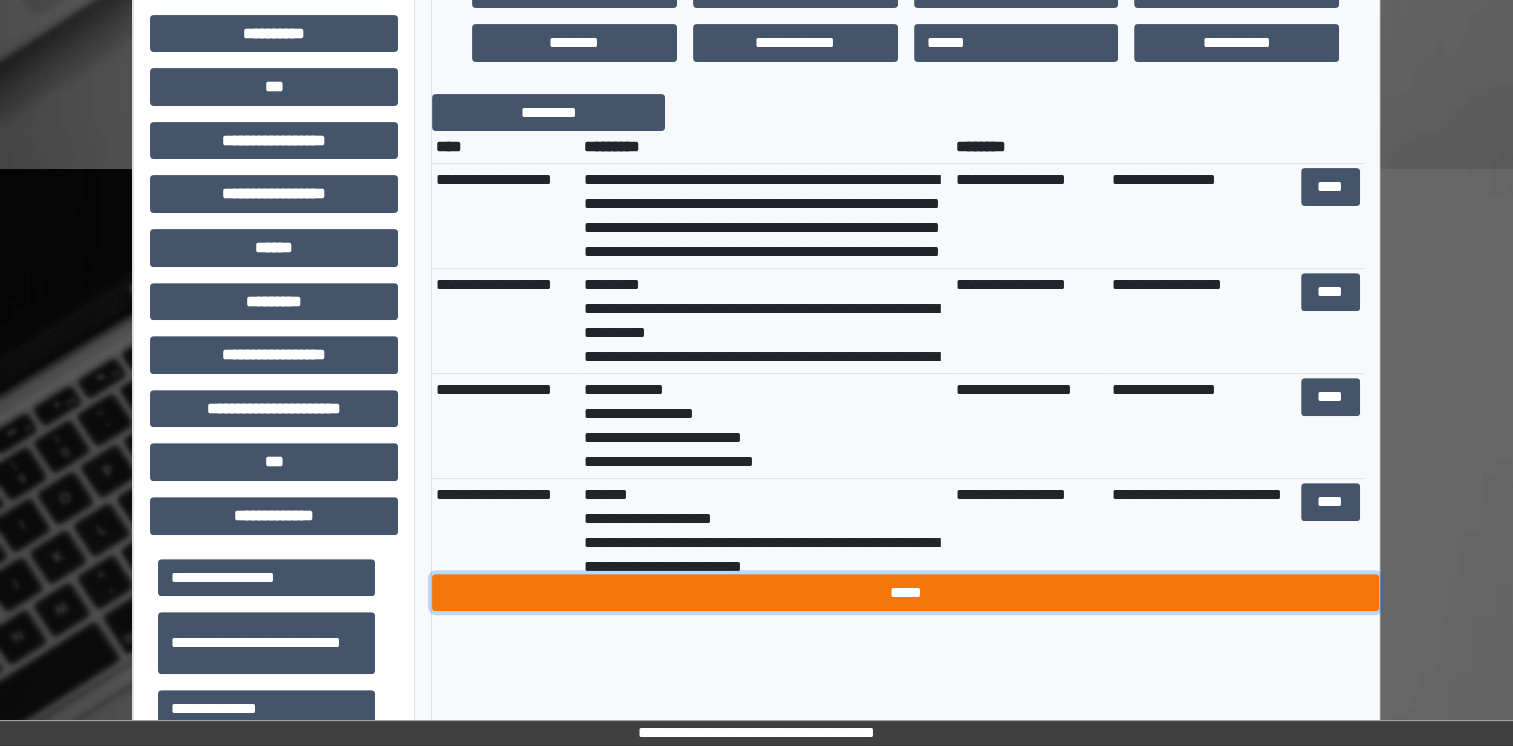 click on "*****" at bounding box center [905, 593] 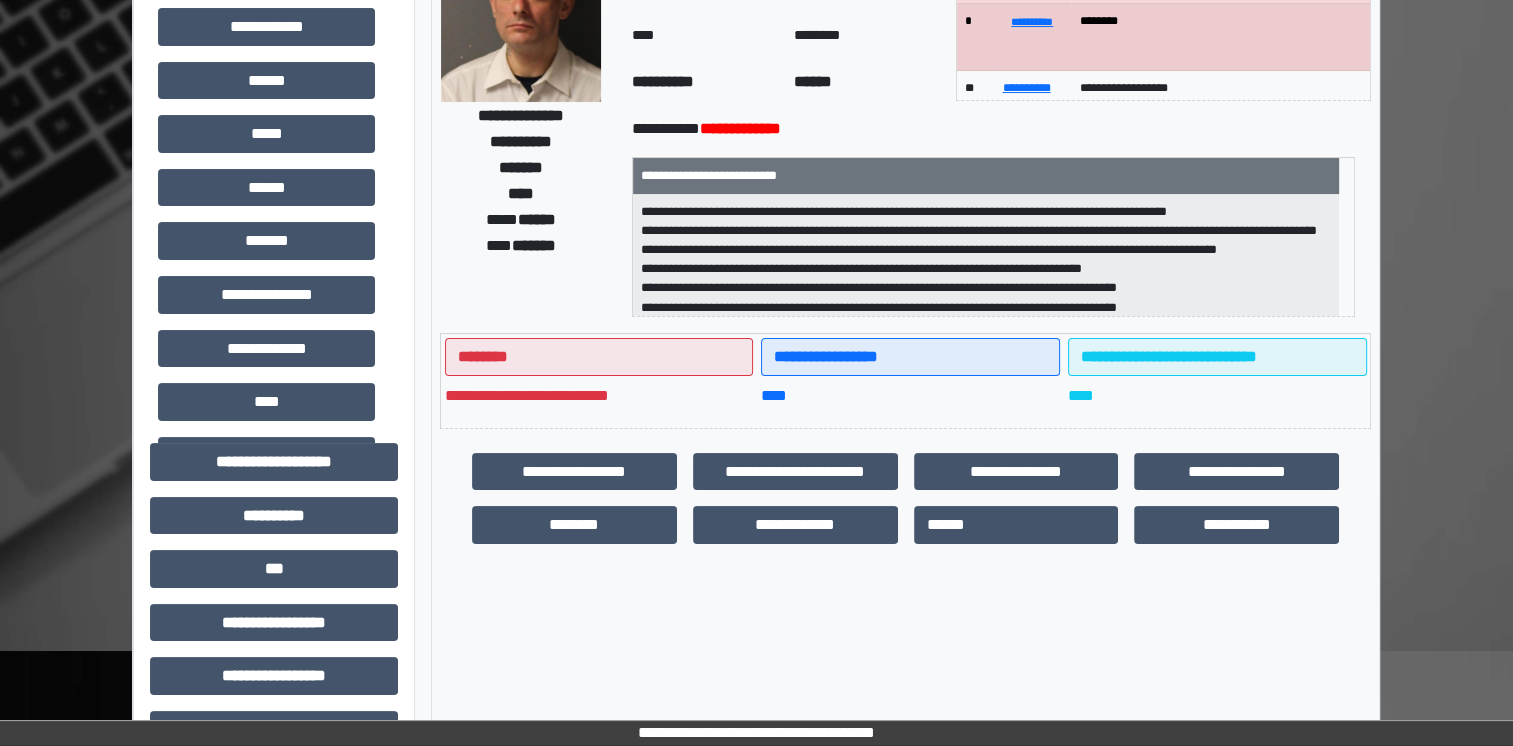 scroll, scrollTop: 164, scrollLeft: 0, axis: vertical 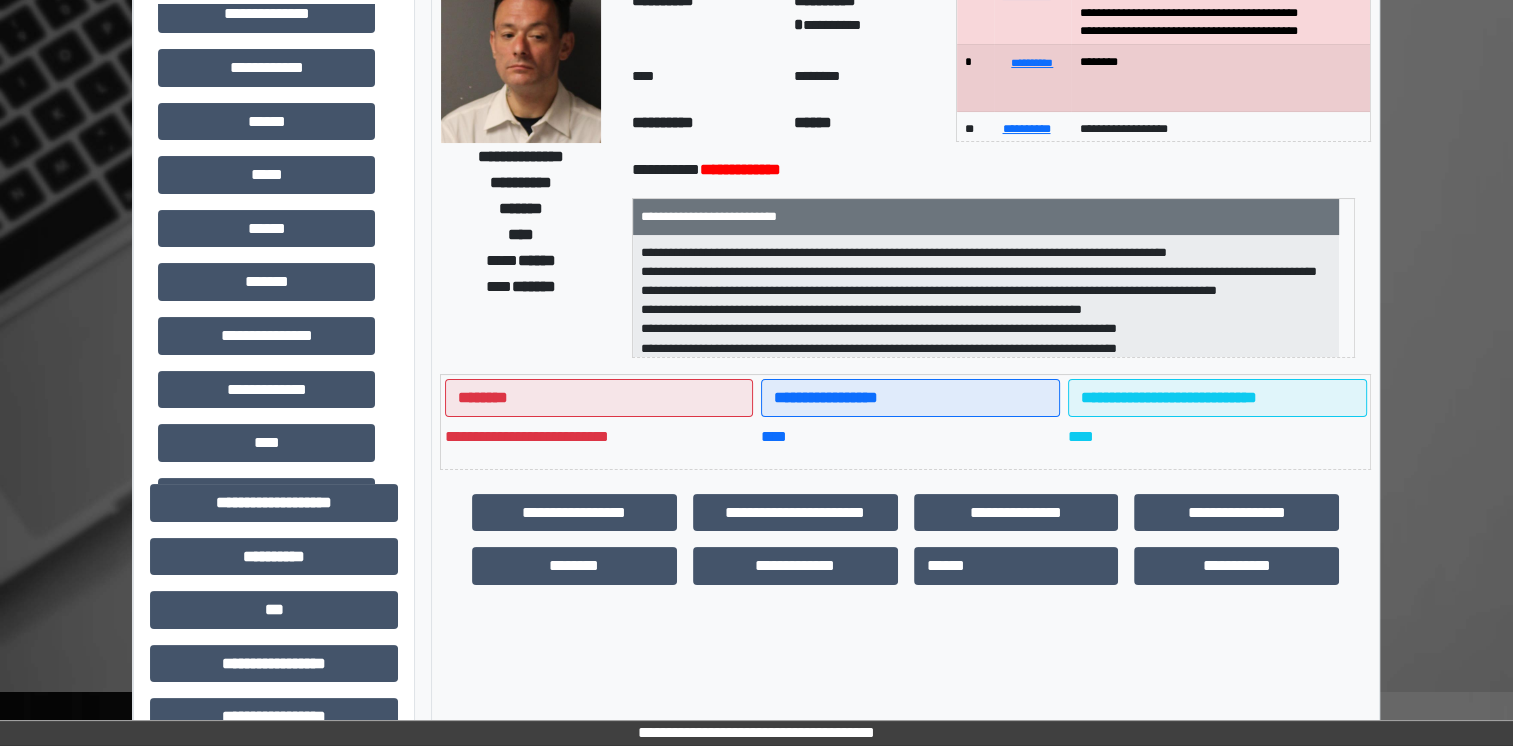 click on "[FIRST] [LAST] [PRODUCT] [VERSION] [BUILD] [OS] [ARCH] [LICENSE] [KEY] [USER] [EMAIL] [URL] [DOMAIN] [IP_ADDRESS] [MAC_ADDRESS] [DEVICE_ID] [SESSION_ID] [TRACKING_ID] [COOKIE_ID] [REFERRER] [USER_AGENT] [BROWSER] [OS_VERSION] [DEVICE_TYPE] [SCREEN_RESOLUTION] [LANGUAGE] [TIMEZONE] [COUNTRY_CODE] [REGION] [CITY_NAME] [POSTAL_CODE] [LATITUDE] [LONGITUDE] [ALTITUDE] [TIMESTAMP] [DATE] [TIME] [DAY_OF_WEEK] [MONTH] [YEAR] [AGE] [GENDER] [OCCUPATION] [MARITAL_STATUS] [RELIGION] [ETHNICITY] [NATIONALITY] [PASSPORT_NUMBER] [DRIVER_LICENSE_NUMBER] [SOCIAL_SECURITY_NUMBER] [CREDIT_CARD_NUMBER] [BANK_ACCOUNT_NUMBER] [PHONE_NUMBER] [EMAIL_ADDRESS] [HOME_ADDRESS] [WORK_ADDRESS] [IP_ADDRESS] [MAC_ADDRESS] [DEVICE_ID] [SESSION_ID] [TRACKING_ID] [COOKIE_ID] [REFERRER] [USER_AGENT] [BROWSER] [OS_VERSION] [DEVICE_TYPE] [SCREEN_RESOLUTION] [LANGUAGE] [TIMEZONE] [COUNTRY_CODE] [REGION] [CITY_NAME] [POSTAL_CODE] [LATITUDE] [LONGITUDE] [ALTITUDE] [TIMESTAMP] [DATE] [TIME] [DAY_OF_WEEK] [MONTH] [YEAR] [AGE] [GENDER] [OCCUPATION] [MARITAL_STATUS] [RELIGION] [ETHNICITY] [NATIONALITY] [PASSPORT_NUMBER] [DRIVER_LICENSE_NUMBER] [SOCIAL_SECURITY_NUMBER] [CREDIT_CARD_NUMBER] [BANK_ACCOUNT_NUMBER] [PHONE_NUMBER] [EMAIL_ADDRESS] [HOME_ADDRESS] [WORK_ADDRESS]" at bounding box center [986, 297] 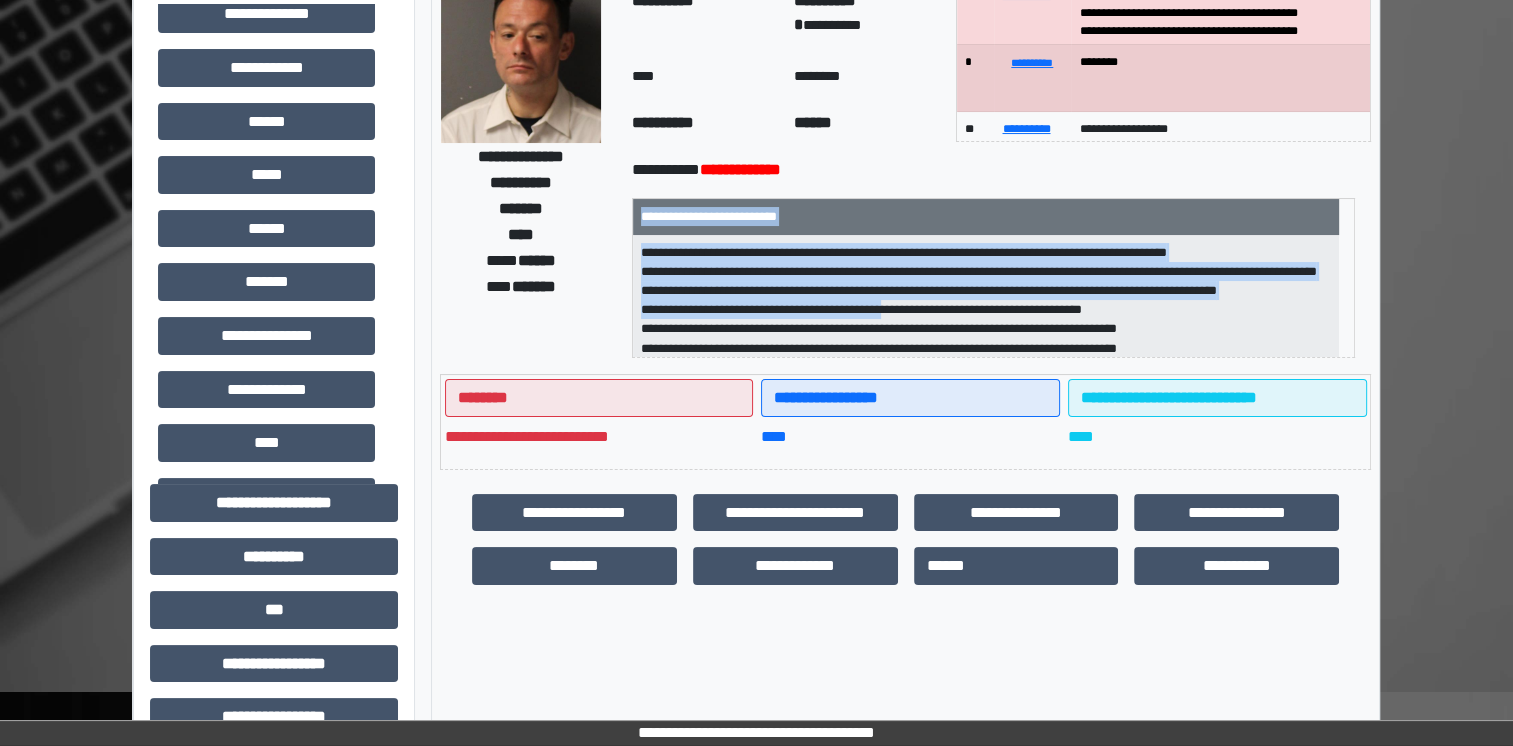scroll, scrollTop: 1, scrollLeft: 0, axis: vertical 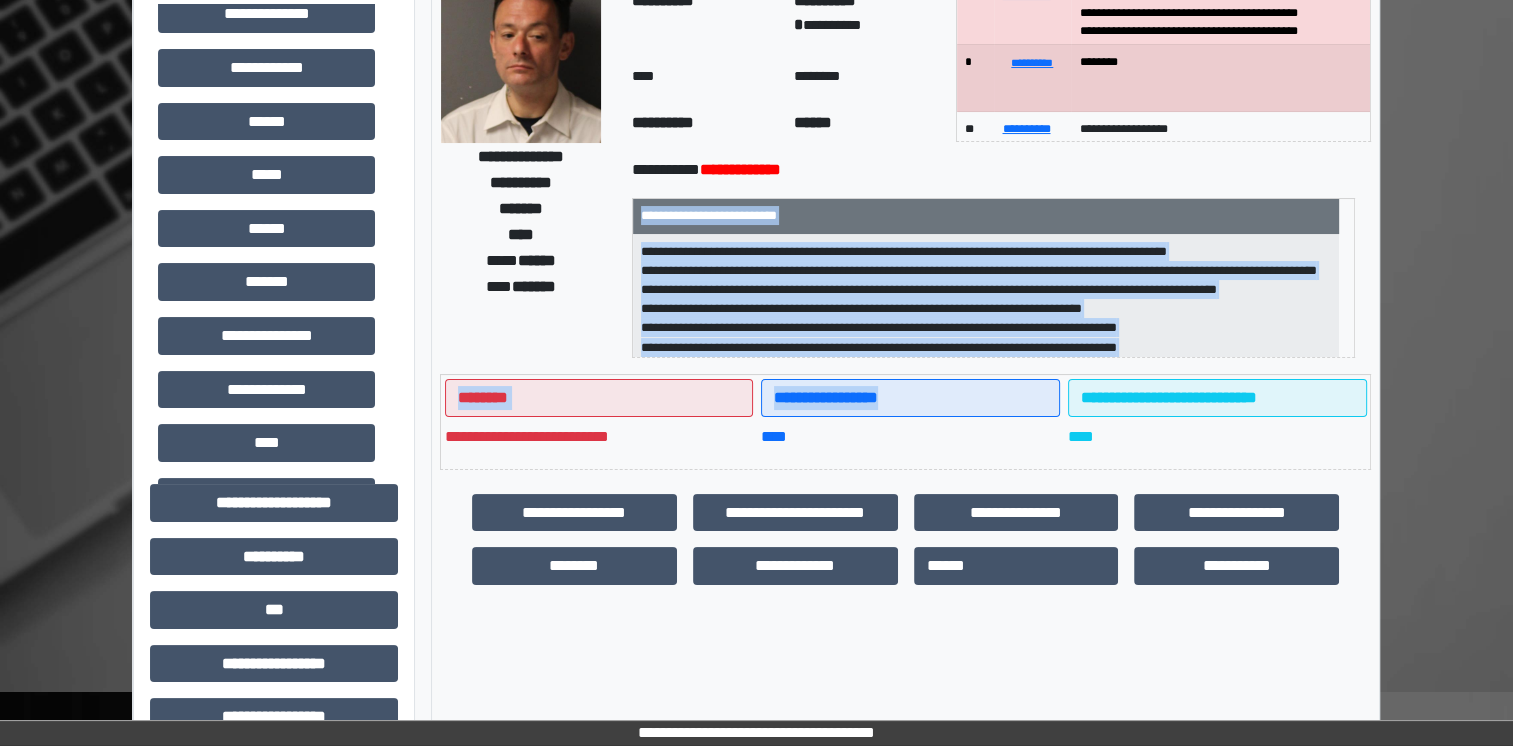 drag, startPoint x: 658, startPoint y: 213, endPoint x: 923, endPoint y: 382, distance: 314.3024 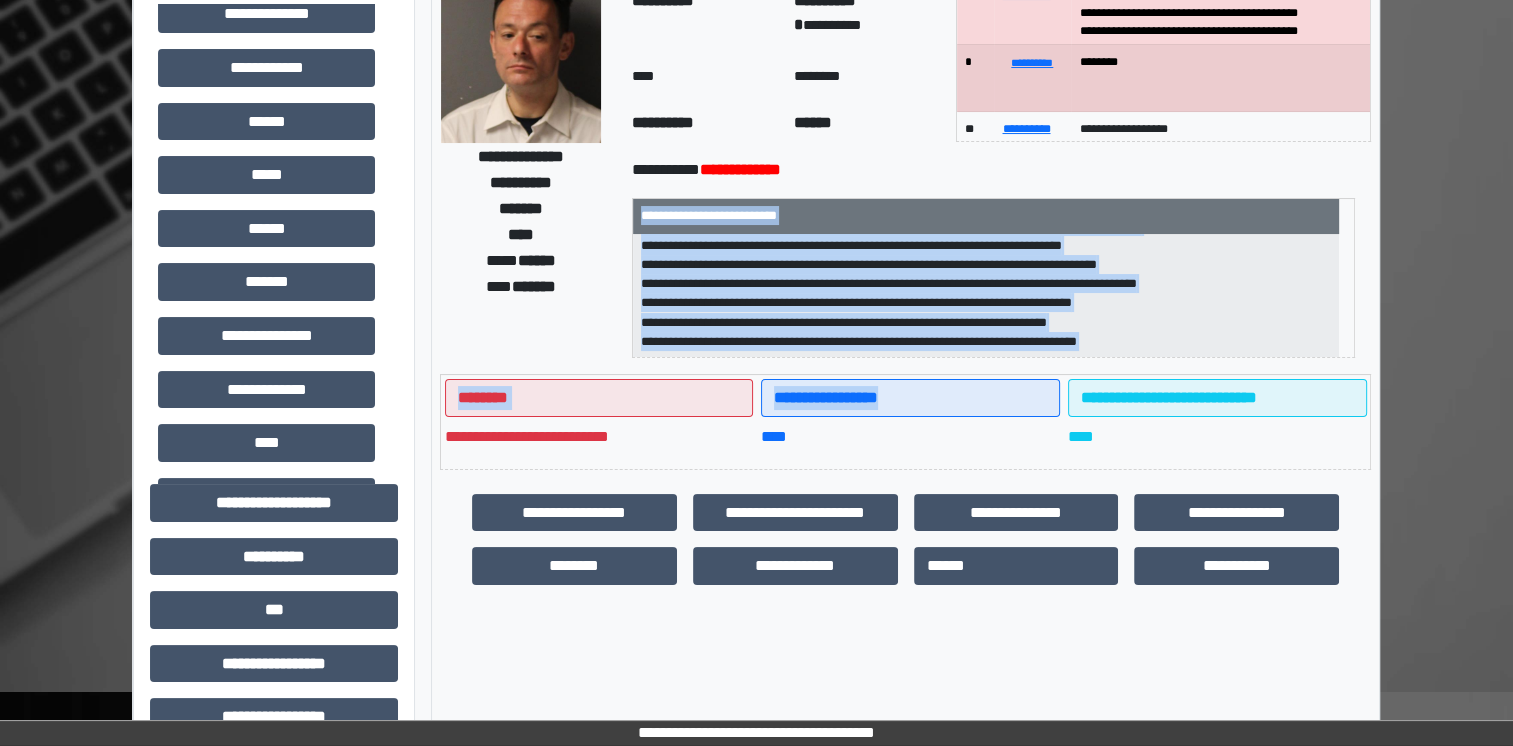 scroll, scrollTop: 179, scrollLeft: 0, axis: vertical 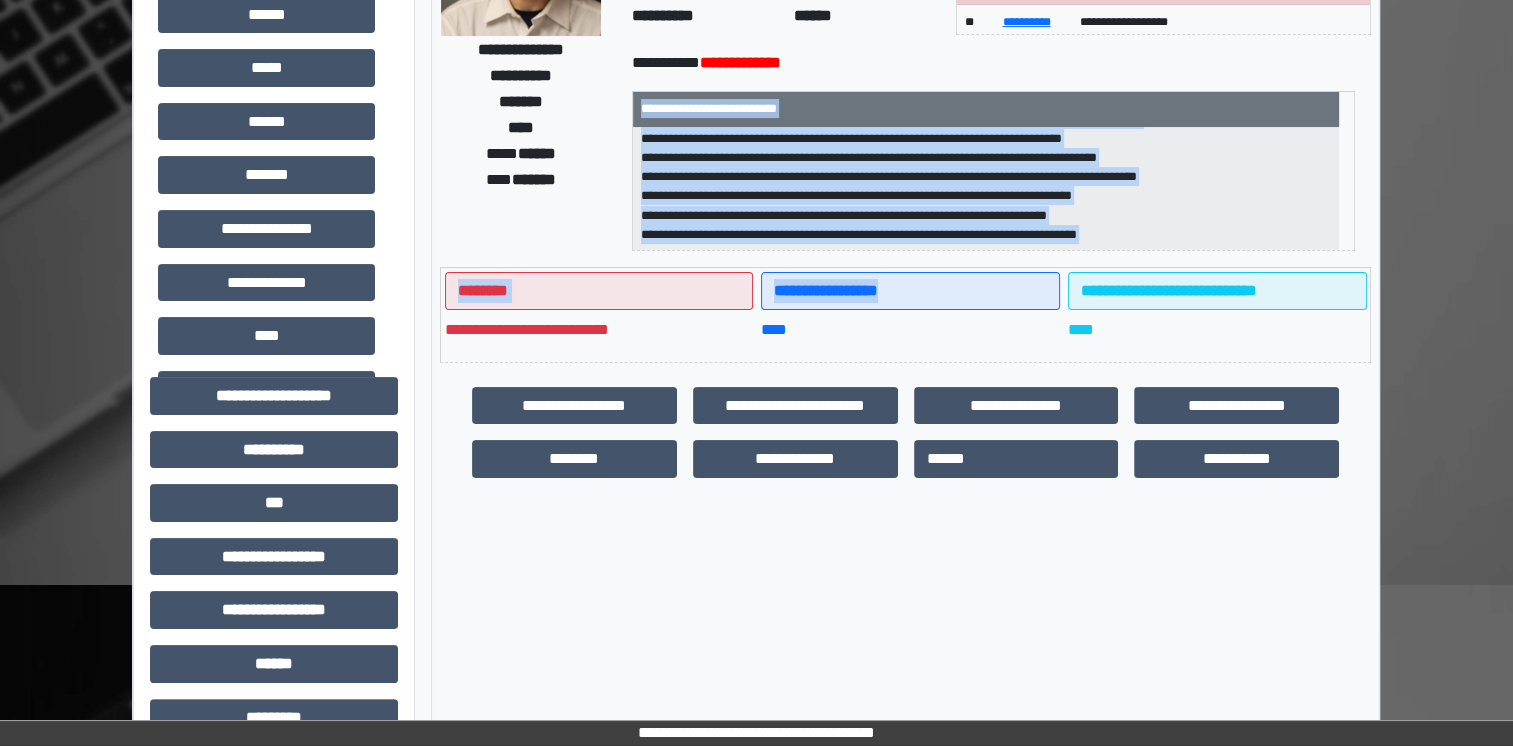 click on "[FIRST] [LAST] [PRODUCT] [VERSION] [BUILD] [OS] [ARCH] [LICENSE] [KEY] [USER] [EMAIL] [URL] [DOMAIN] [IP_ADDRESS] [MAC_ADDRESS] [DEVICE_ID] [SESSION_ID] [TRACKING_ID] [COOKIE_ID] [REFERRER] [USER_AGENT] [BROWSER] [OS_VERSION] [DEVICE_TYPE] [SCREEN_RESOLUTION] [LANGUAGE] [TIMEZONE] [COUNTRY_CODE] [REGION] [CITY_NAME] [POSTAL_CODE] [LATITUDE] [LONGITUDE] [ALTITUDE] [TIMESTAMP] [DATE] [TIME] [DAY_OF_WEEK] [MONTH] [YEAR] [AGE] [GENDER] [OCCUPATION] [MARITAL_STATUS] [RELIGION] [ETHNICITY] [NATIONALITY] [PASSPORT_NUMBER] [DRIVER_LICENSE_NUMBER] [SOCIAL_SECURITY_NUMBER] [CREDIT_CARD_NUMBER] [BANK_ACCOUNT_NUMBER] [PHONE_NUMBER] [EMAIL_ADDRESS] [HOME_ADDRESS] [WORK_ADDRESS] [IP_ADDRESS] [MAC_ADDRESS] [DEVICE_ID] [SESSION_ID] [TRACKING_ID] [COOKIE_ID] [REFERRER] [USER_AGENT] [BROWSER] [OS_VERSION] [DEVICE_TYPE] [SCREEN_RESOLUTION] [LANGUAGE] [TIMEZONE] [COUNTRY_CODE] [REGION] [CITY_NAME] [POSTAL_CODE] [LATITUDE] [LONGITUDE] [ALTITUDE] [TIMESTAMP] [DATE] [TIME] [DAY_OF_WEEK] [MONTH] [YEAR] [AGE] [GENDER] [OCCUPATION] [MARITAL_STATUS] [RELIGION] [ETHNICITY] [NATIONALITY] [PASSPORT_NUMBER] [DRIVER_LICENSE_NUMBER] [SOCIAL_SECURITY_NUMBER] [CREDIT_CARD_NUMBER] [BANK_ACCOUNT_NUMBER] [PHONE_NUMBER] [EMAIL_ADDRESS] [HOME_ADDRESS] [WORK_ADDRESS]" at bounding box center [986, 189] 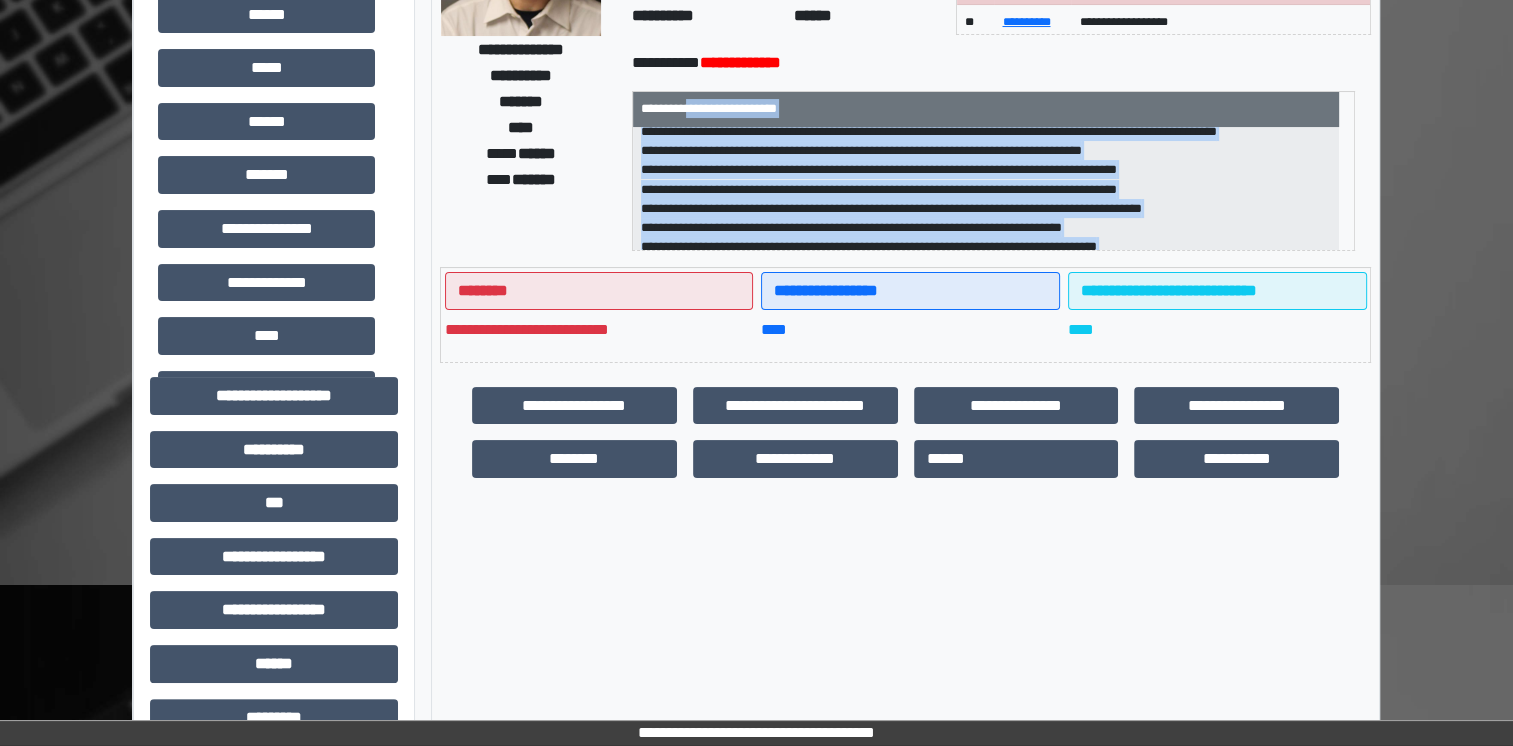 scroll, scrollTop: 0, scrollLeft: 0, axis: both 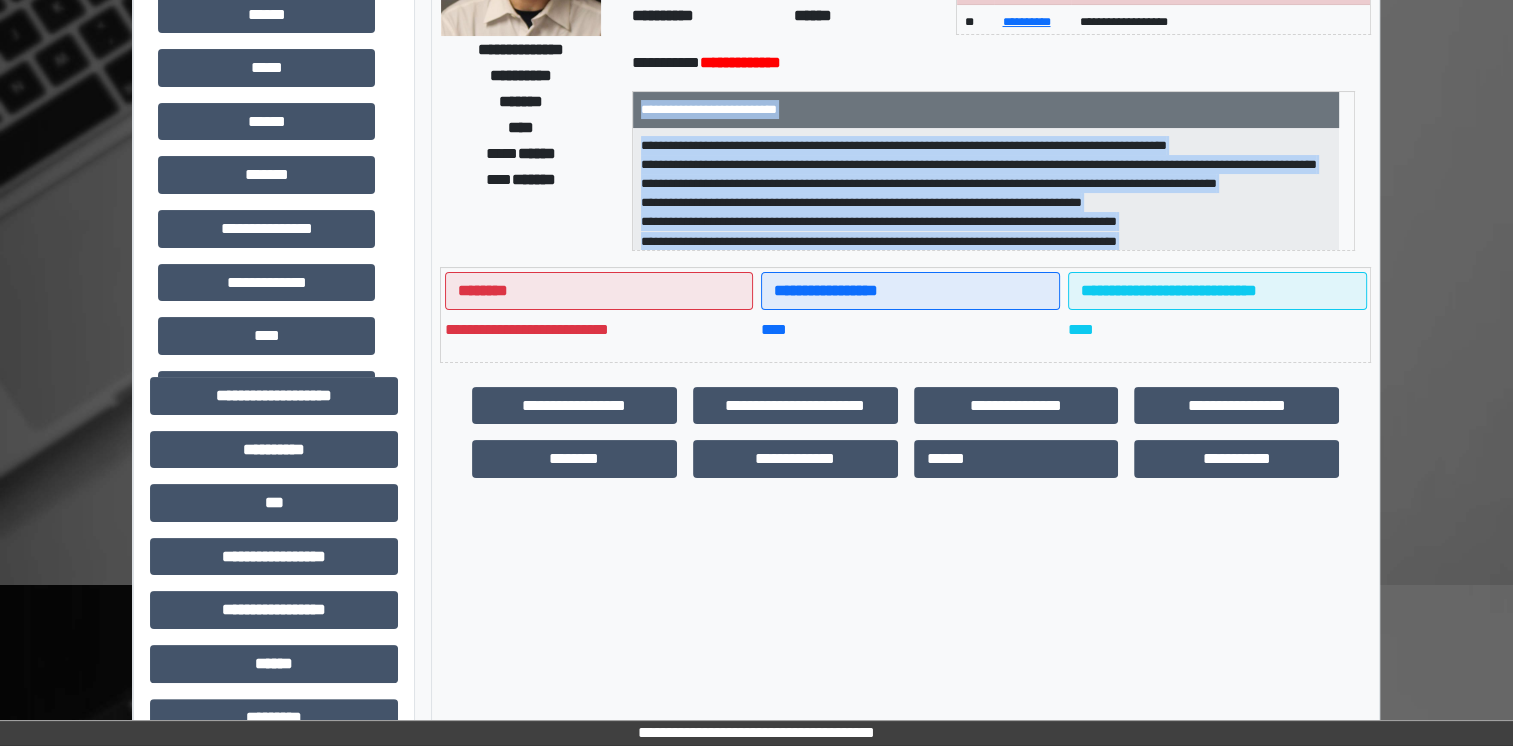 drag, startPoint x: 1164, startPoint y: 234, endPoint x: 648, endPoint y: 110, distance: 530.6901 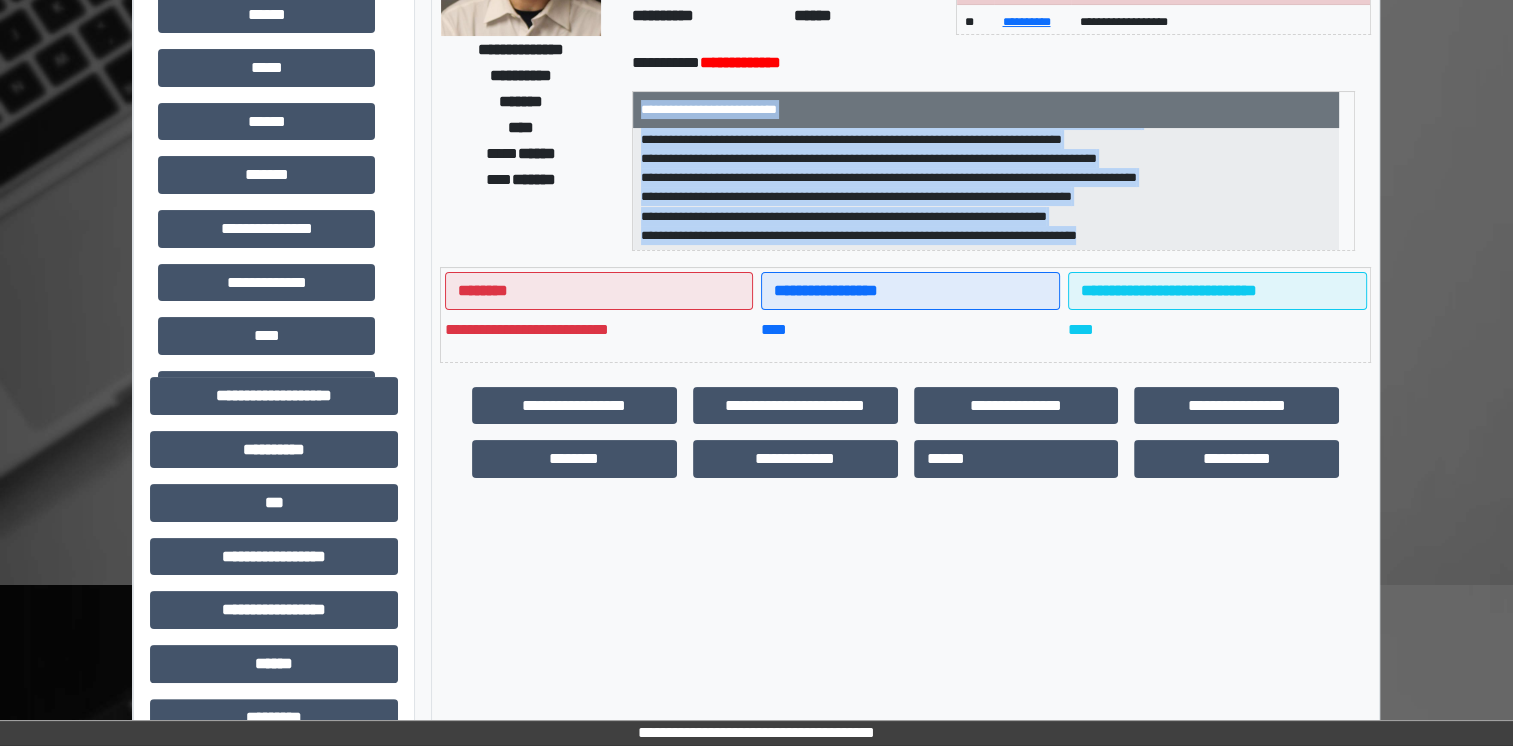 scroll, scrollTop: 0, scrollLeft: 0, axis: both 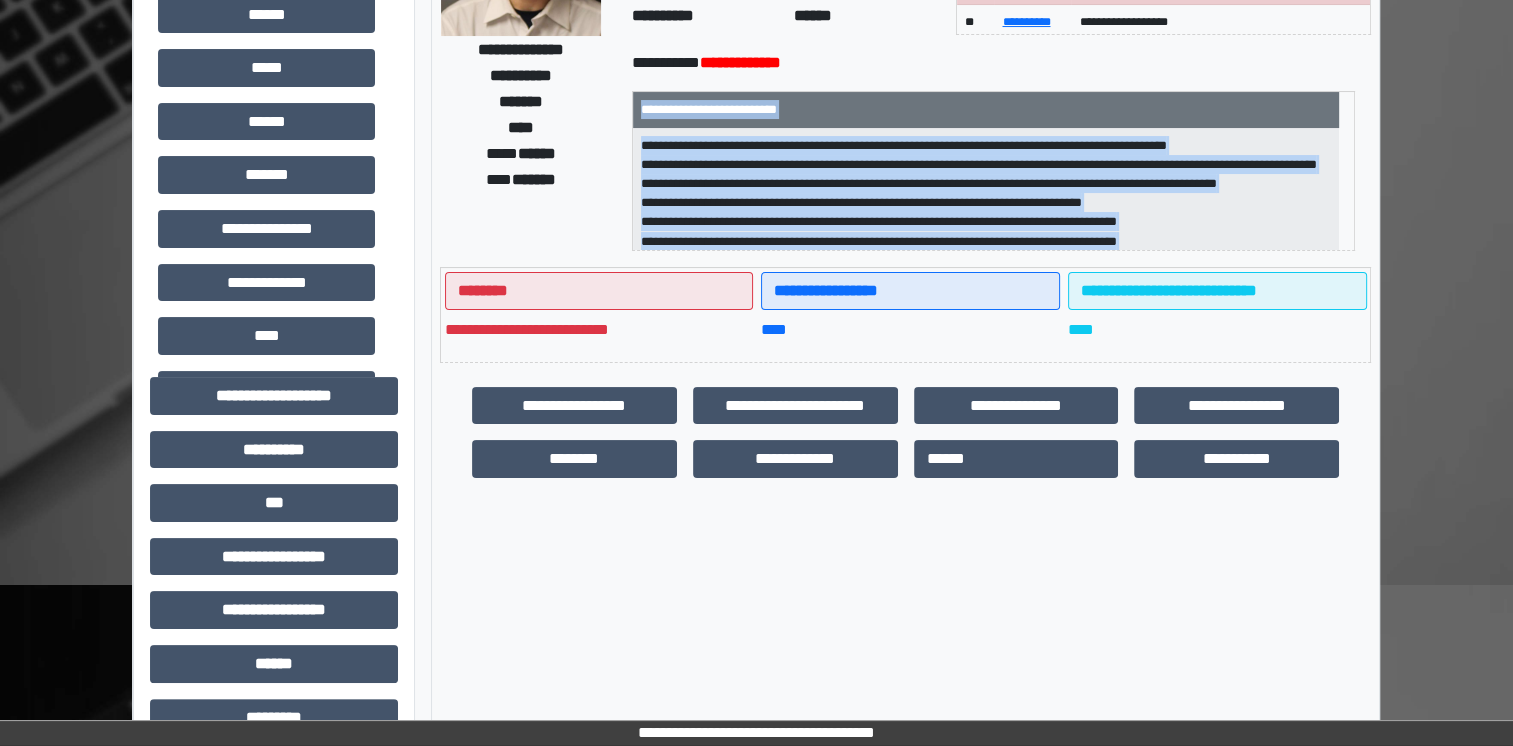click on "[FIRST] [LAST] [PRODUCT] [VERSION] [BUILD] [OS] [ARCH] [LICENSE] [KEY] [USER] [EMAIL] [URL] [DOMAIN] [IP_ADDRESS] [MAC_ADDRESS] [DEVICE_ID] [SESSION_ID] [TRACKING_ID] [COOKIE_ID] [REFERRER] [USER_AGENT] [BROWSER] [OS_VERSION] [DEVICE_TYPE] [SCREEN_RESOLUTION] [LANGUAGE] [TIMEZONE] [COUNTRY_CODE] [REGION] [CITY_NAME] [POSTAL_CODE] [LATITUDE] [LONGITUDE] [ALTITUDE] [TIMESTAMP] [DATE] [TIME] [DAY_OF_WEEK] [MONTH] [YEAR] [AGE] [GENDER] [OCCUPATION] [MARITAL_STATUS] [RELIGION] [ETHNICITY] [NATIONALITY] [PASSPORT_NUMBER] [DRIVER_LICENSE_NUMBER] [SOCIAL_SECURITY_NUMBER] [CREDIT_CARD_NUMBER] [BANK_ACCOUNT_NUMBER] [PHONE_NUMBER] [EMAIL_ADDRESS] [HOME_ADDRESS] [WORK_ADDRESS] [IP_ADDRESS] [MAC_ADDRESS] [DEVICE_ID] [SESSION_ID] [TRACKING_ID] [COOKIE_ID] [REFERRER] [USER_AGENT] [BROWSER] [OS_VERSION] [DEVICE_TYPE] [SCREEN_RESOLUTION] [LANGUAGE] [TIMEZONE] [COUNTRY_CODE] [REGION] [CITY_NAME] [POSTAL_CODE] [LATITUDE] [LONGITUDE] [ALTITUDE] [TIMESTAMP] [DATE] [TIME] [DAY_OF_WEEK] [MONTH] [YEAR] [AGE] [GENDER] [OCCUPATION] [MARITAL_STATUS] [RELIGION] [ETHNICITY] [NATIONALITY] [PASSPORT_NUMBER] [DRIVER_LICENSE_NUMBER] [SOCIAL_SECURITY_NUMBER] [CREDIT_CARD_NUMBER] [BANK_ACCOUNT_NUMBER] [PHONE_NUMBER] [EMAIL_ADDRESS] [HOME_ADDRESS] [WORK_ADDRESS]" at bounding box center [986, 190] 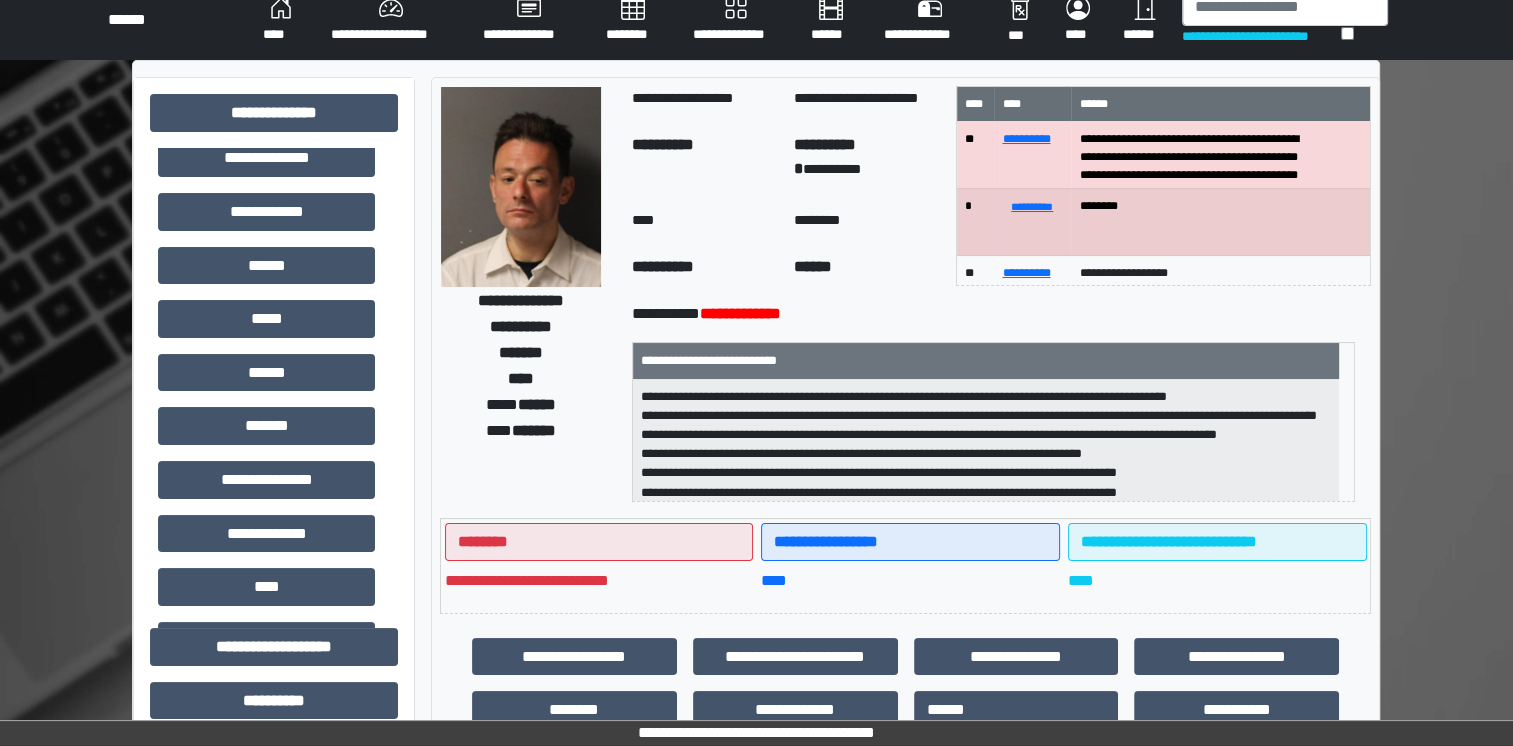 scroll, scrollTop: 0, scrollLeft: 0, axis: both 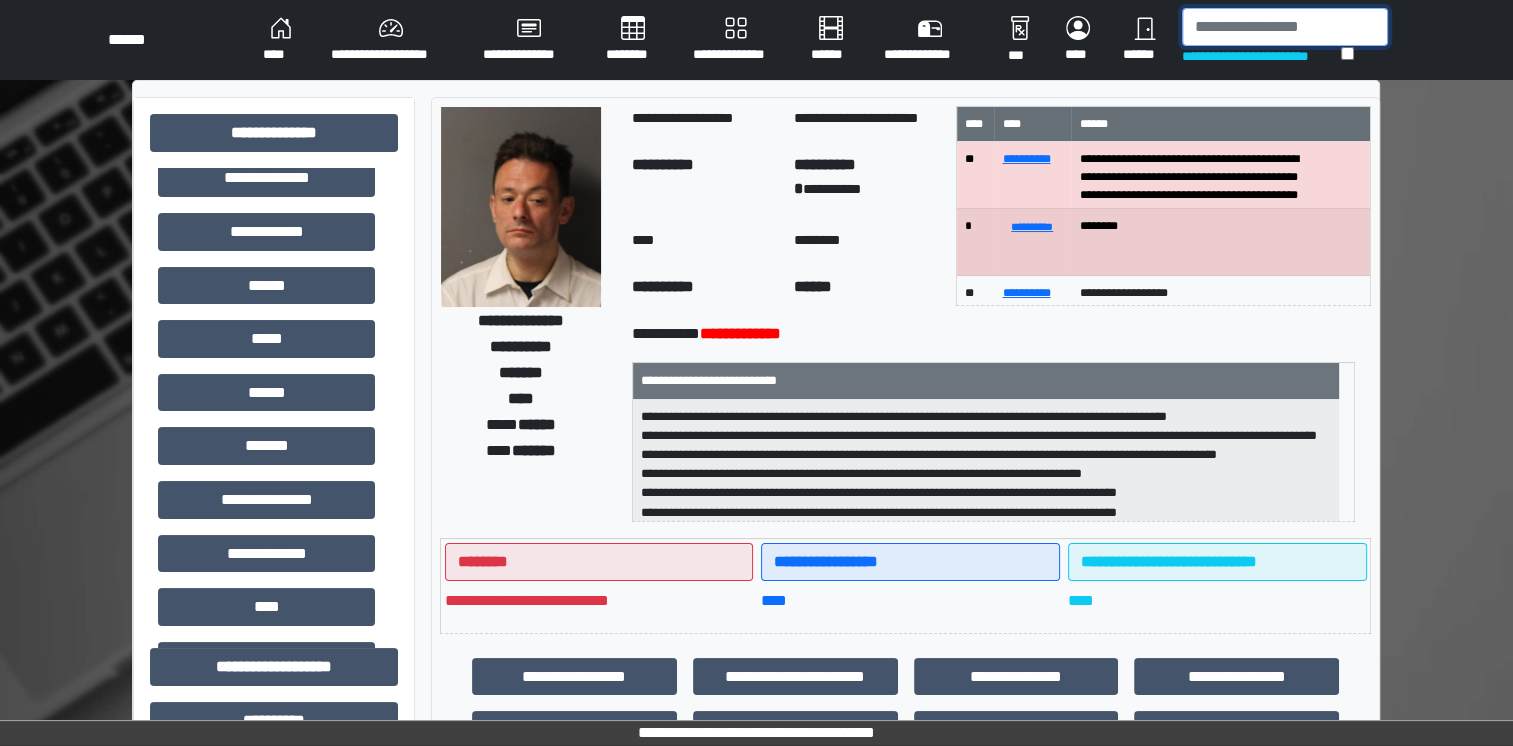 click at bounding box center (1285, 27) 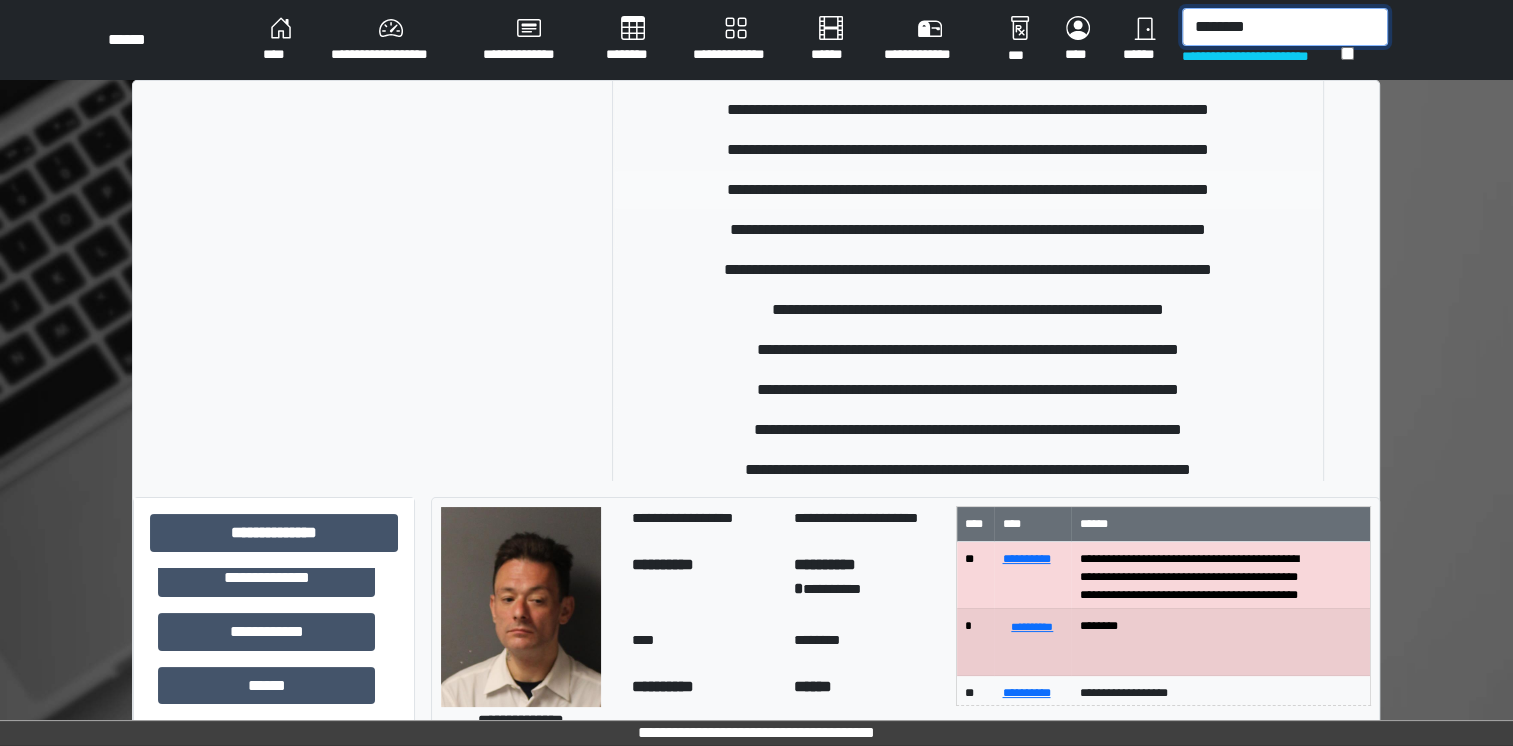 scroll, scrollTop: 236, scrollLeft: 0, axis: vertical 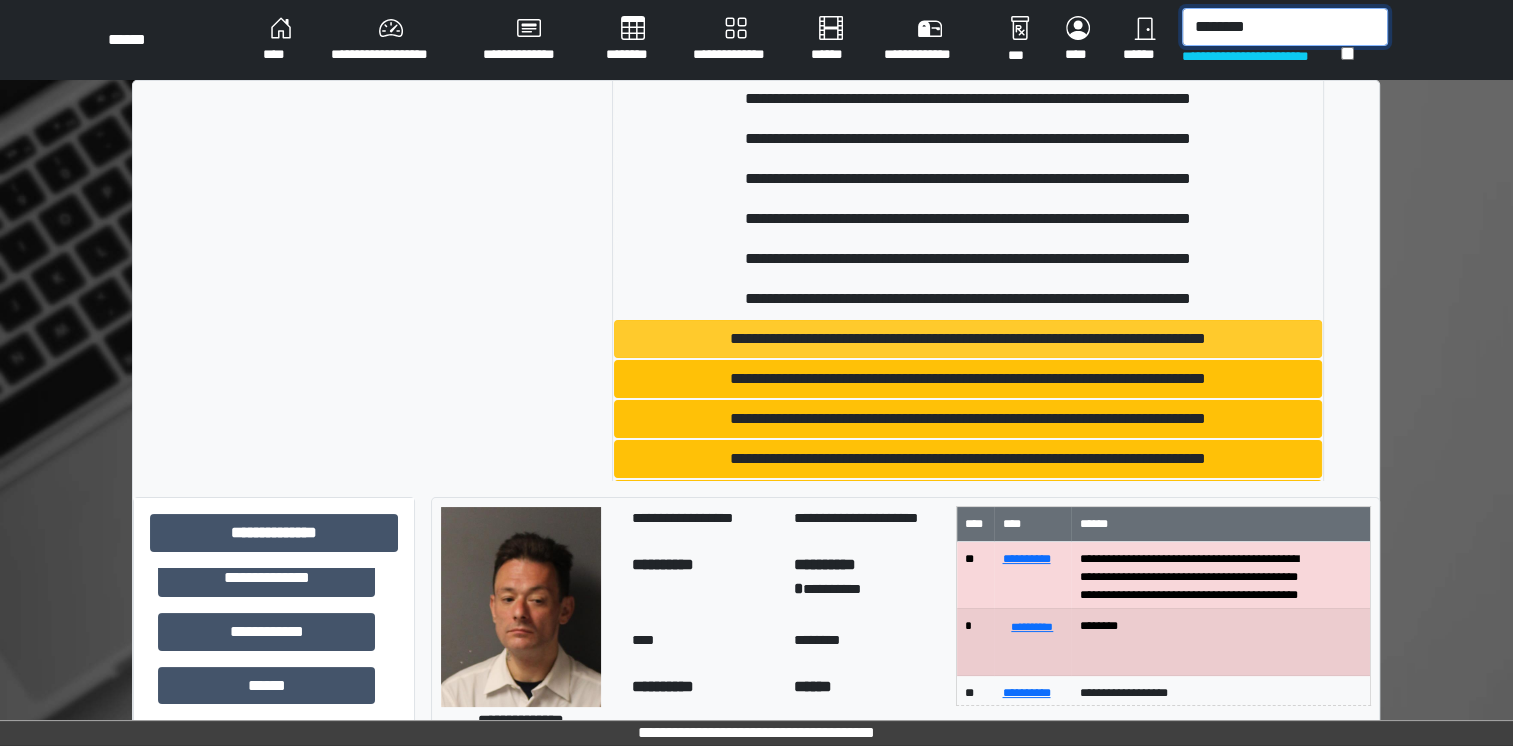 type on "********" 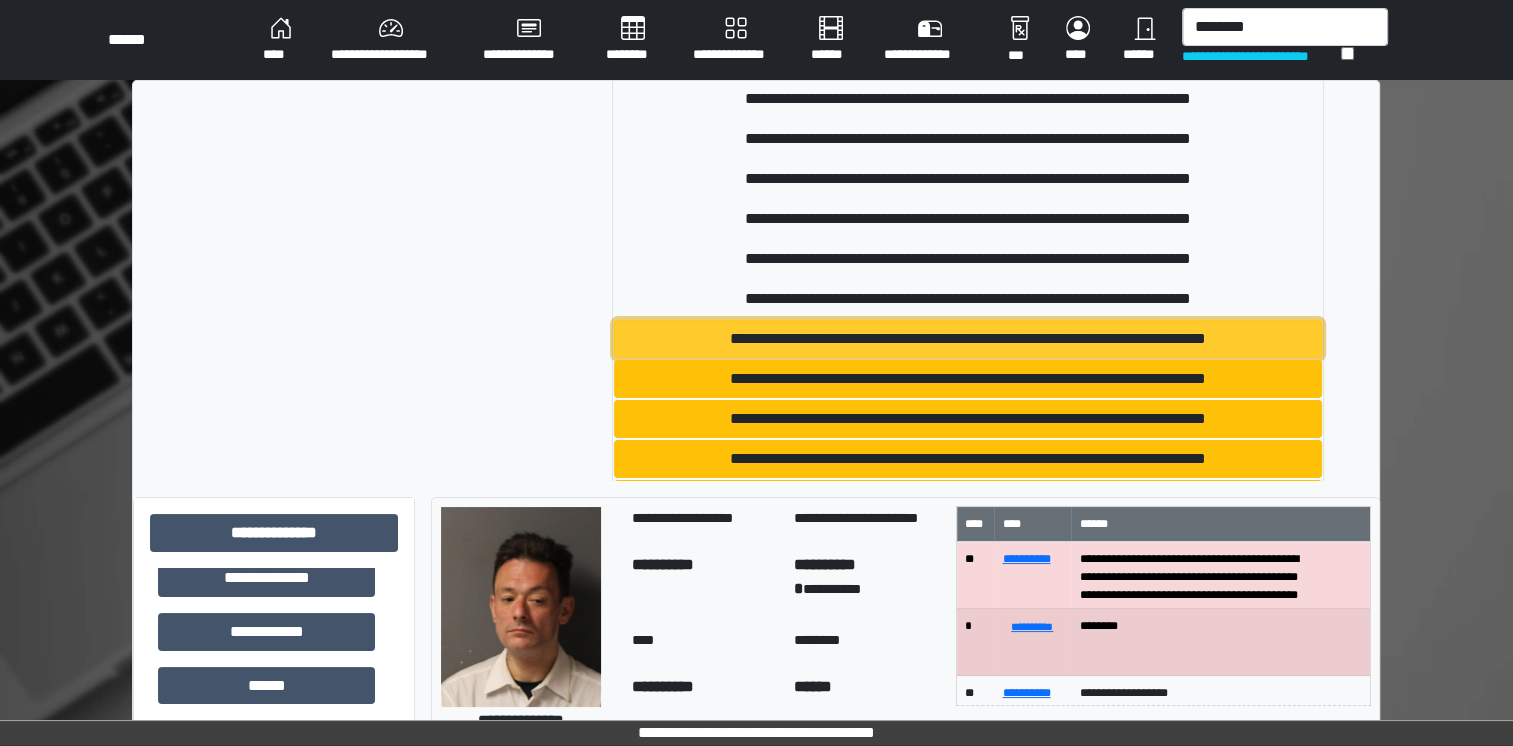 click on "**********" at bounding box center [968, 339] 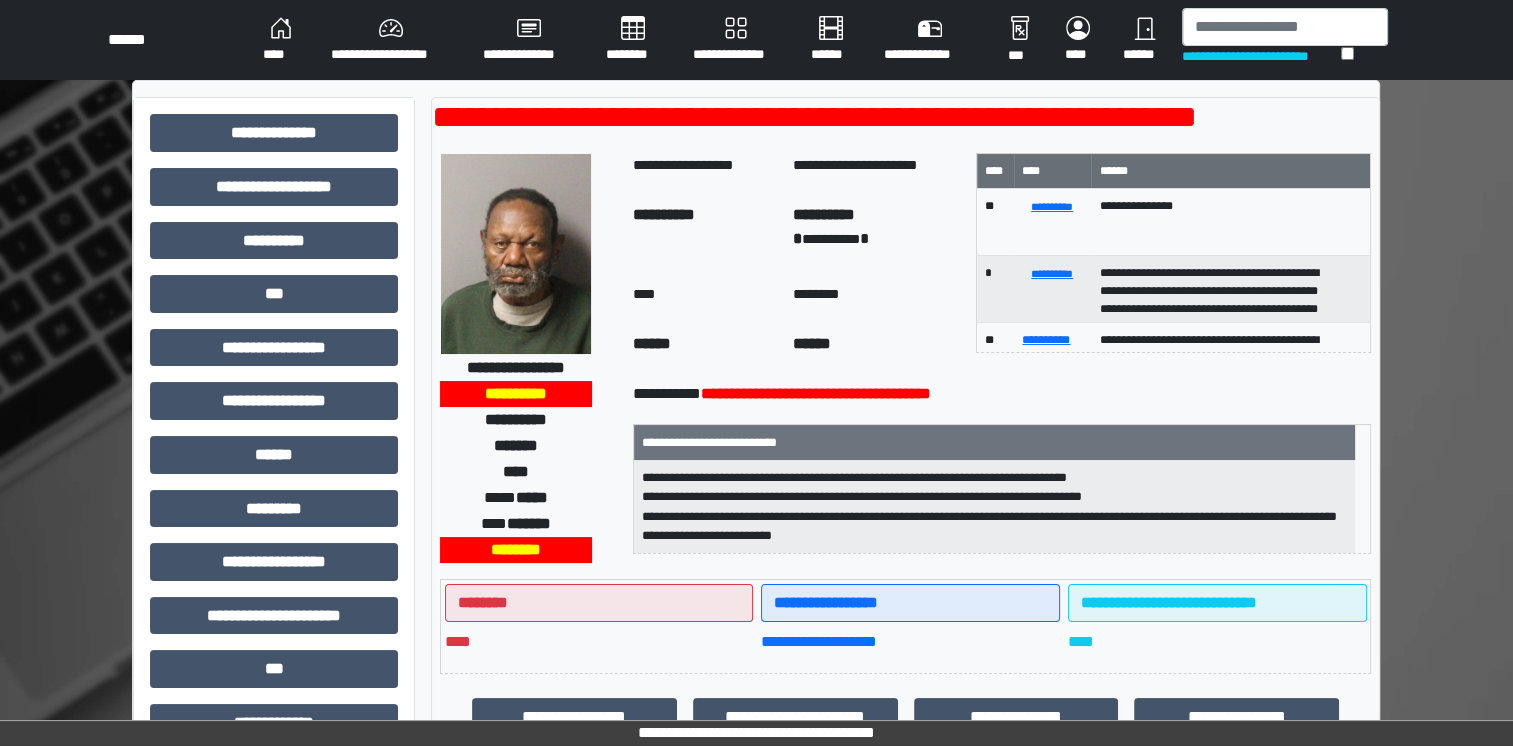 click on "**********" at bounding box center [516, 367] 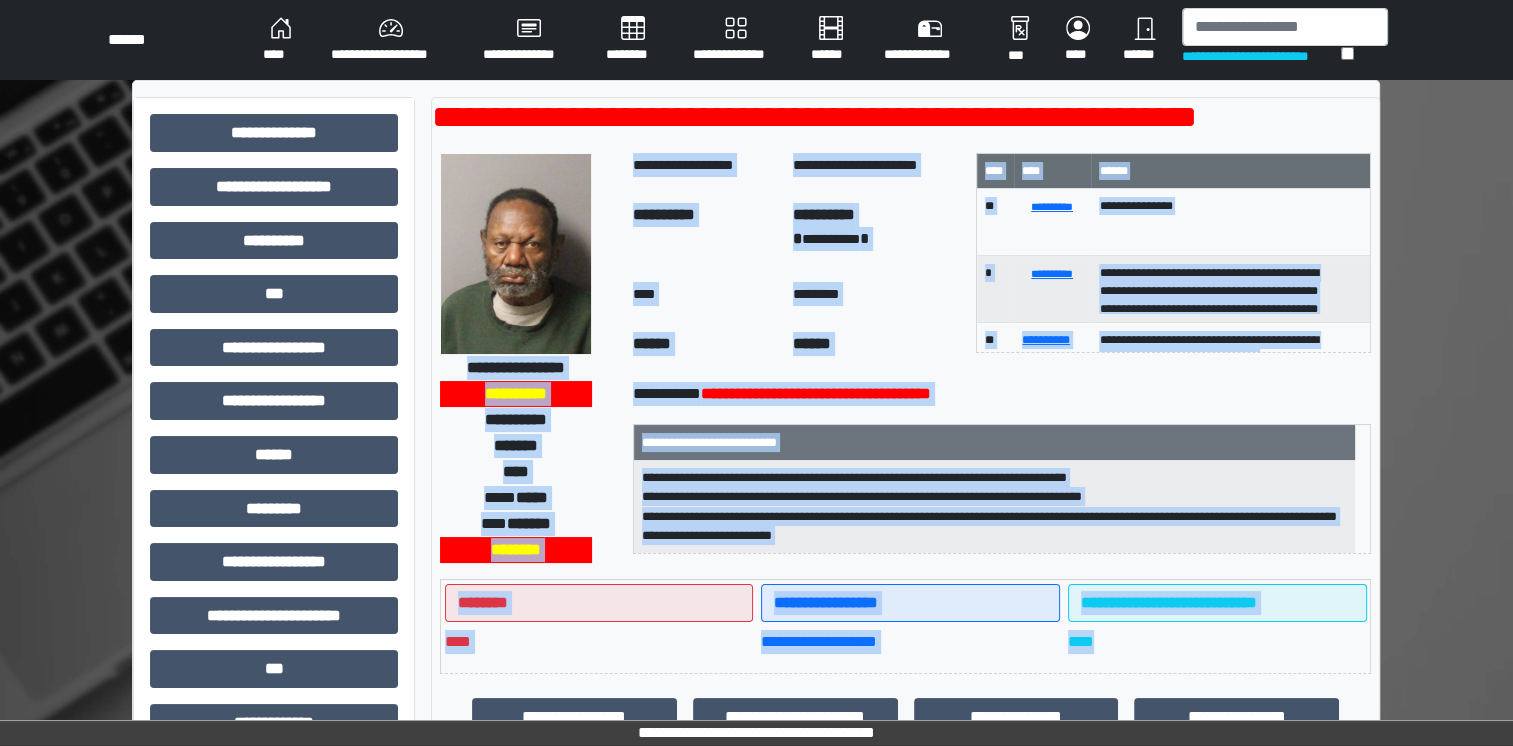 drag, startPoint x: 444, startPoint y: 367, endPoint x: 1112, endPoint y: 646, distance: 723.92334 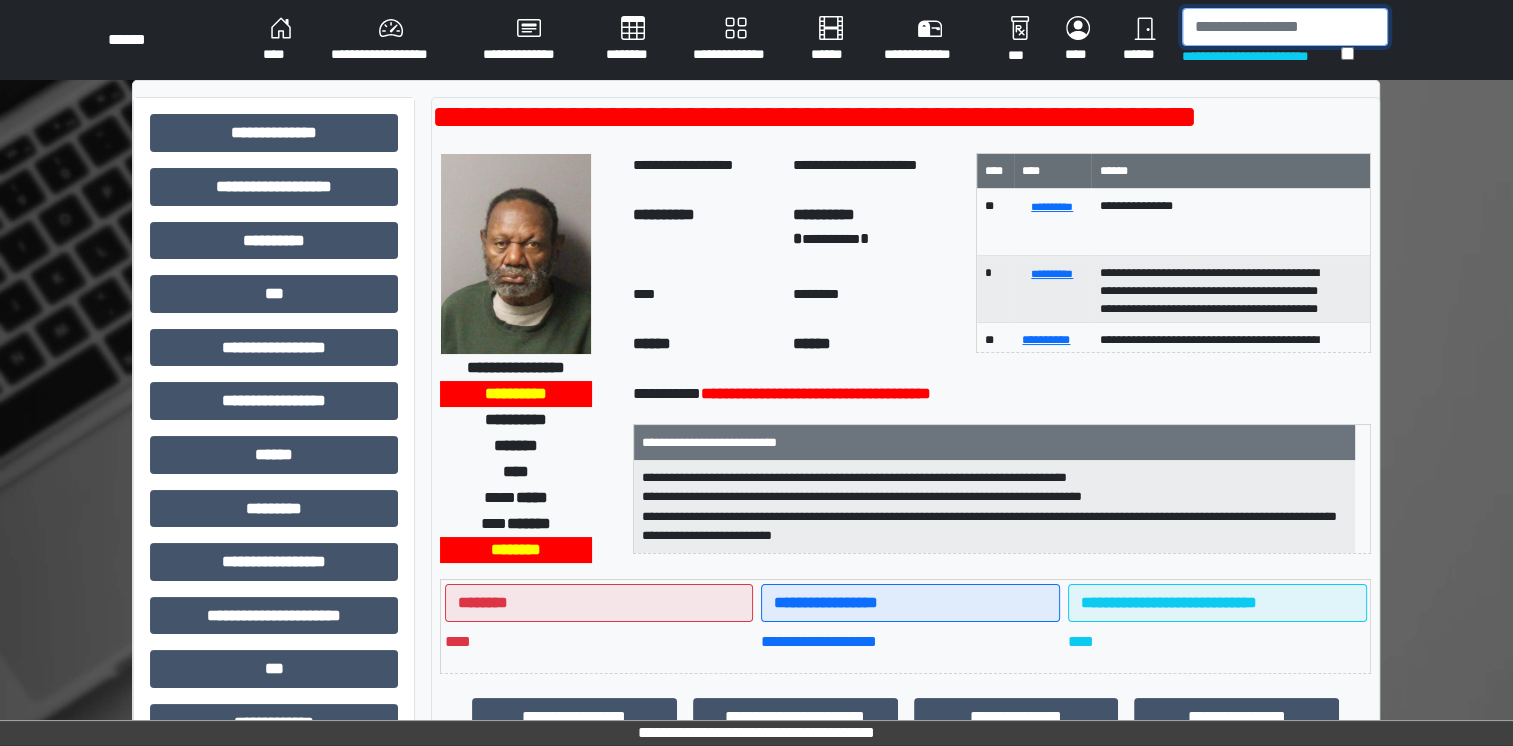 click at bounding box center (1285, 27) 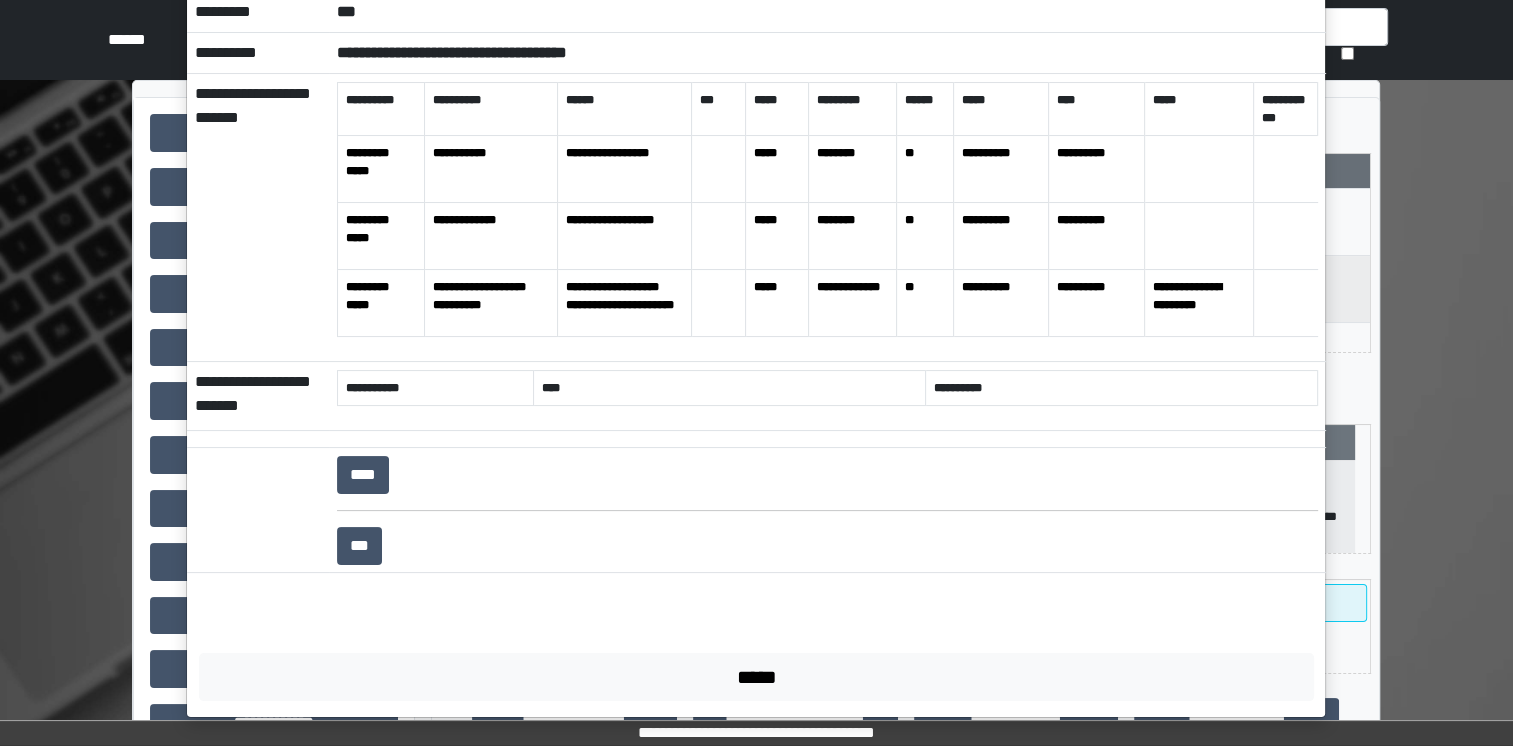 scroll, scrollTop: 187, scrollLeft: 0, axis: vertical 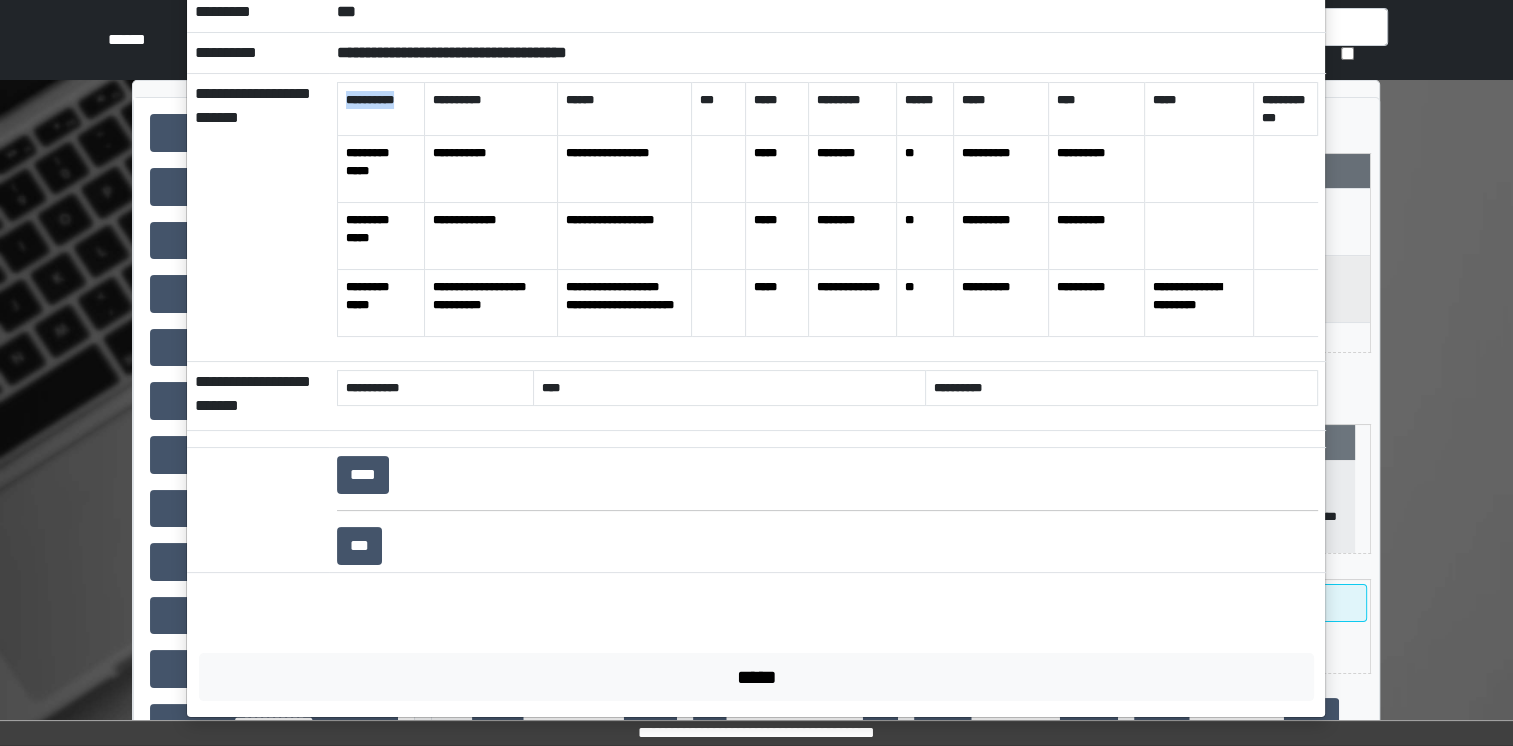 click on "[FIRST] [LAST] [PRODUCT] [VERSION] [BUILD] [OS] [ARCH] [LICENSE] [KEY] [USER] [EMAIL] [URL] [DOMAIN] [IP_ADDRESS] [MAC_ADDRESS] [DEVICE_ID] [SESSION_ID] [TRACKING_ID] [COOKIE_ID] [REFERRER] [USER_AGENT] [BROWSER] [OS_VERSION] [DEVICE_TYPE] [SCREEN_RESOLUTION] [LANGUAGE] [TIMEZONE] [COUNTRY_CODE] [REGION] [CITY_NAME] [POSTAL_CODE] [LATITUDE] [LONGITUDE] [ALTITUDE] [TIMESTAMP] [DATE] [TIME] [DAY_OF_WEEK] [MONTH] [YEAR] [AGE] [GENDER] [OCCUPATION] [MARITAL_STATUS] [RELIGION] [ETHNICITY] [NATIONALITY] [PASSPORT_NUMBER] [DRIVER_LICENSE_NUMBER] [SOCIAL_SECURITY_NUMBER] [CREDIT_CARD_NUMBER] [BANK_ACCOUNT_NUMBER] [PHONE_NUMBER] [EMAIL_ADDRESS] [HOME_ADDRESS] [WORK_ADDRESS] [IP_ADDRESS] [MAC_ADDRESS] [DEVICE_ID] [SESSION_ID] [TRACKING_ID] [COOKIE_ID] [REFERRER] [USER_AGENT] [BROWSER] [OS_VERSION] [DEVICE_TYPE] [SCREEN_RESOLUTION] [LANGUAGE] [TIMEZONE] [COUNTRY_CODE] [REGION] [CITY_NAME] [POSTAL_CODE] [LATITUDE] [LONGITUDE] [ALTITUDE] [TIMESTAMP] [DATE] [TIME] [DAY_OF_WEEK] [MONTH] [YEAR] [AGE] [GENDER] [OCCUPATION] [MARITAL_STATUS] [RELIGION] [ETHNICITY] [NATIONALITY] [PASSPORT_NUMBER] [DRIVER_LICENSE_NUMBER] [SOCIAL_SECURITY_NUMBER] [CREDIT_CARD_NUMBER] [BANK_ACCOUNT_NUMBER] [PHONE_NUMBER] [EMAIL_ADDRESS] [HOME_ADDRESS] [WORK_ADDRESS]" at bounding box center (827, 218) 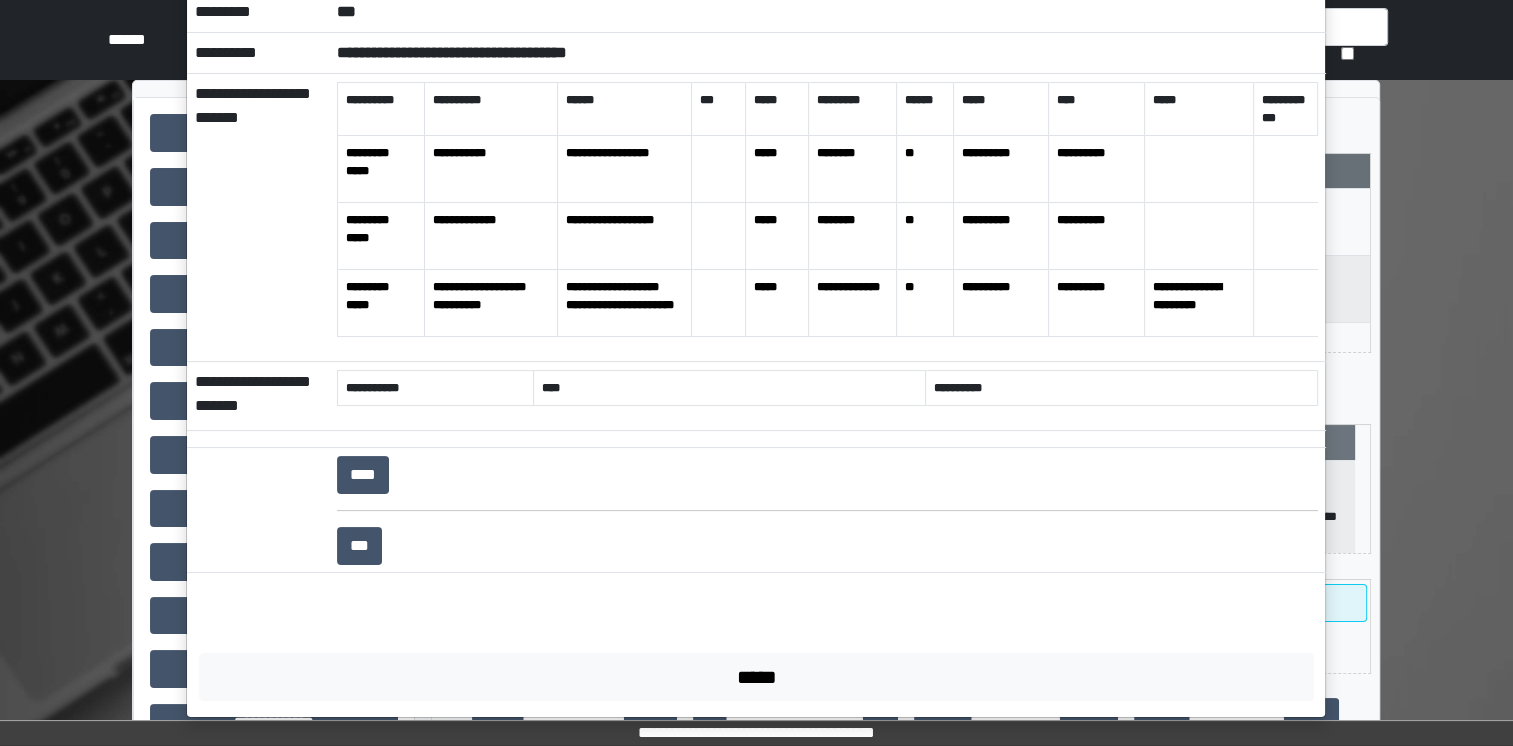drag, startPoint x: 764, startPoint y: 358, endPoint x: 656, endPoint y: 478, distance: 161.44348 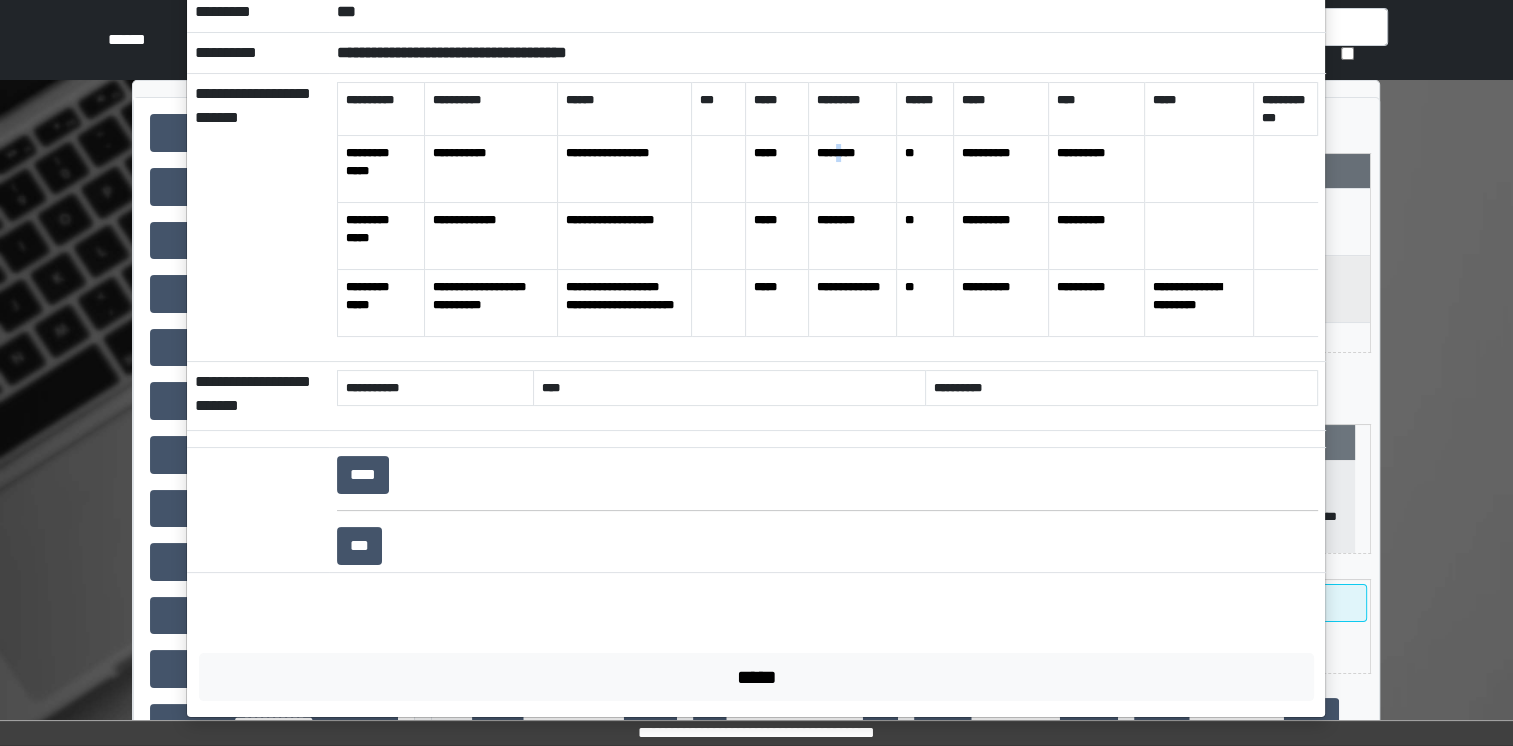 scroll, scrollTop: 0, scrollLeft: 0, axis: both 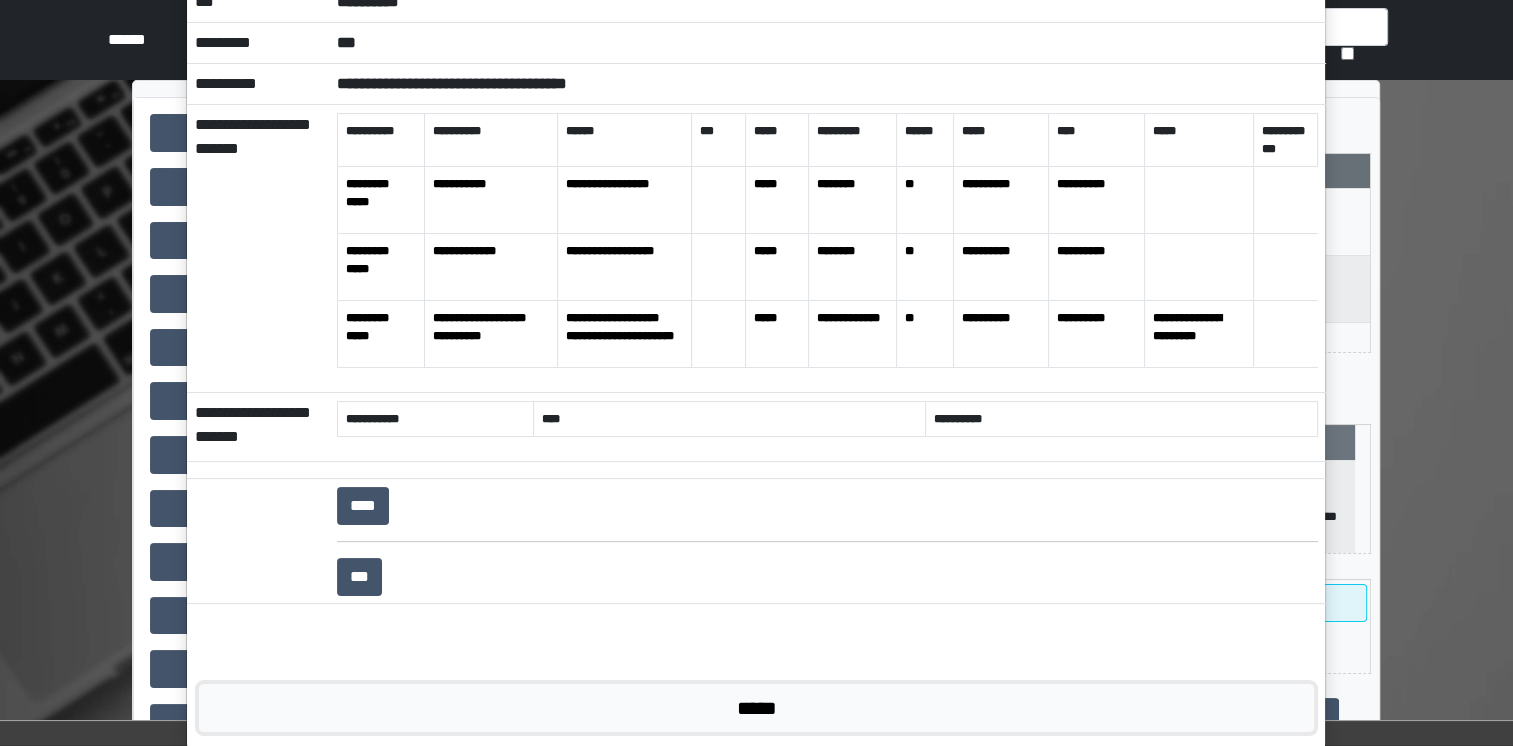 click on "*****" at bounding box center (756, 708) 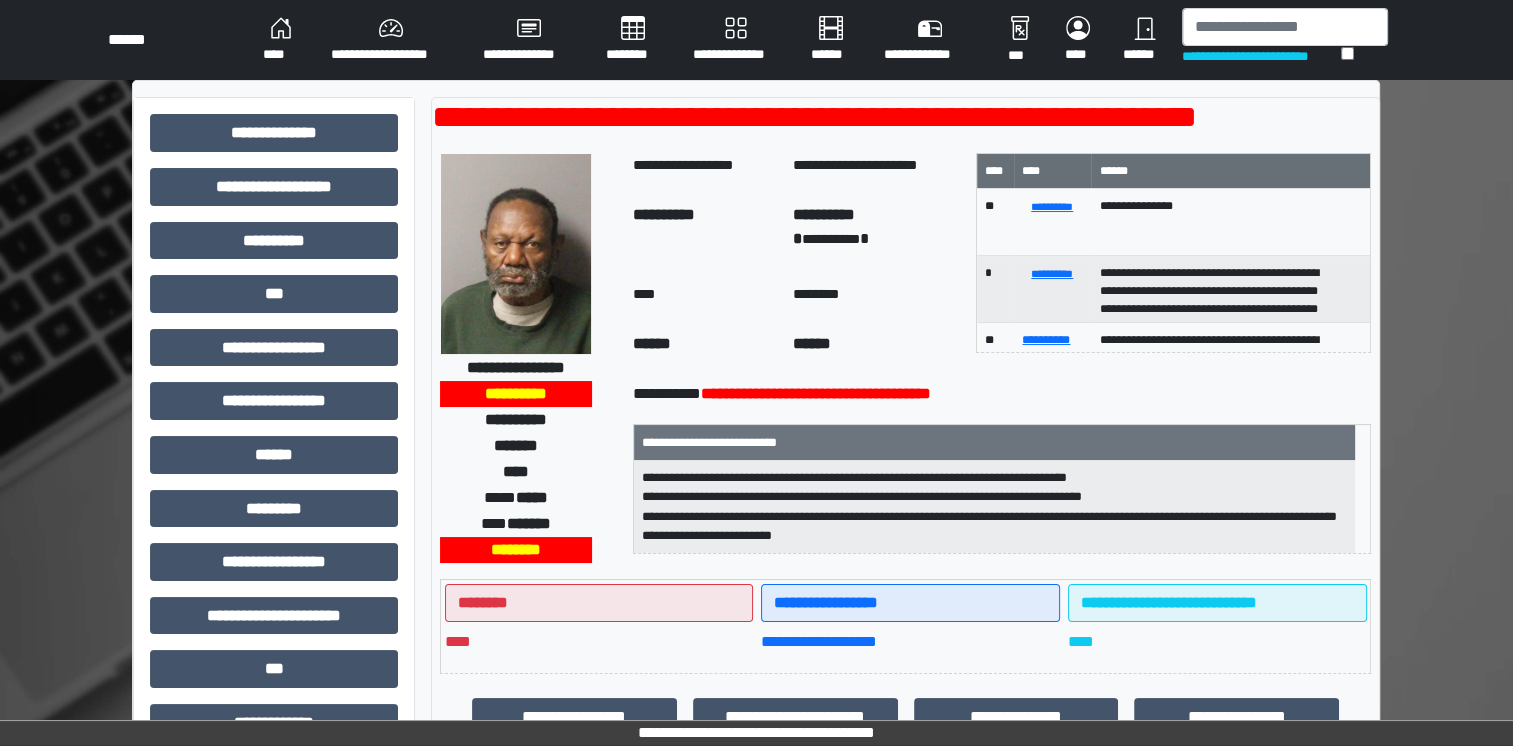 scroll, scrollTop: 0, scrollLeft: 0, axis: both 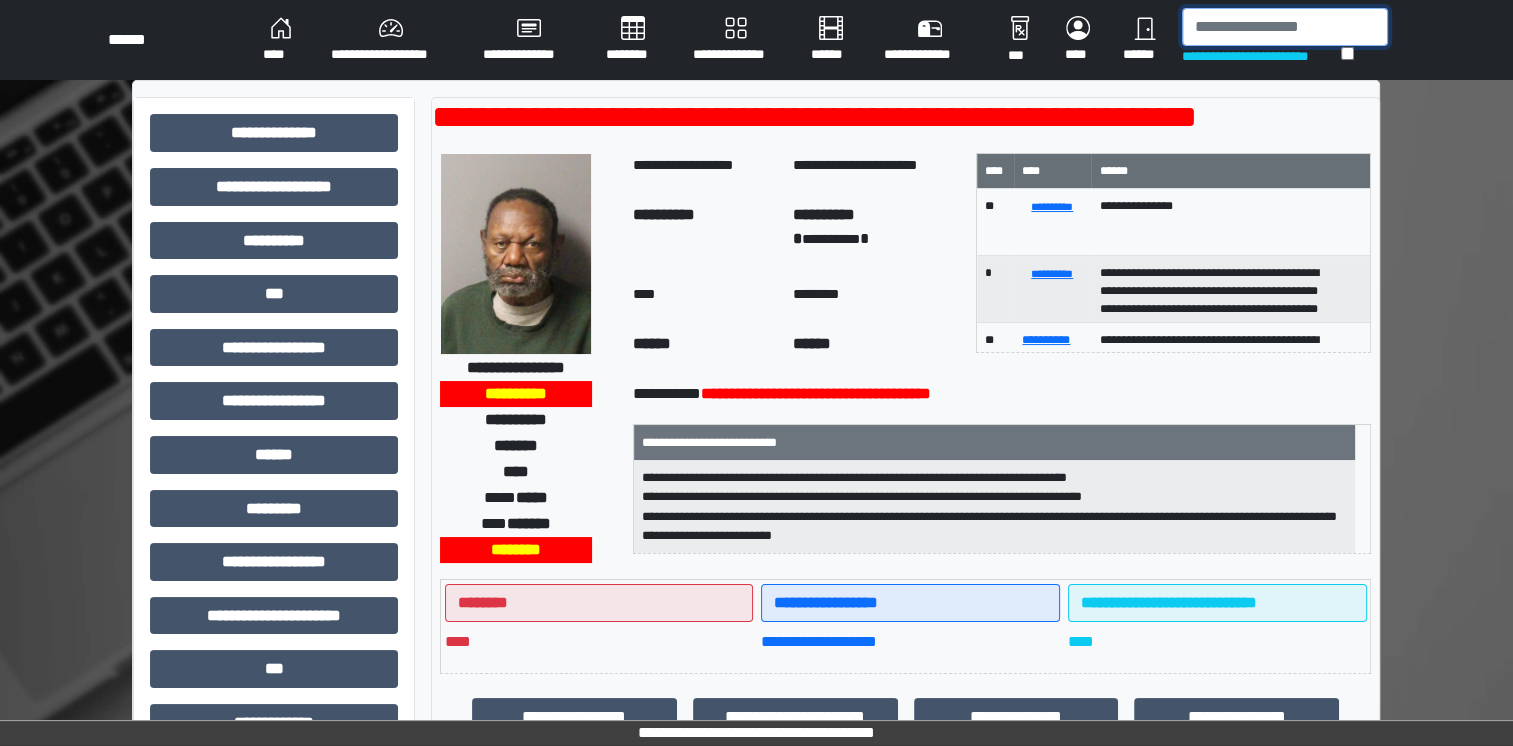 click at bounding box center [1285, 27] 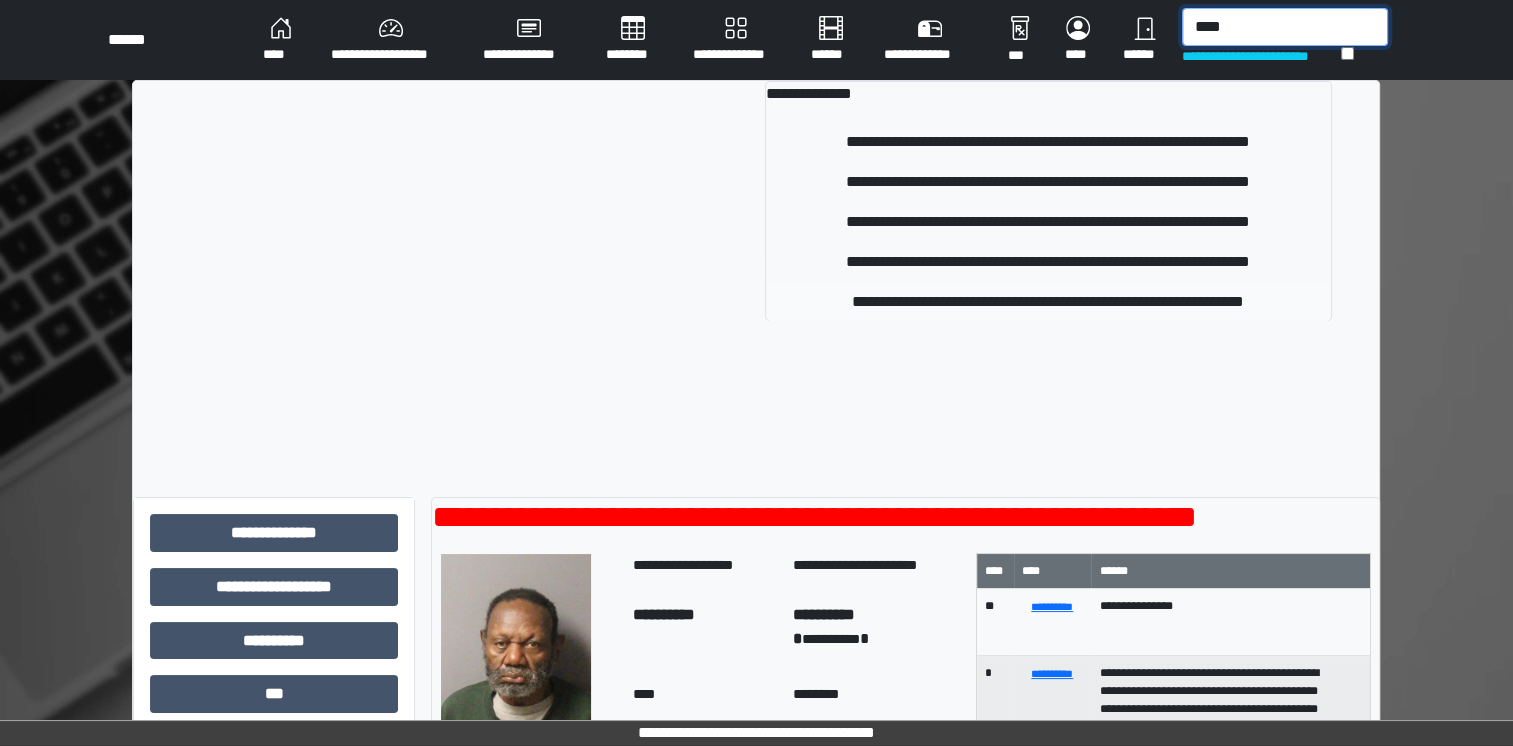 type on "****" 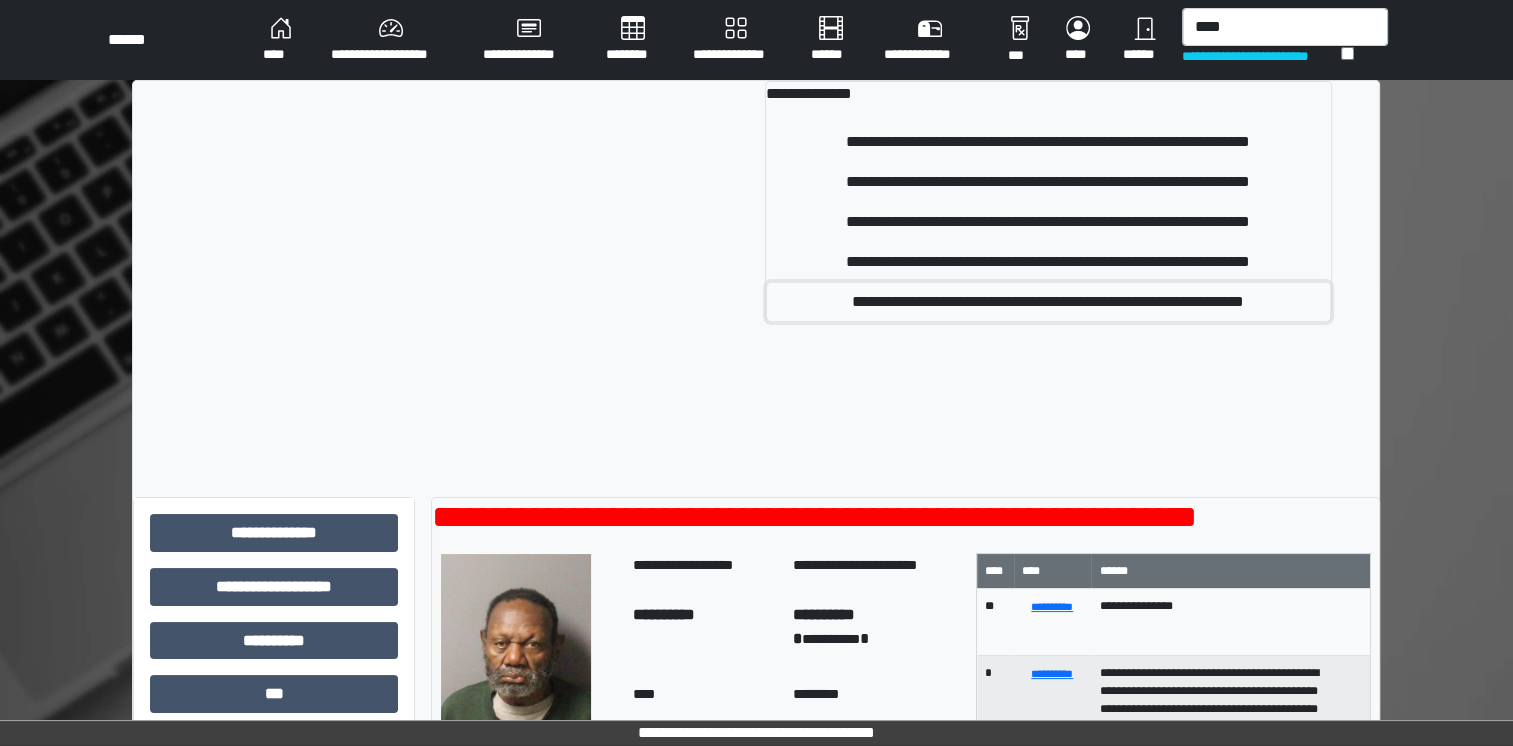 click on "**********" at bounding box center [1048, 302] 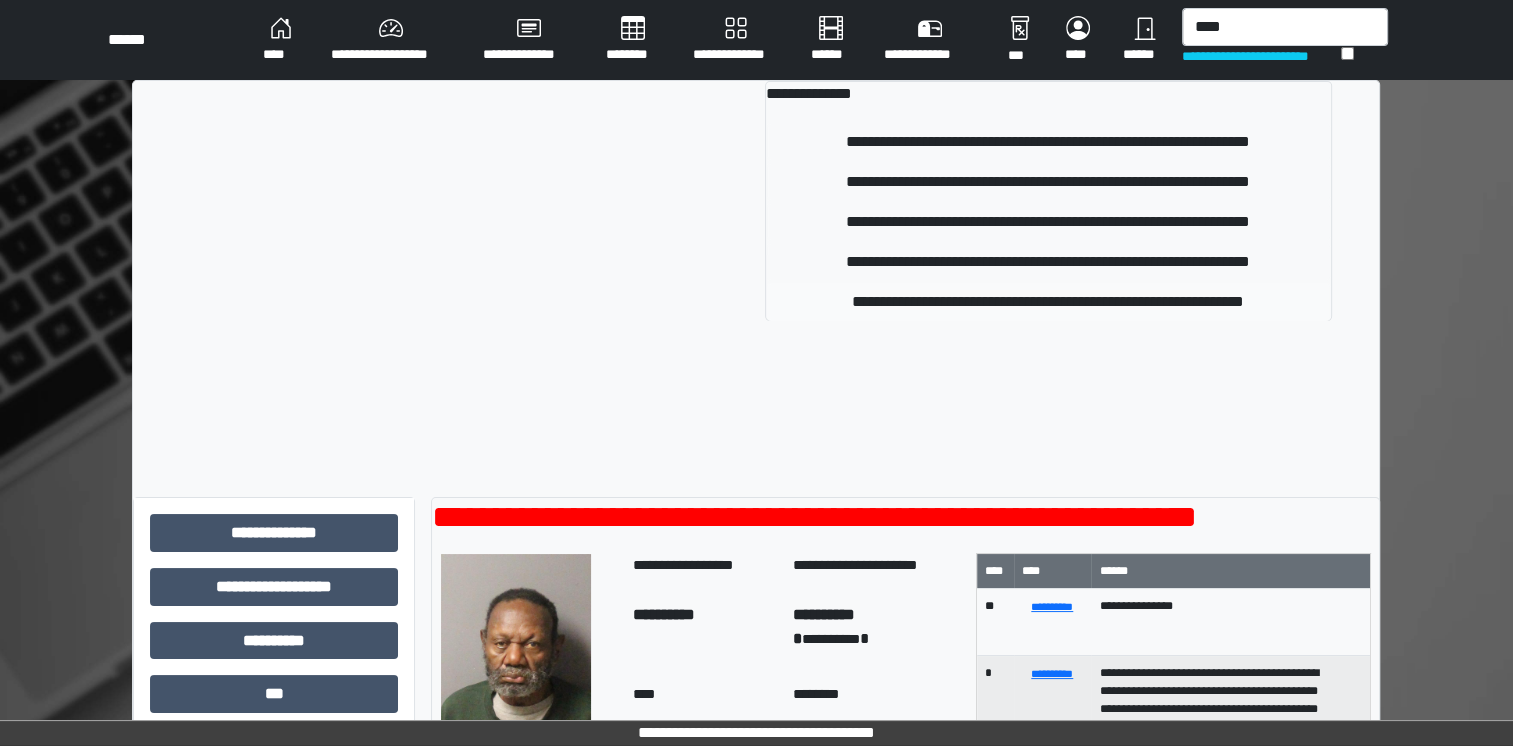type 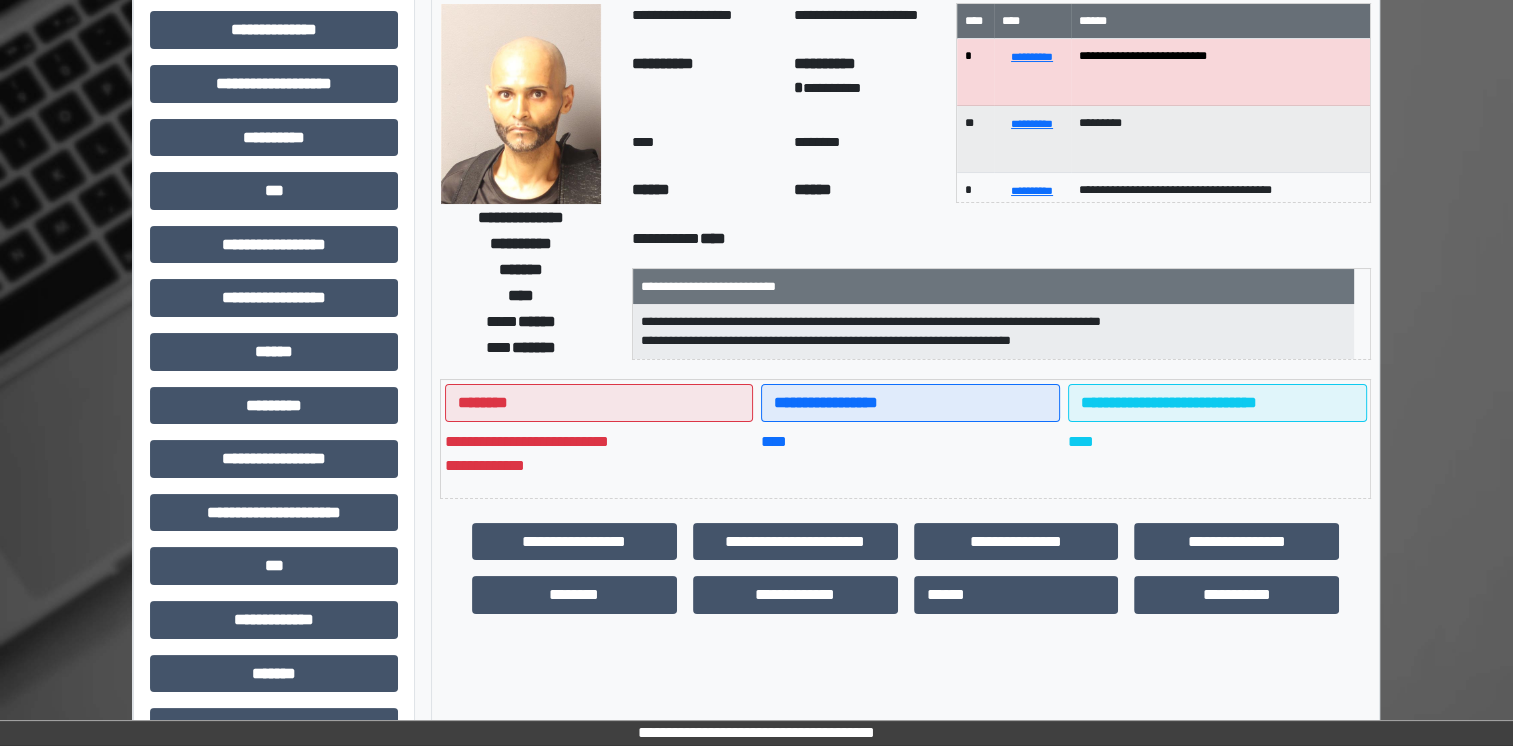 scroll, scrollTop: 120, scrollLeft: 0, axis: vertical 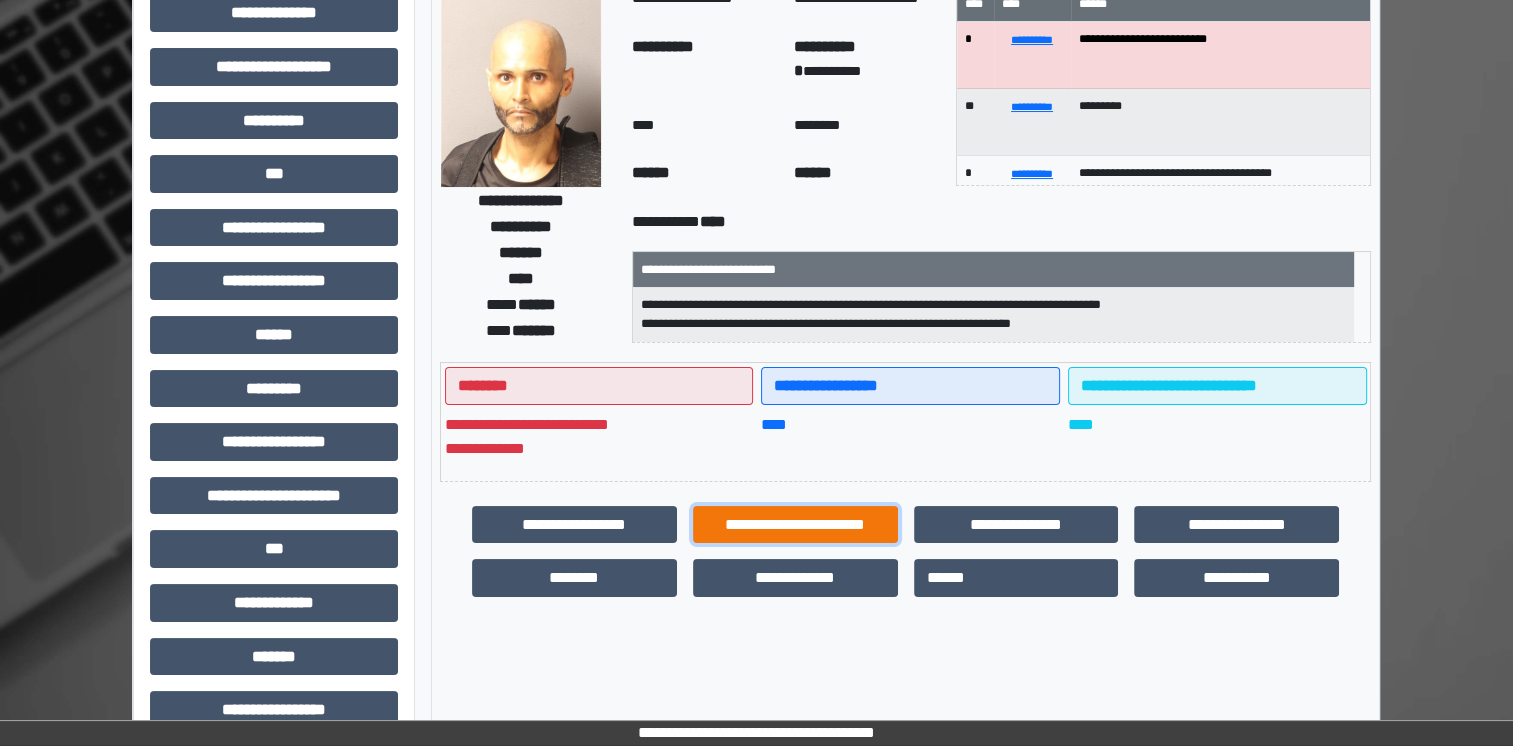 click on "**********" at bounding box center [795, 525] 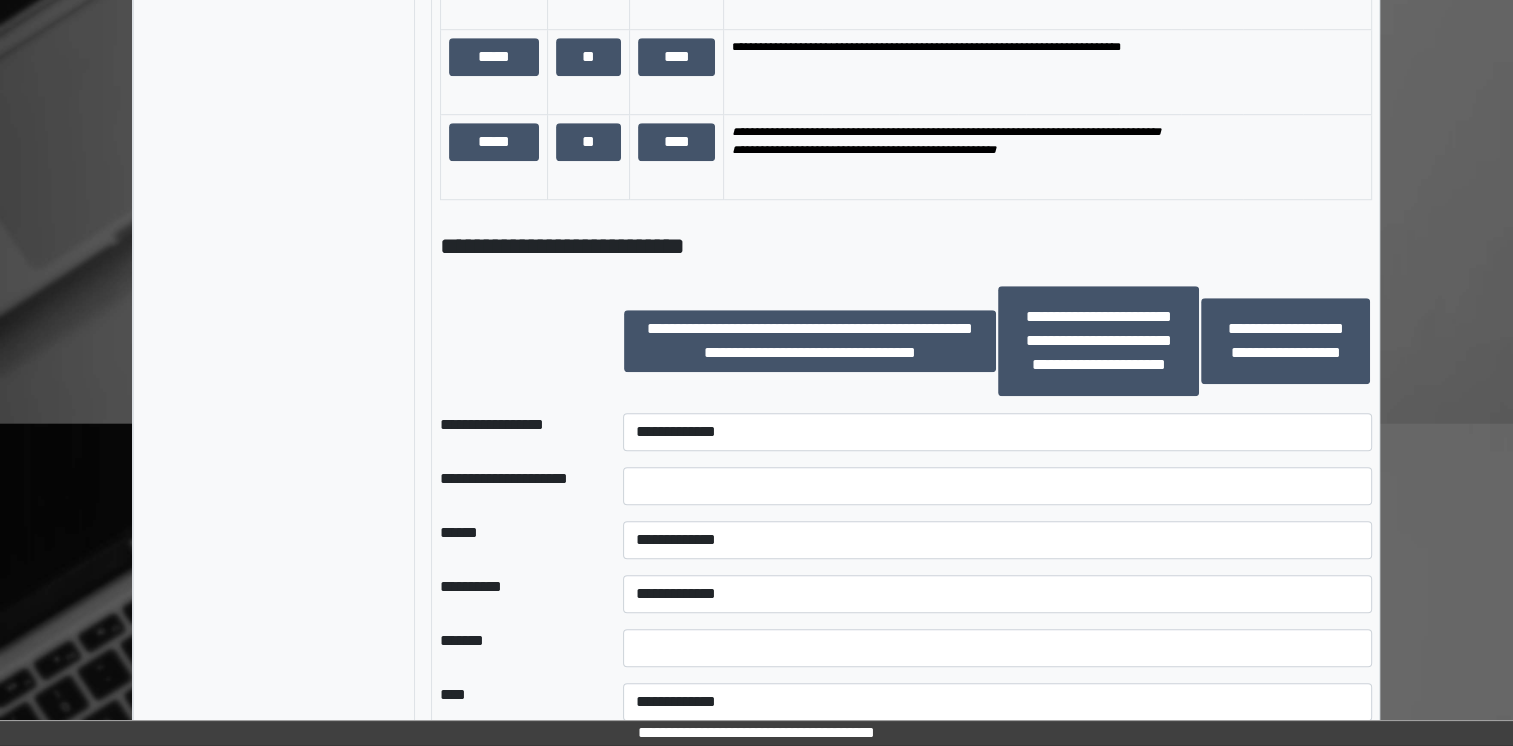 scroll, scrollTop: 1400, scrollLeft: 0, axis: vertical 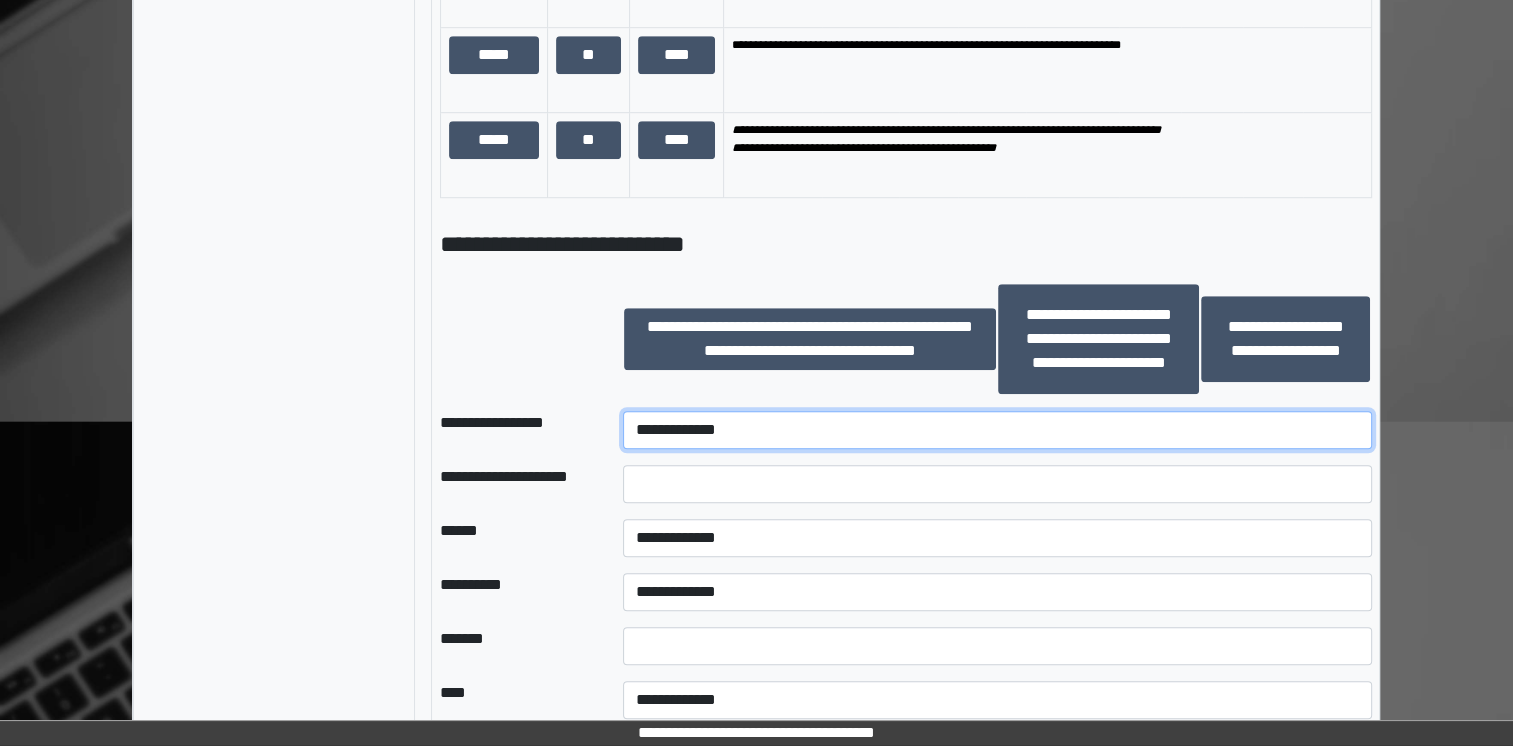 click on "**********" at bounding box center (997, 430) 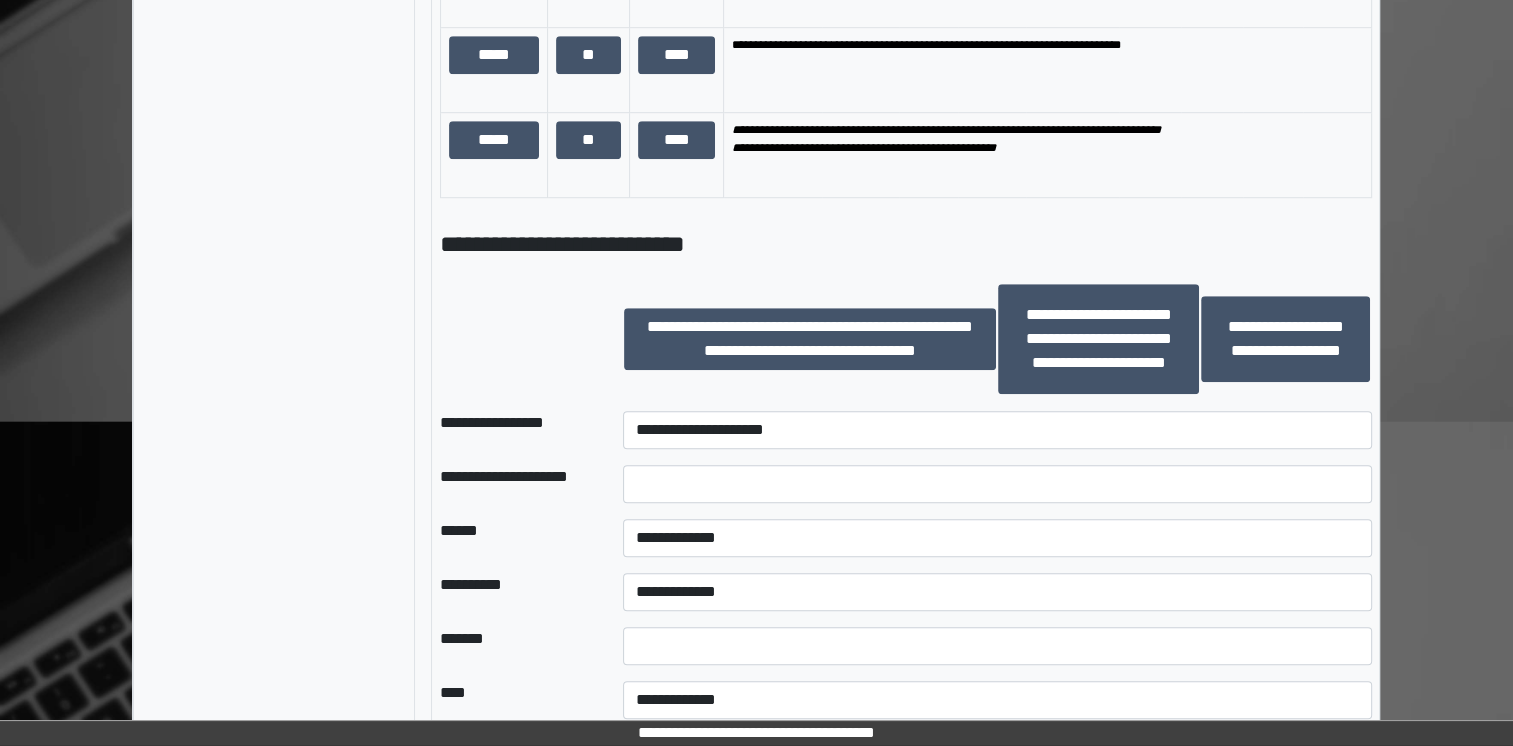 click on "**********" at bounding box center (274, -148) 